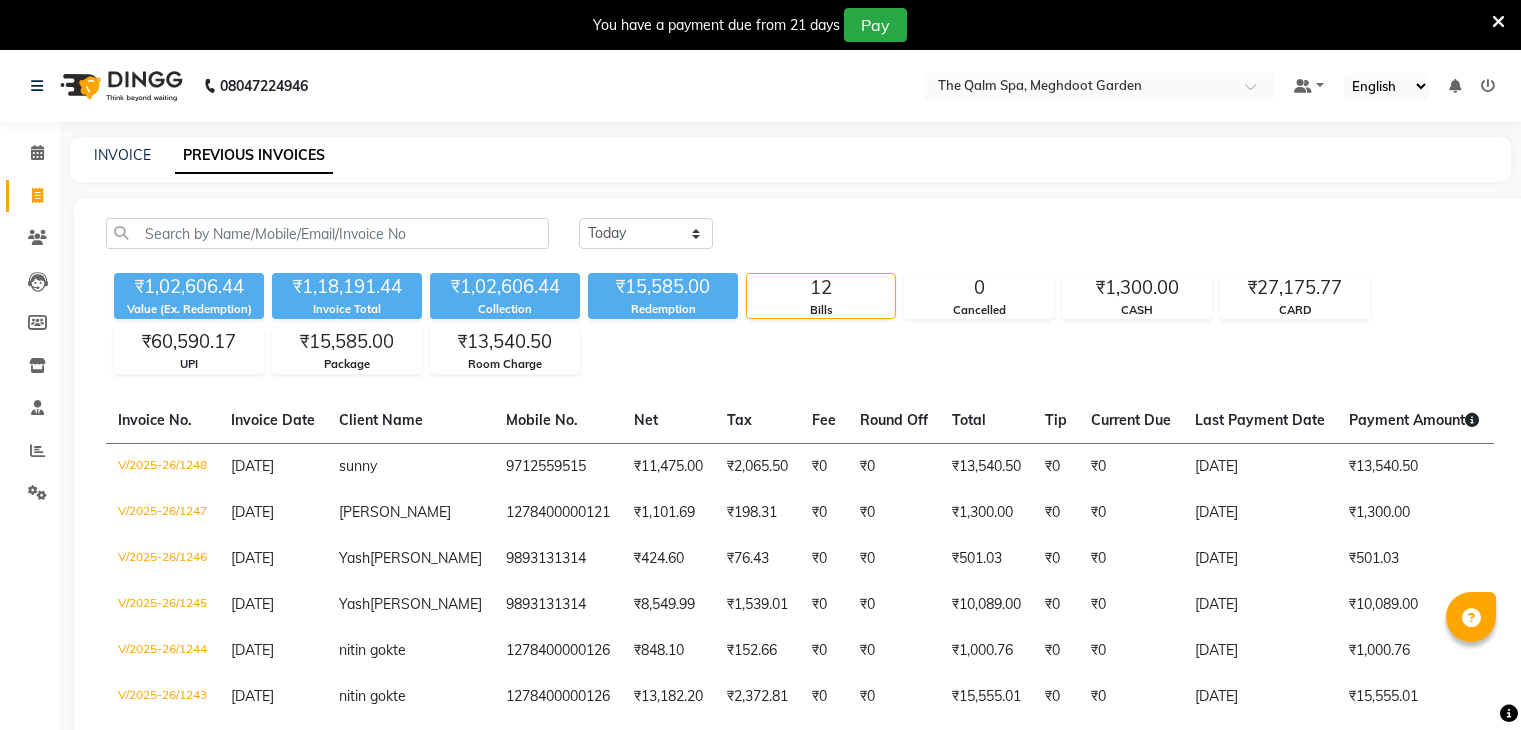 select on "[DATE]" 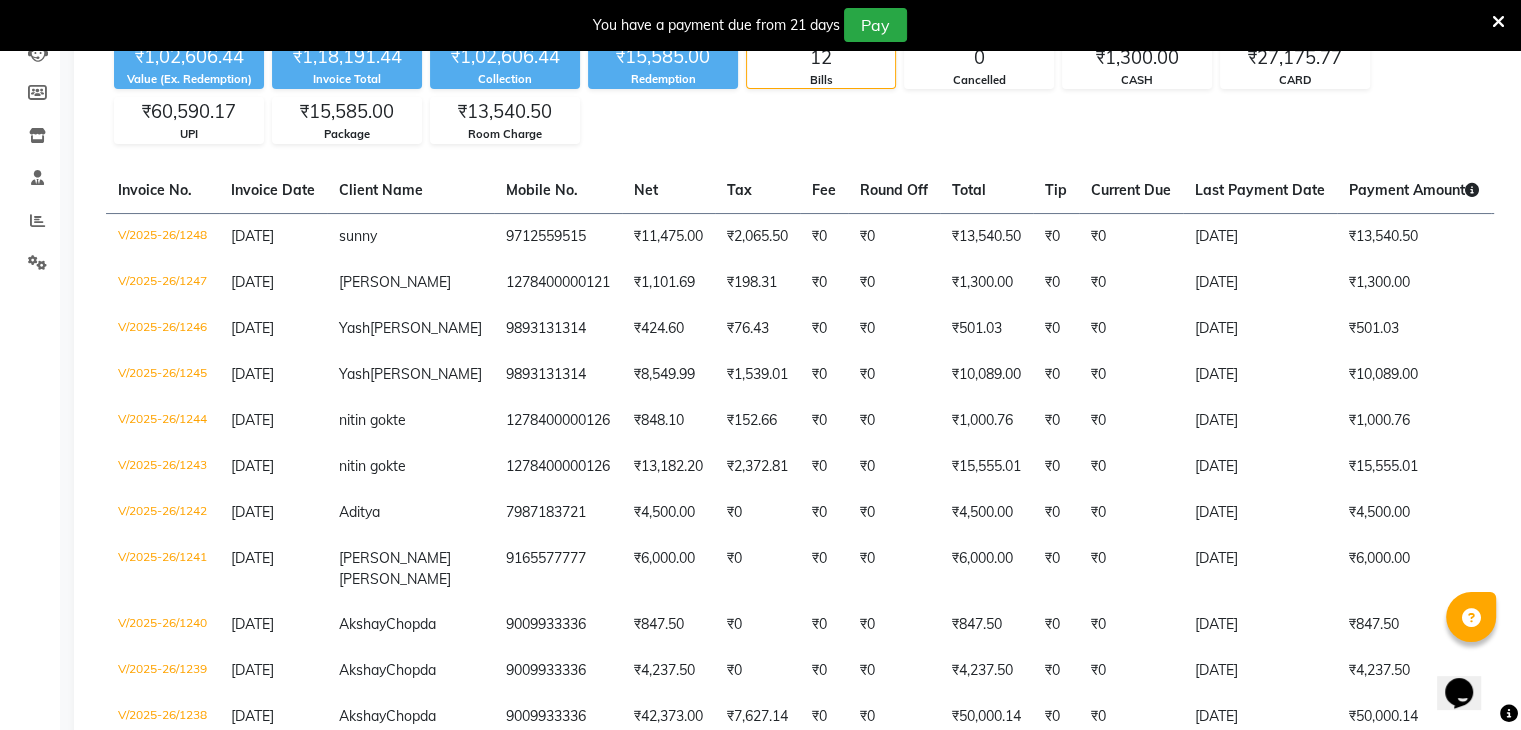 scroll, scrollTop: 0, scrollLeft: 0, axis: both 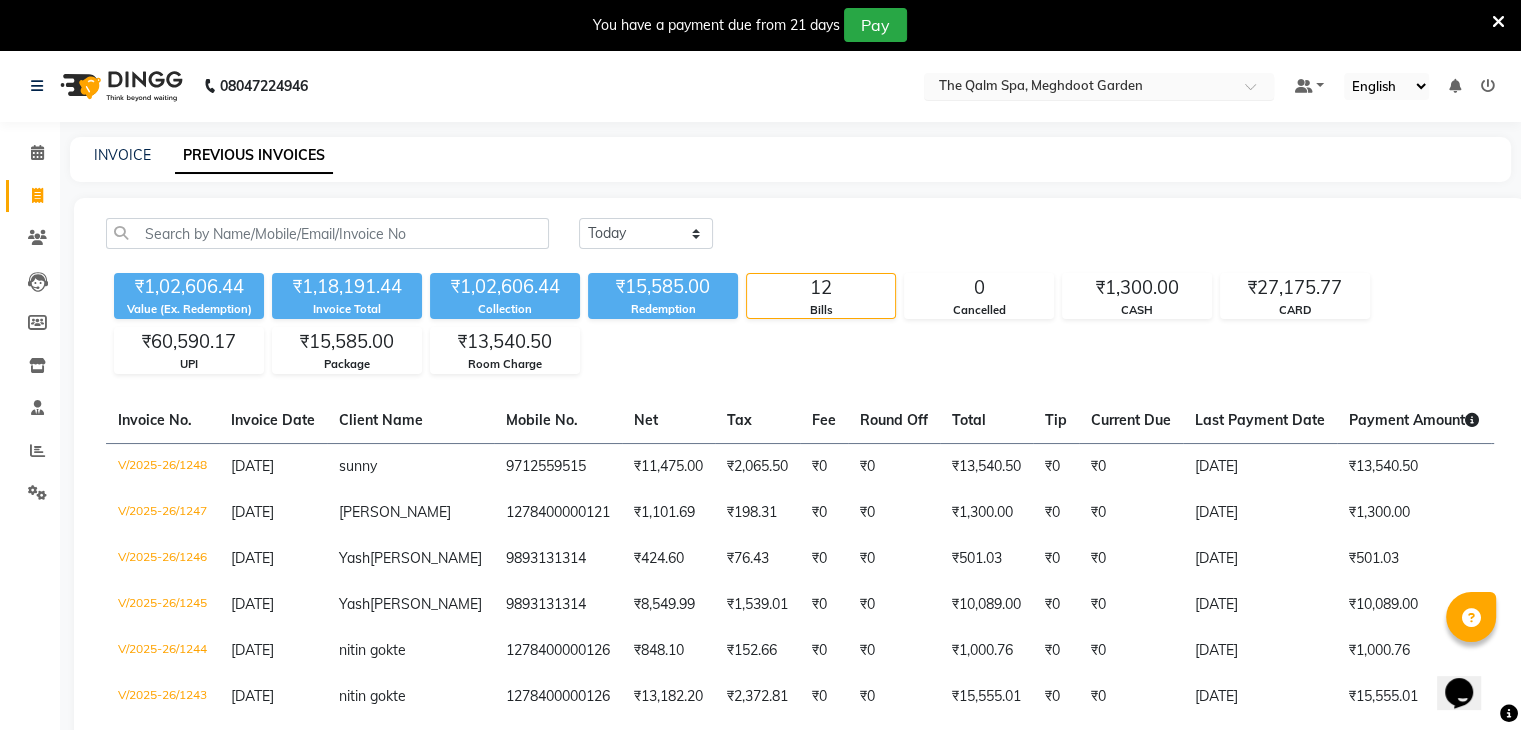 click at bounding box center (1079, 88) 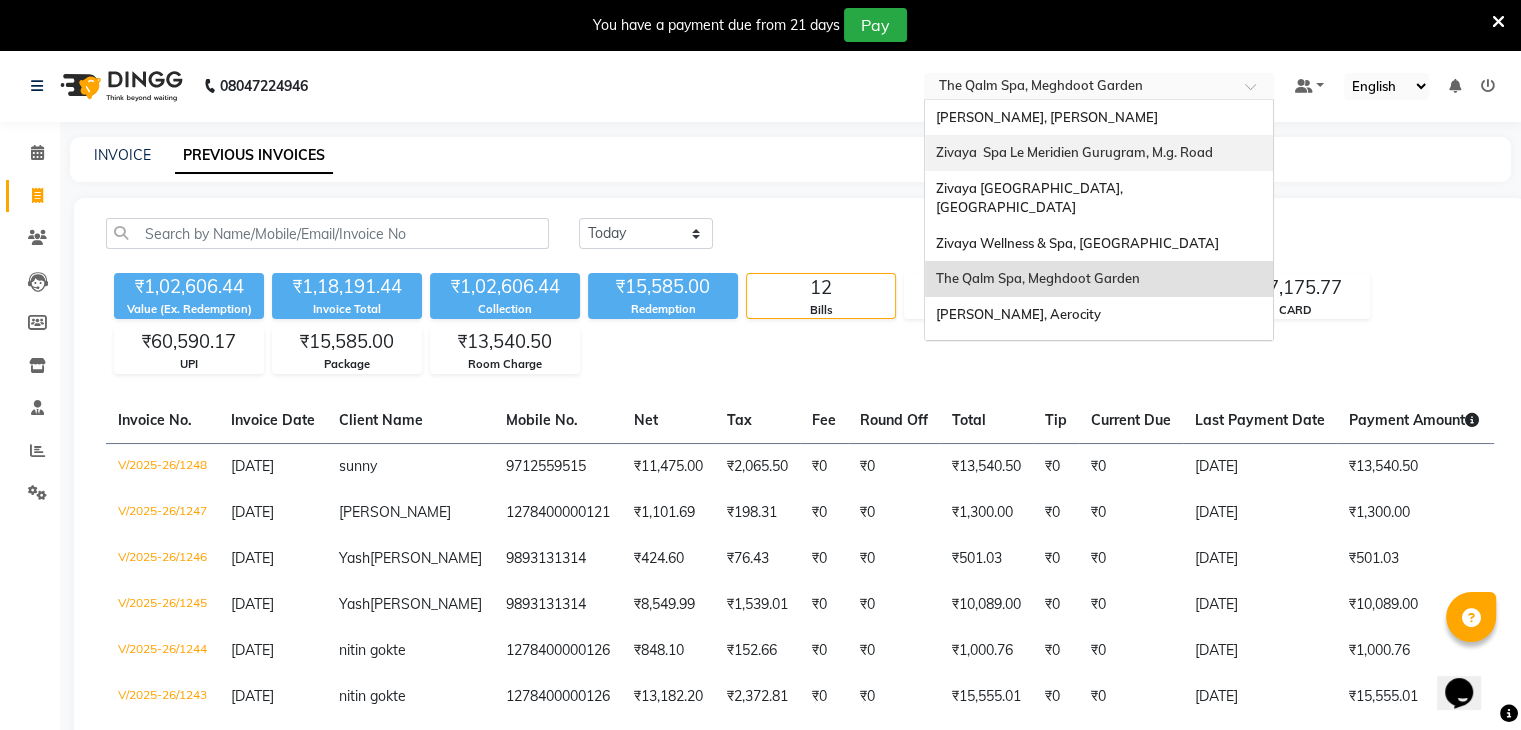 click on "Zivaya  Spa Le Meridien Gurugram, M.g. Road" at bounding box center (1073, 152) 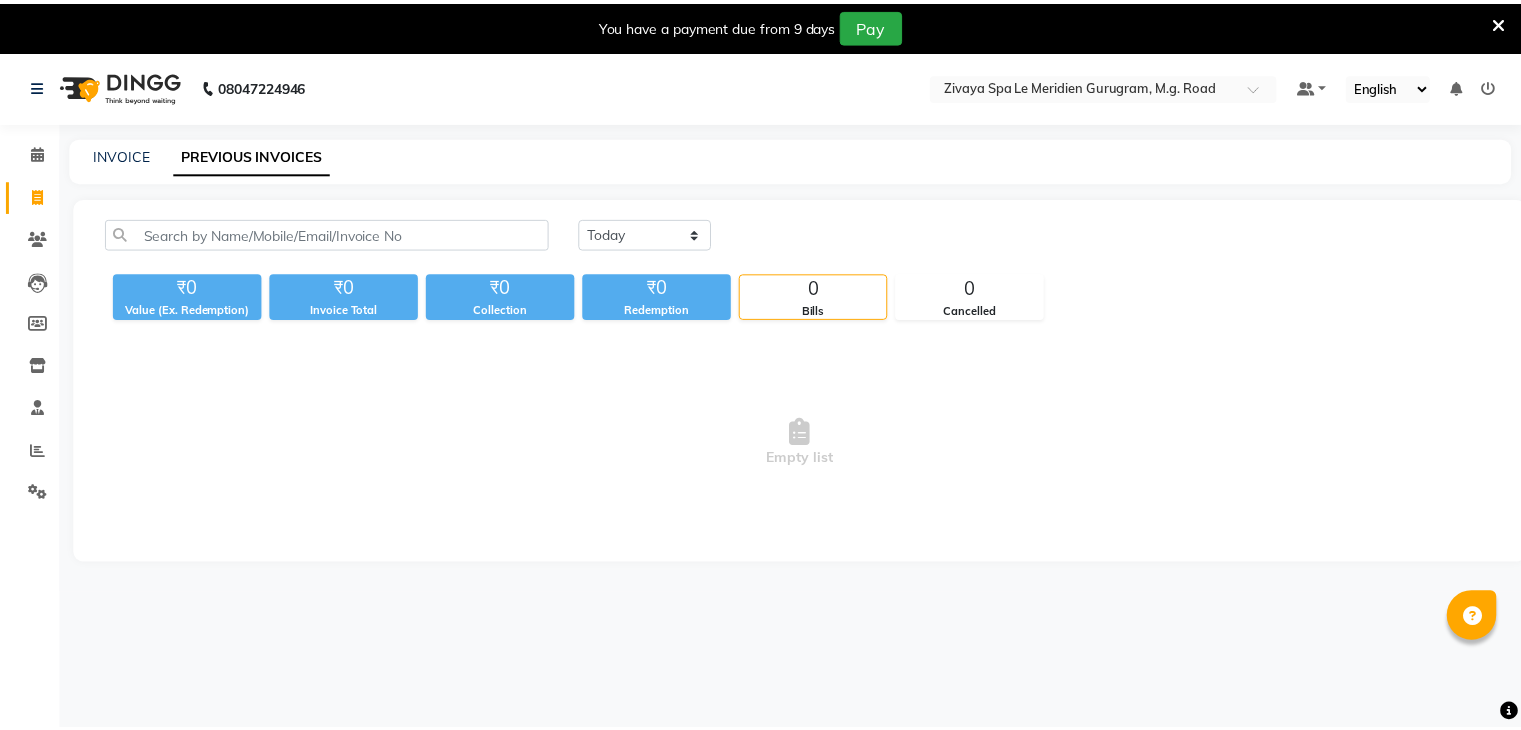 scroll, scrollTop: 0, scrollLeft: 0, axis: both 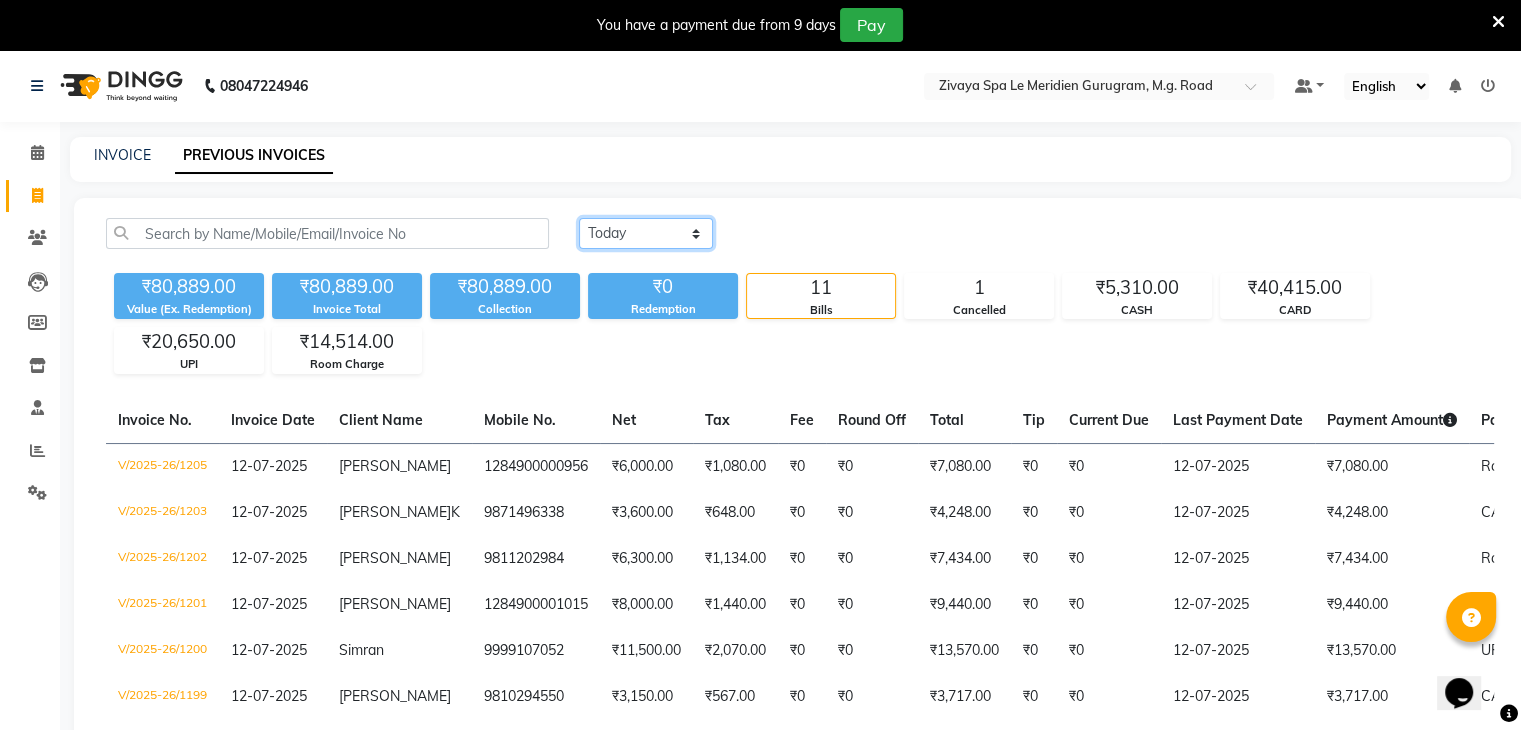 click on "[DATE] [DATE] Custom Range" 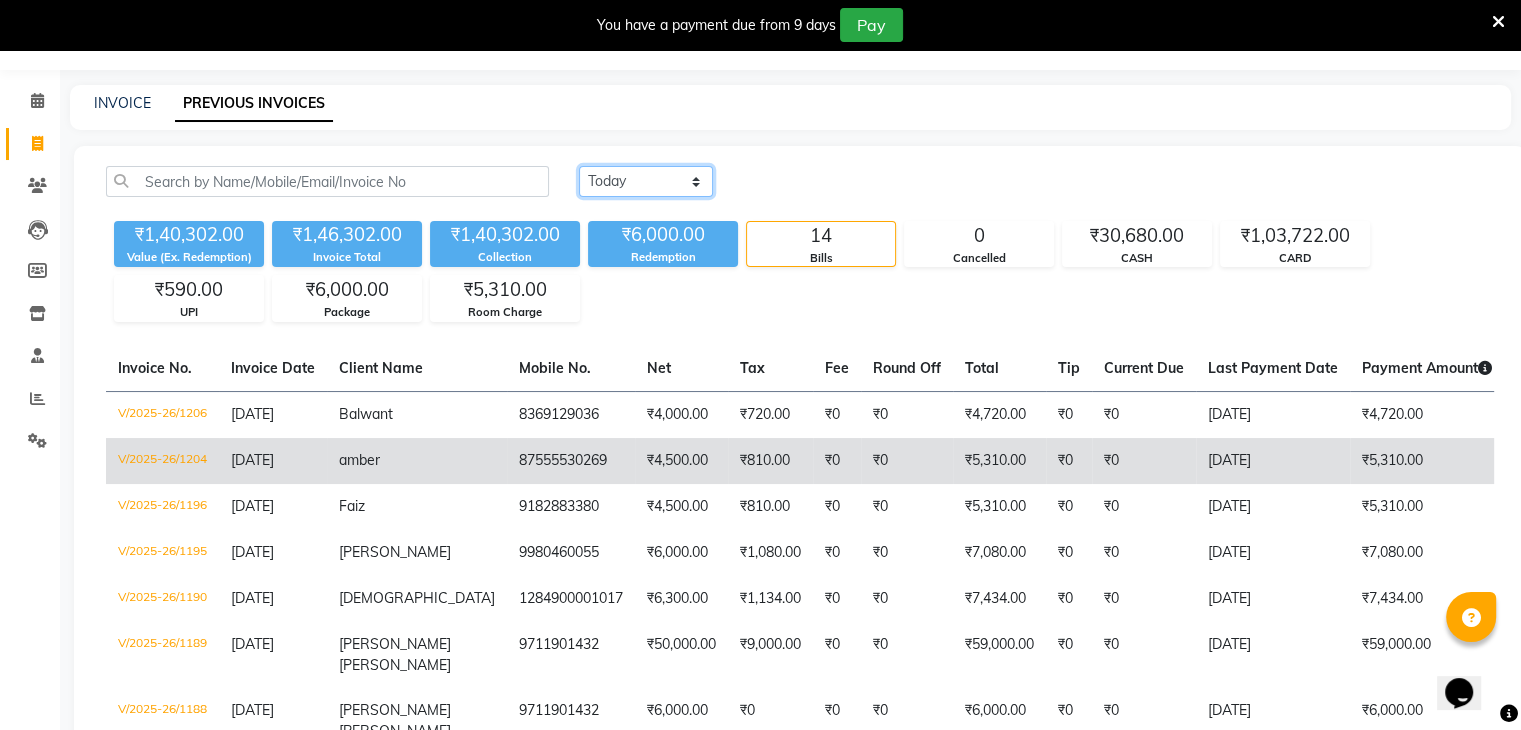 scroll, scrollTop: 100, scrollLeft: 0, axis: vertical 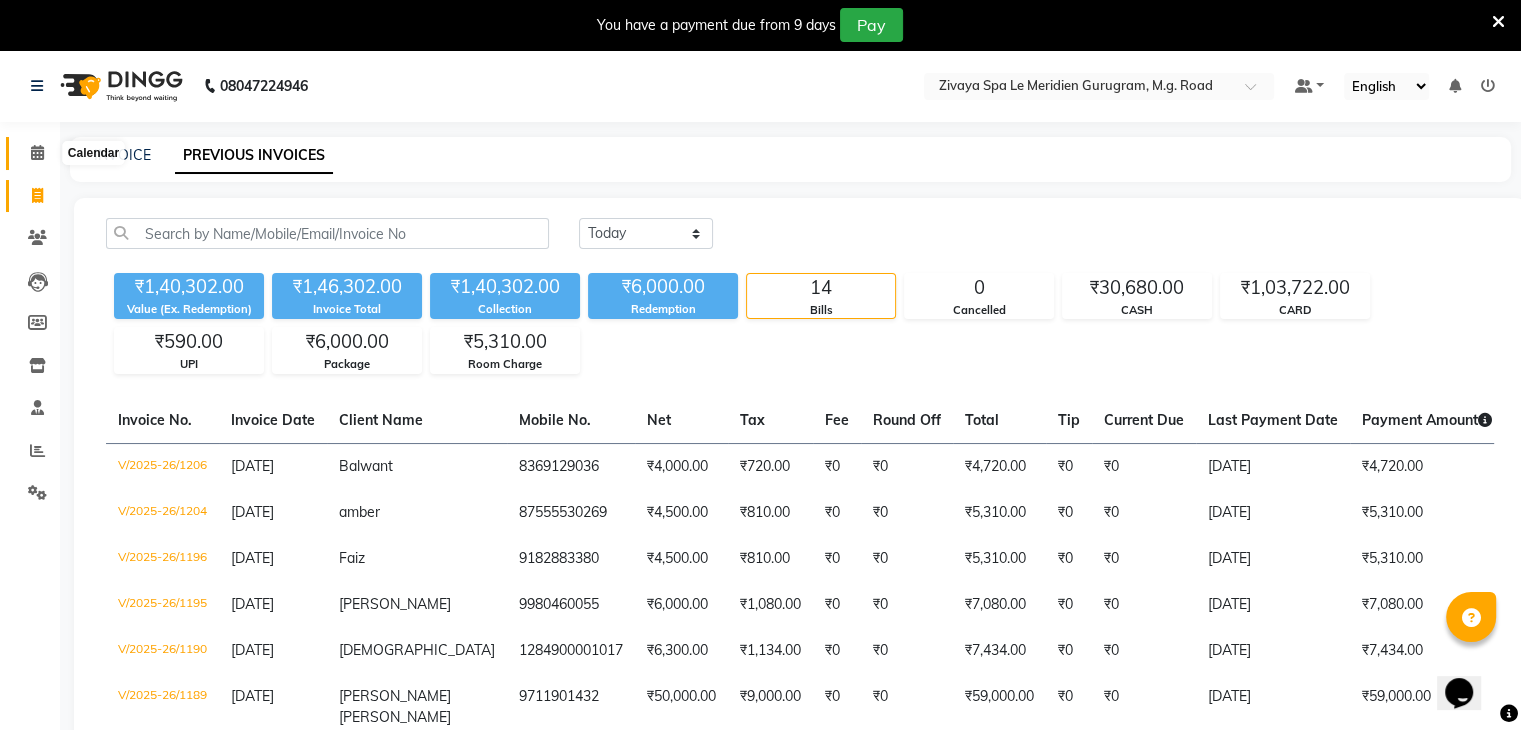 click 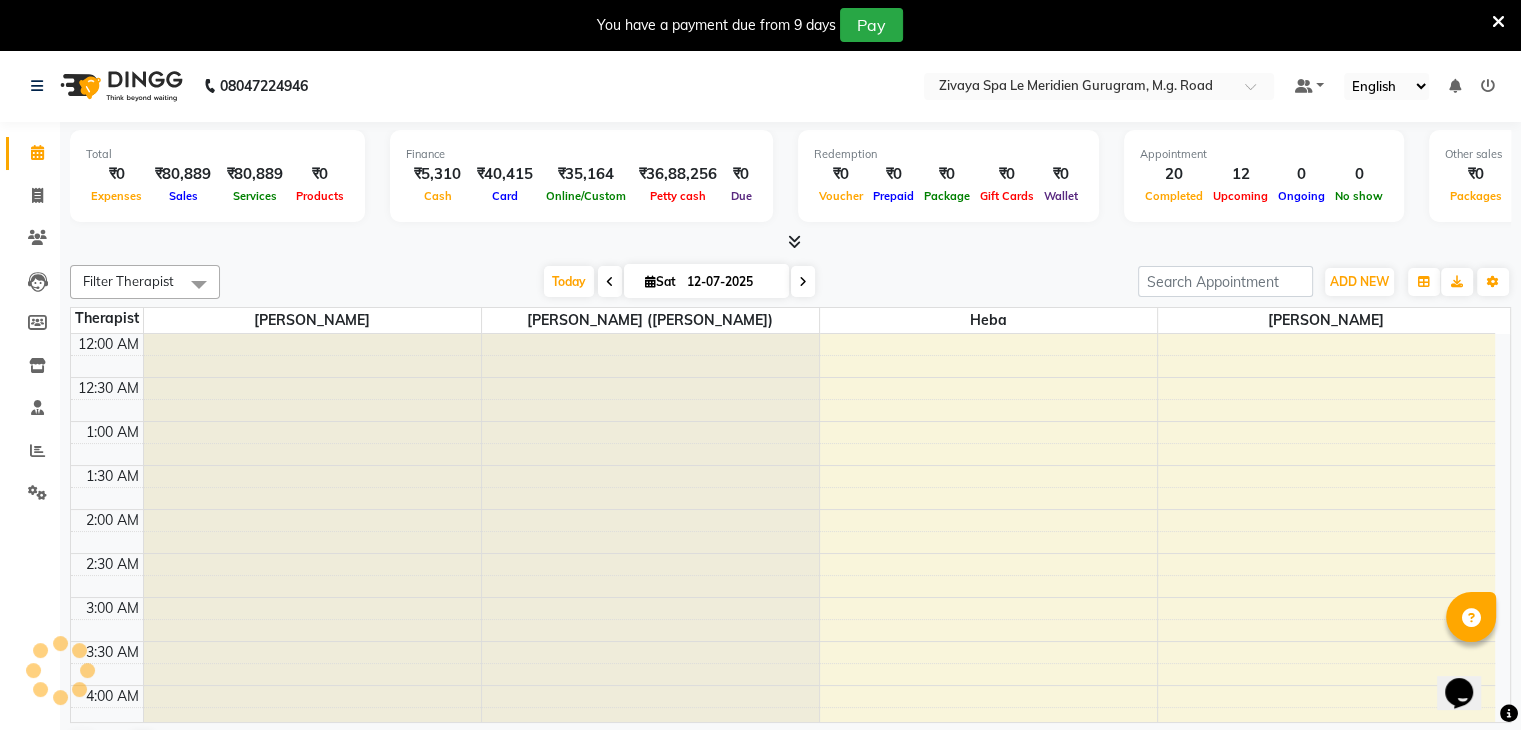 scroll, scrollTop: 1483, scrollLeft: 0, axis: vertical 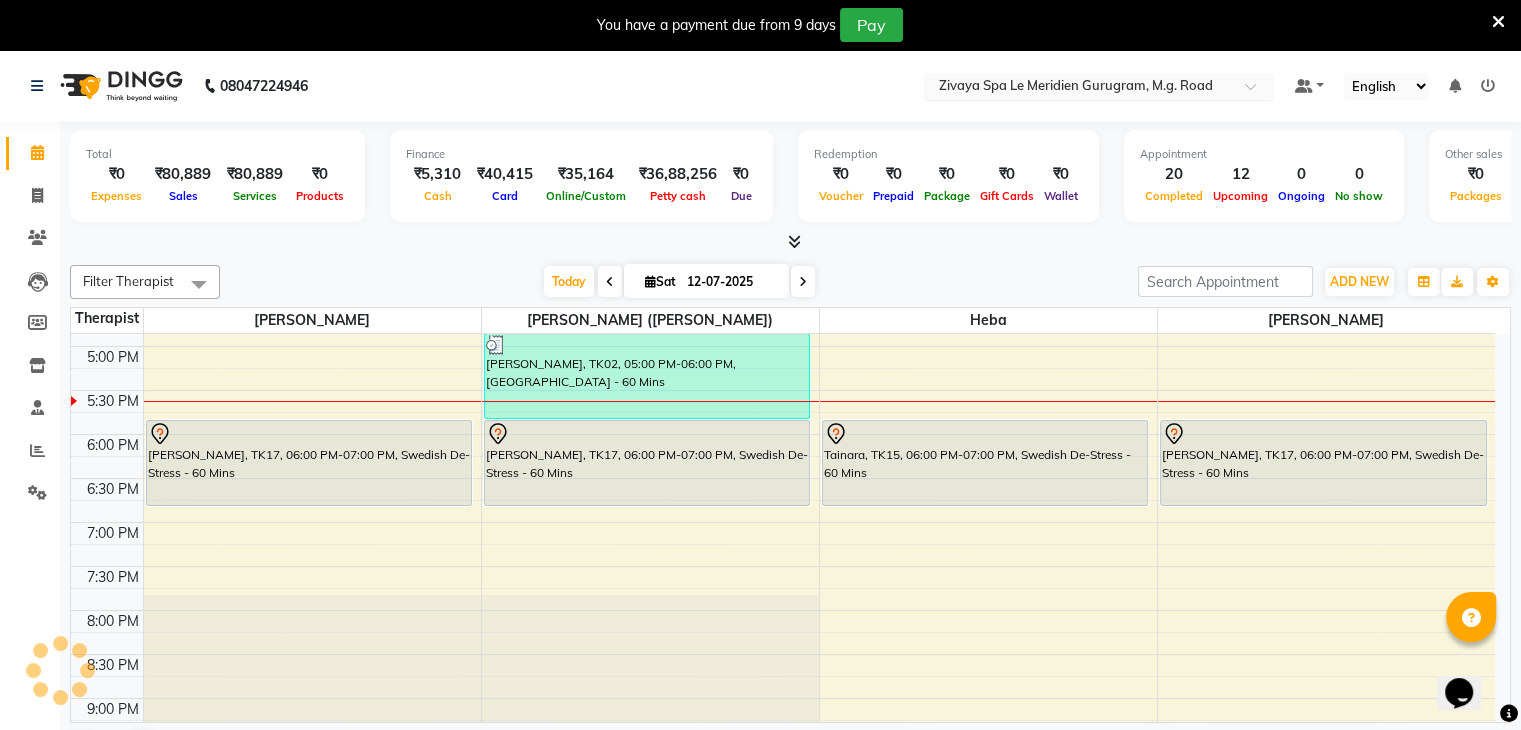 click at bounding box center [1079, 88] 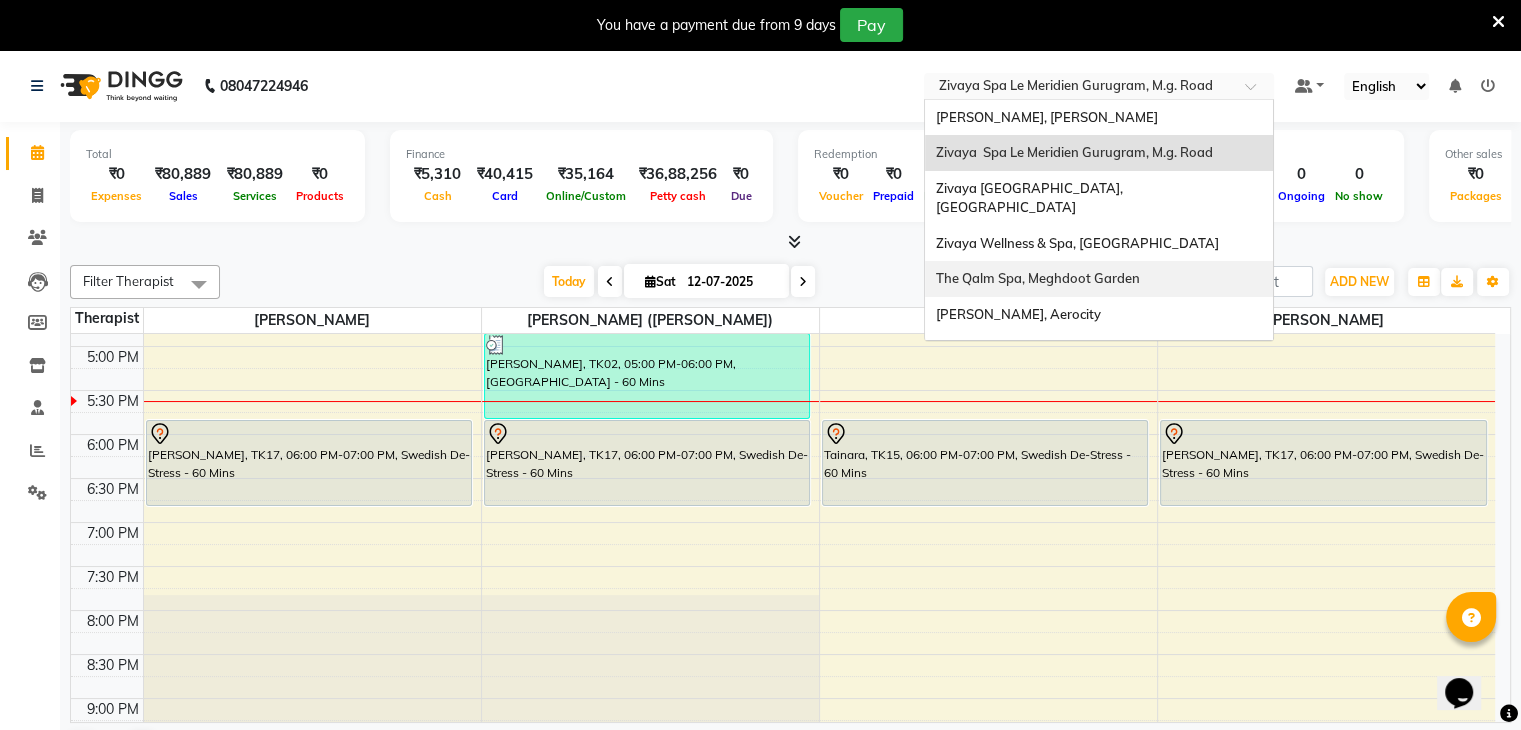 click on "The Qalm Spa, Meghdoot Garden" at bounding box center (1037, 278) 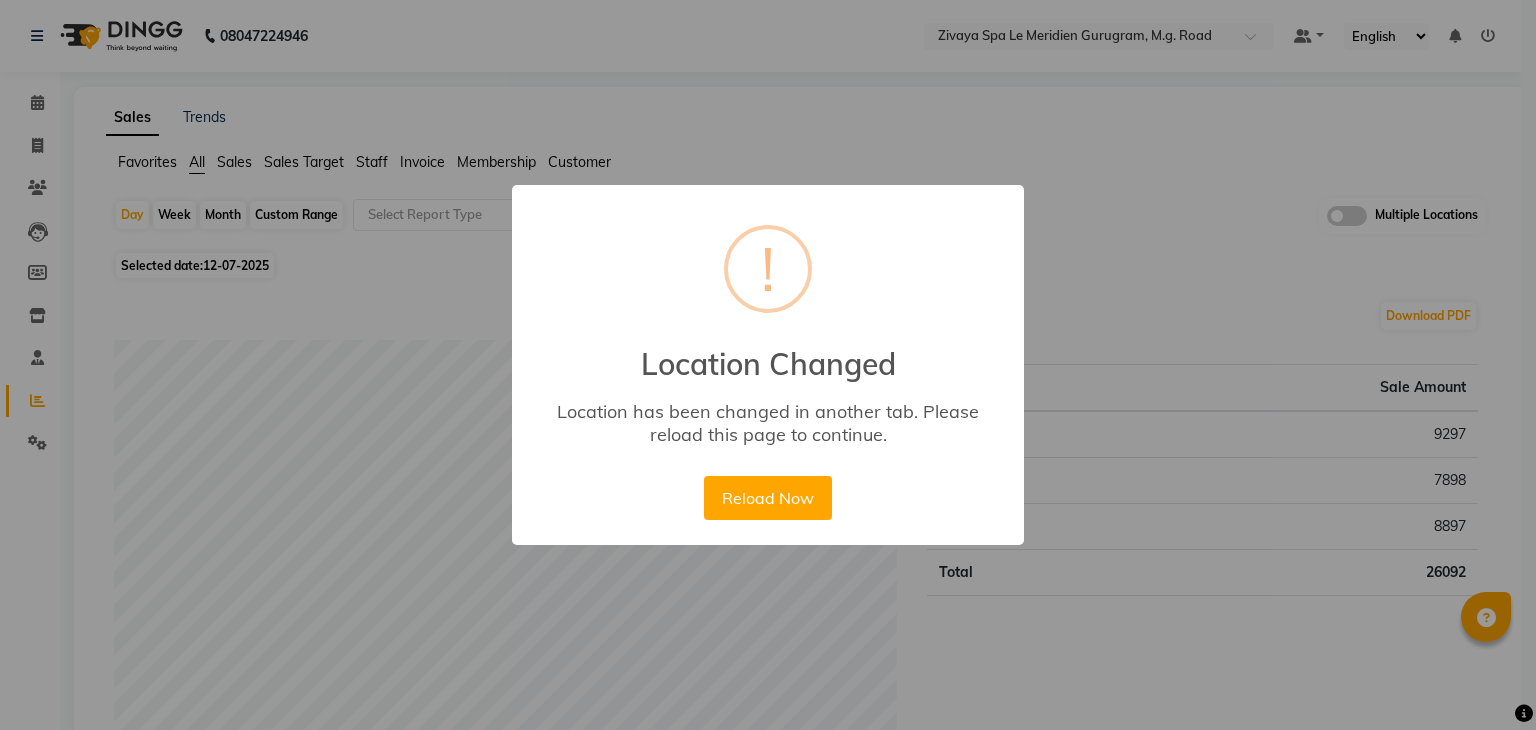 scroll, scrollTop: 0, scrollLeft: 0, axis: both 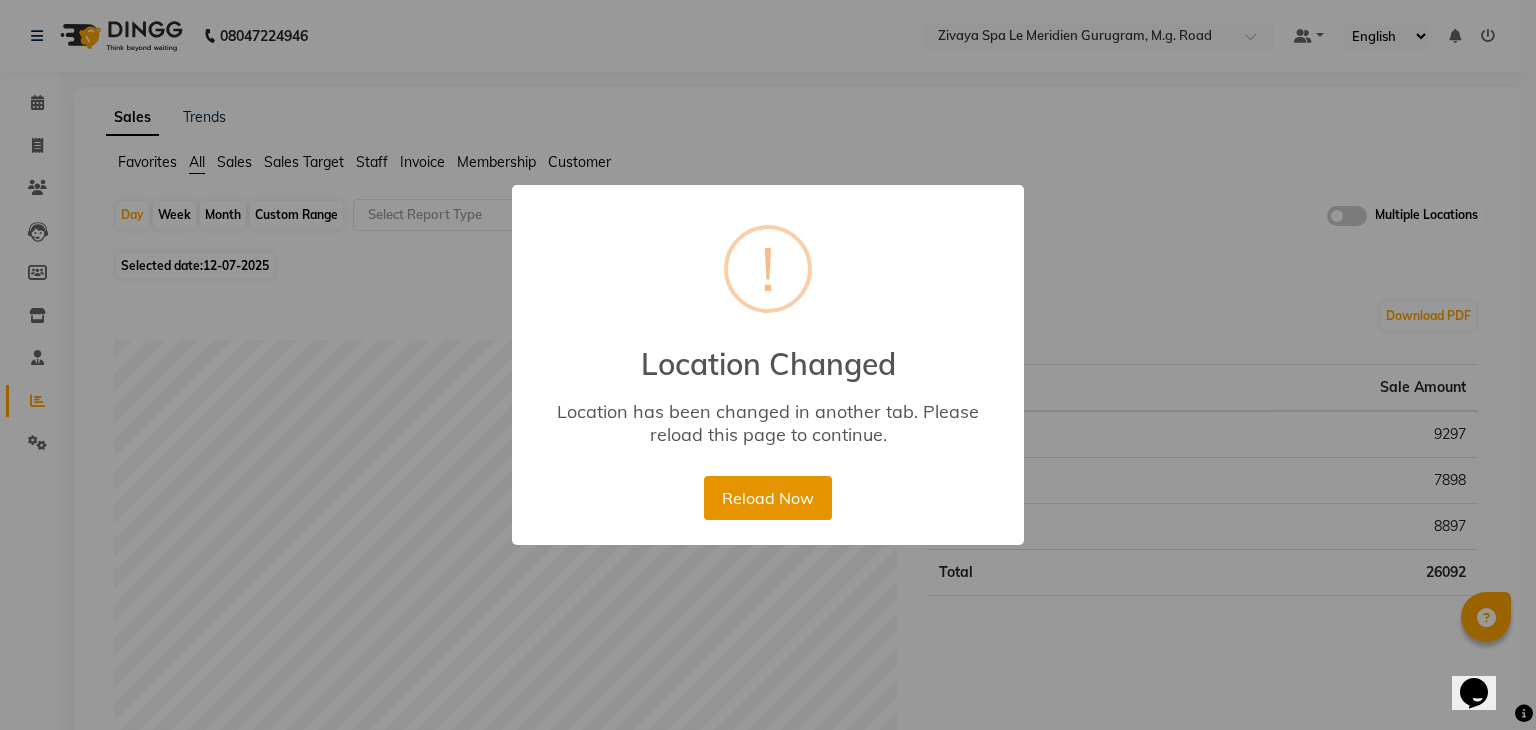 click on "Reload Now" at bounding box center [767, 498] 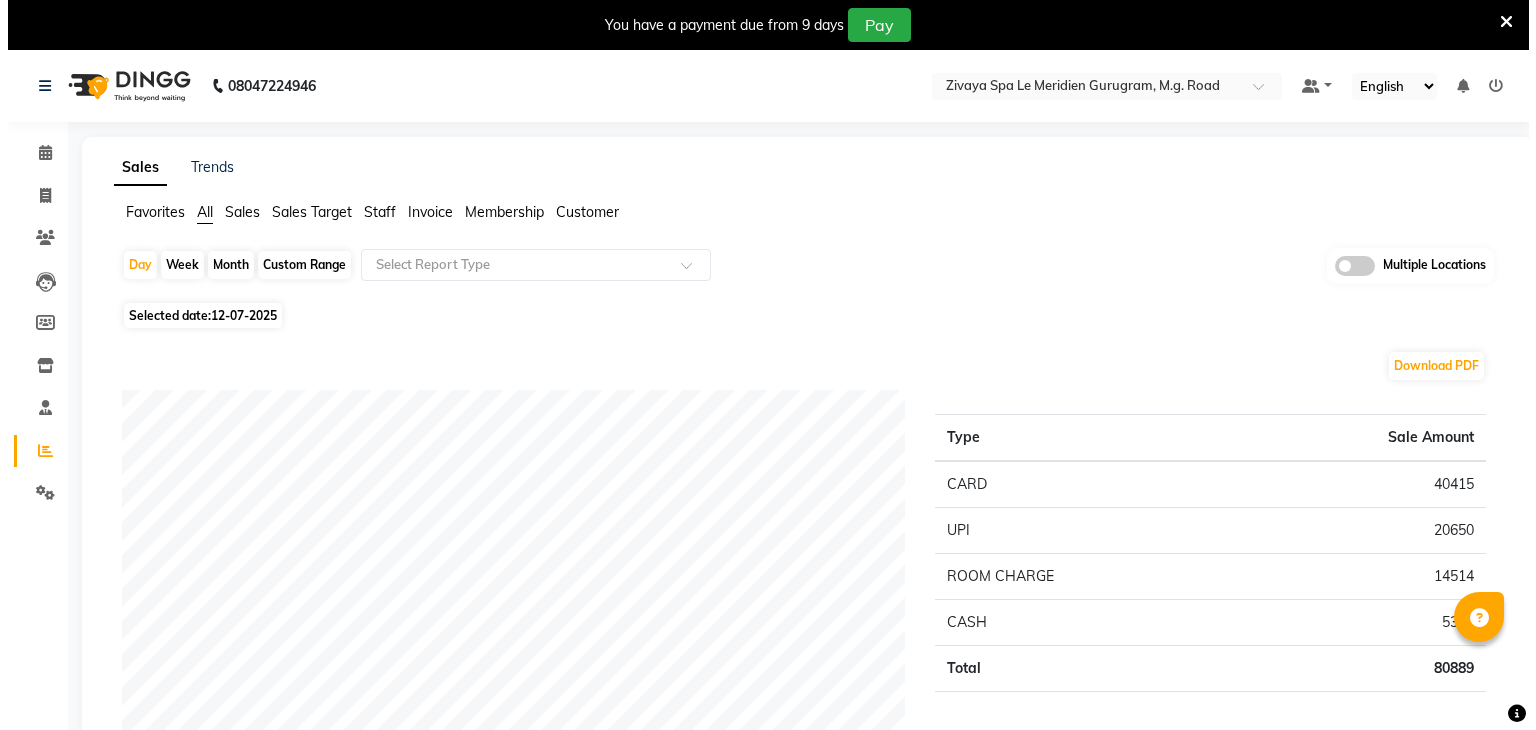 scroll, scrollTop: 0, scrollLeft: 0, axis: both 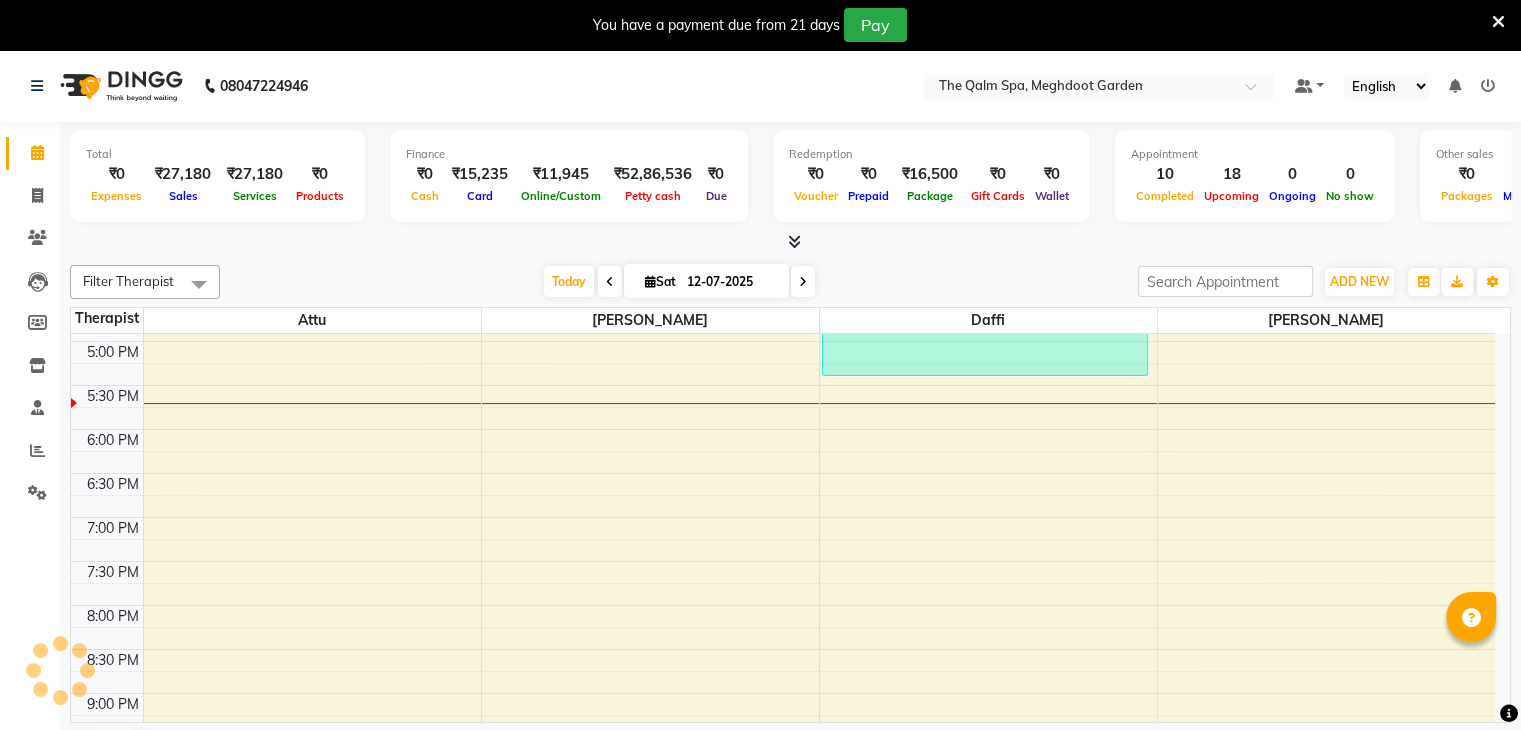 click at bounding box center (803, 281) 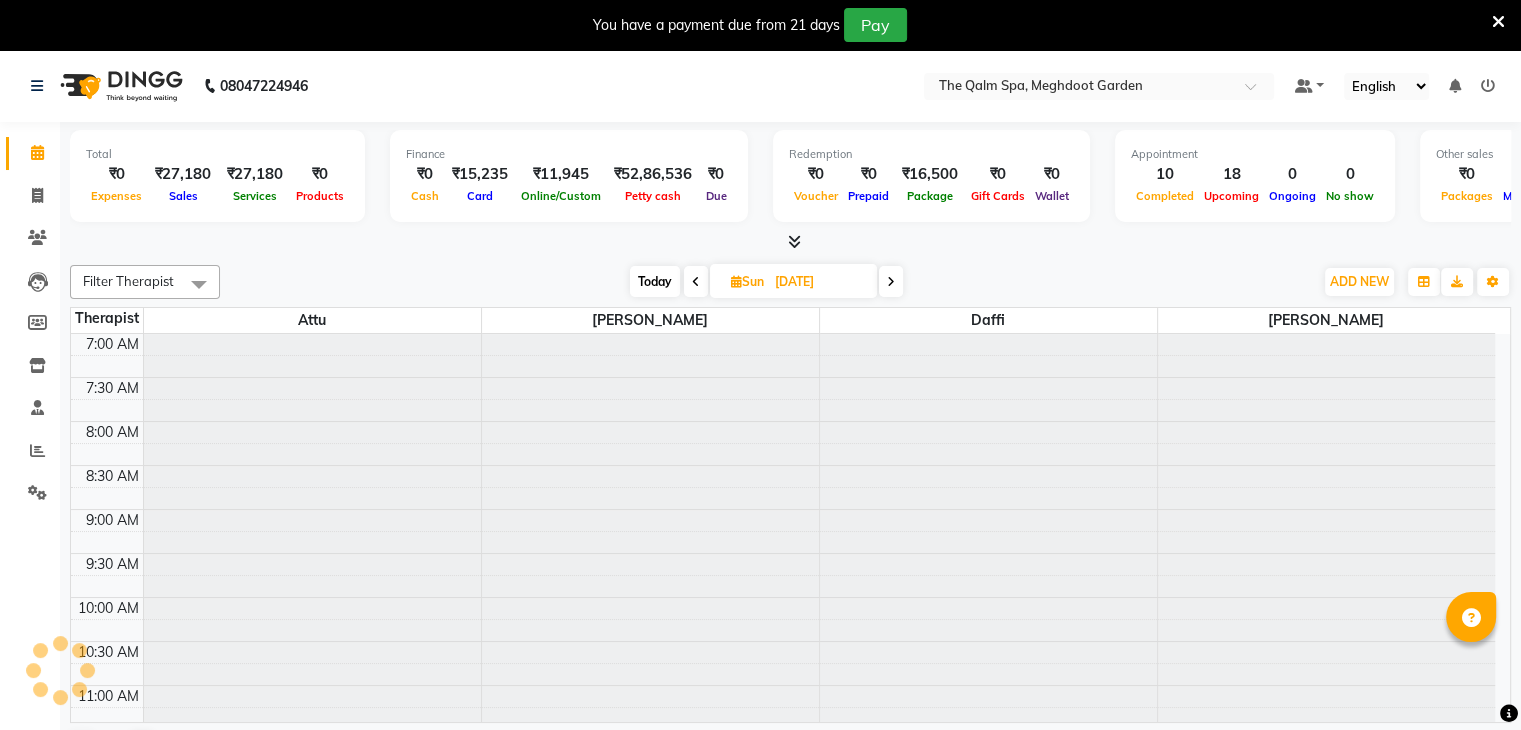 scroll, scrollTop: 872, scrollLeft: 0, axis: vertical 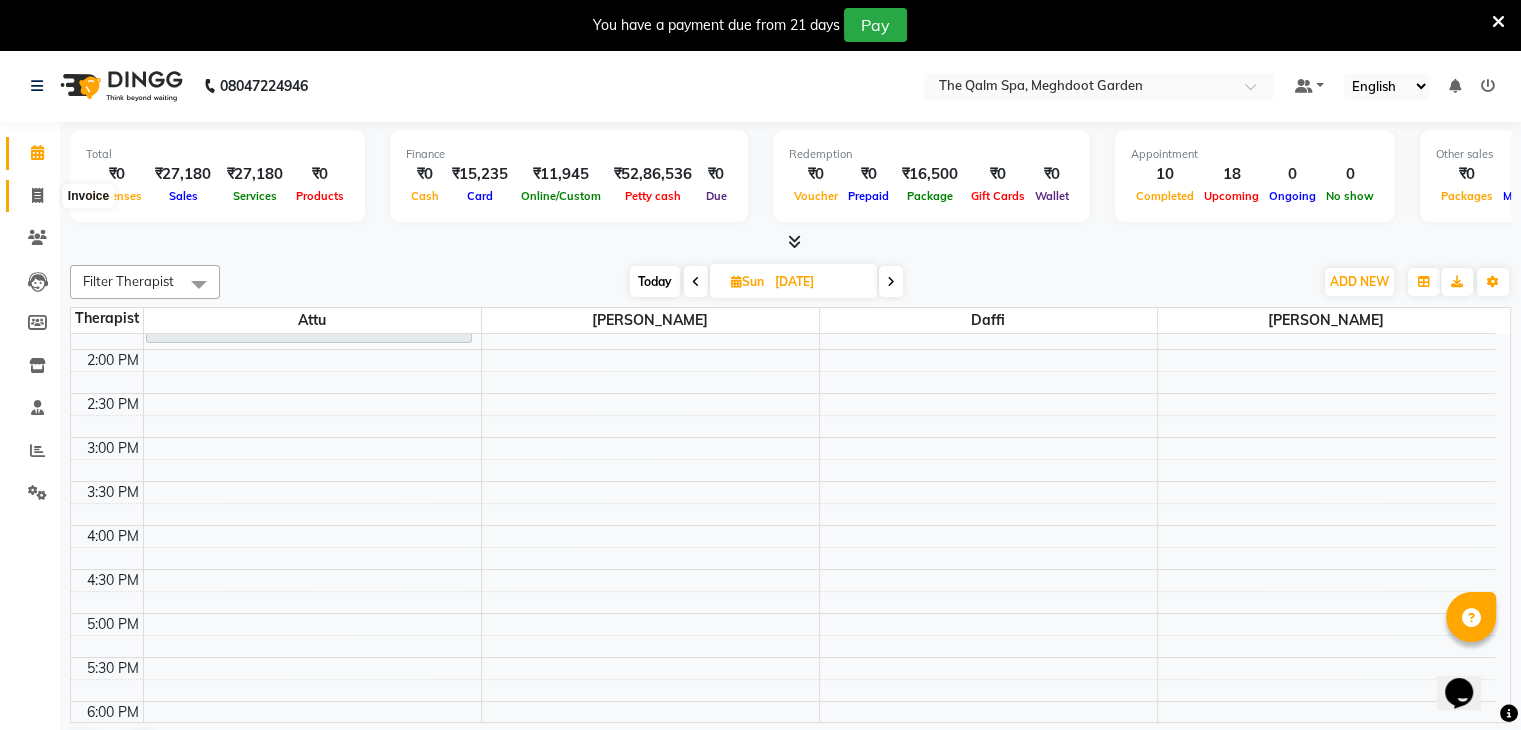 click 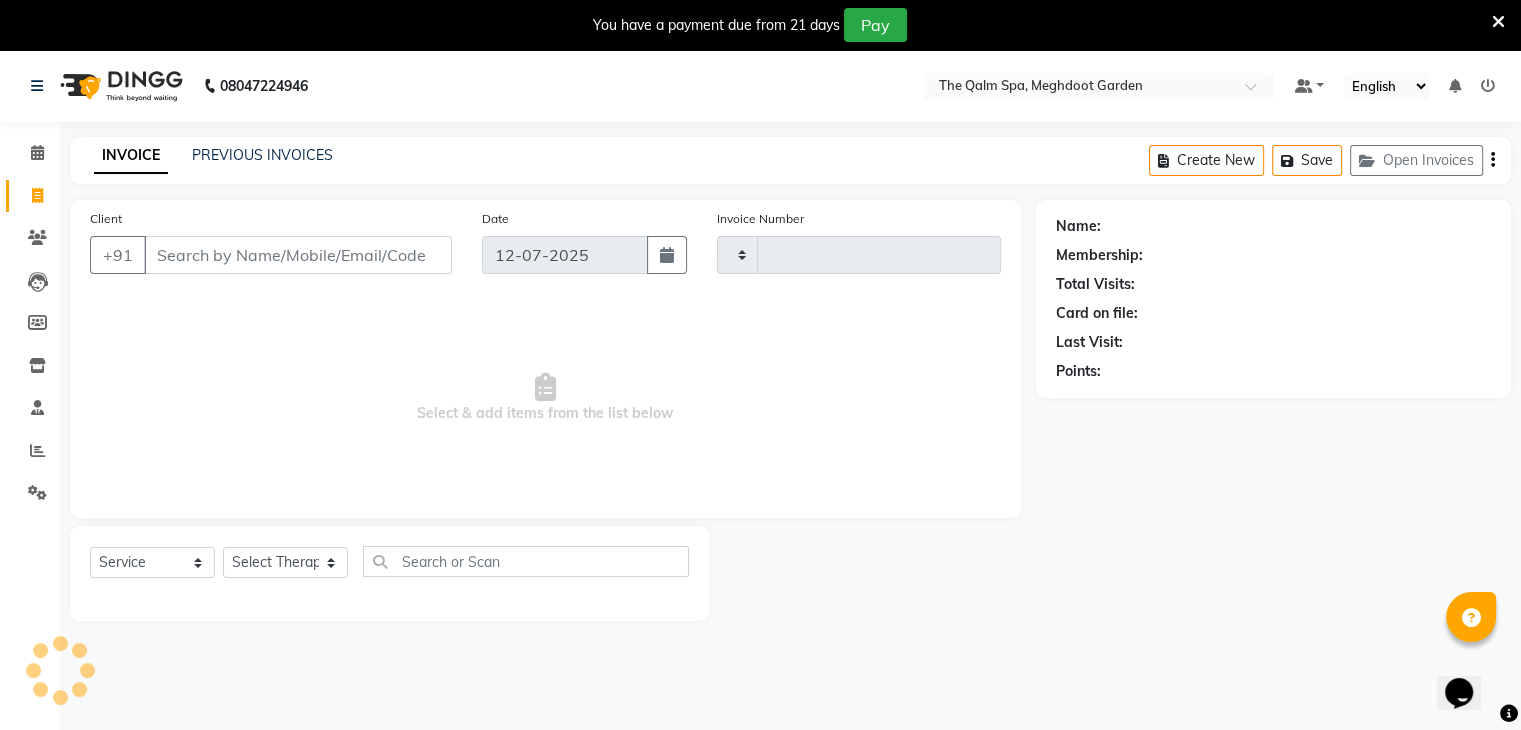 type on "1255" 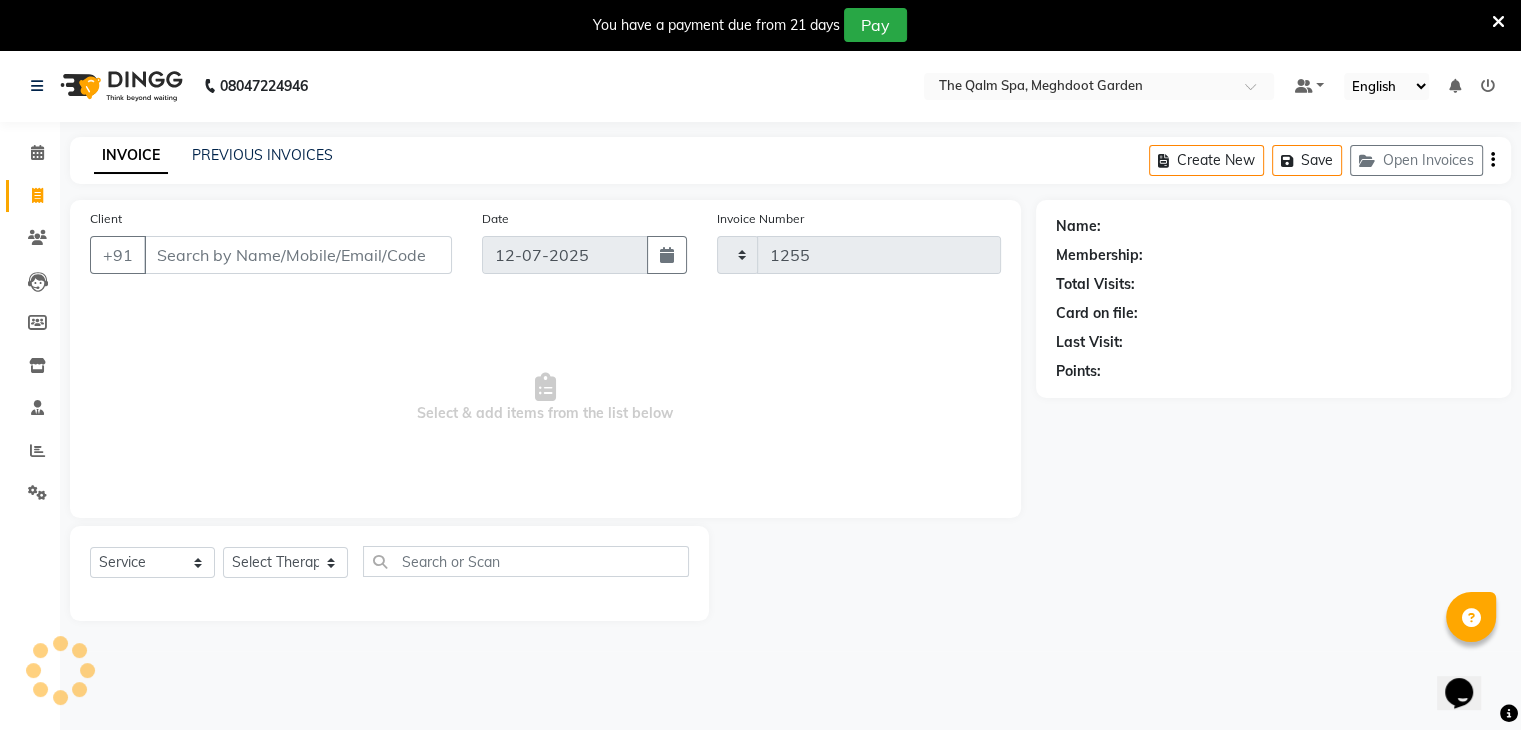 select on "6401" 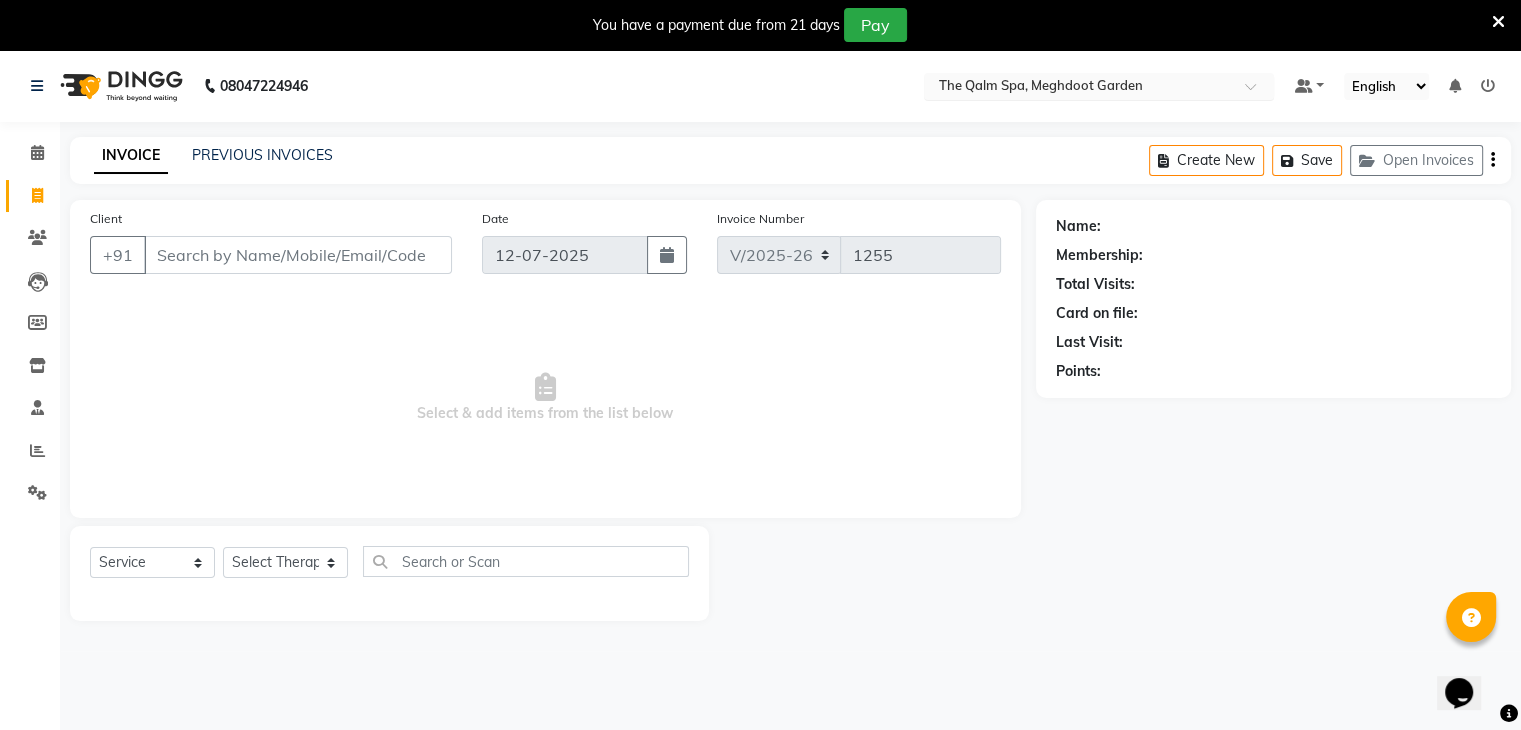 click at bounding box center [1079, 88] 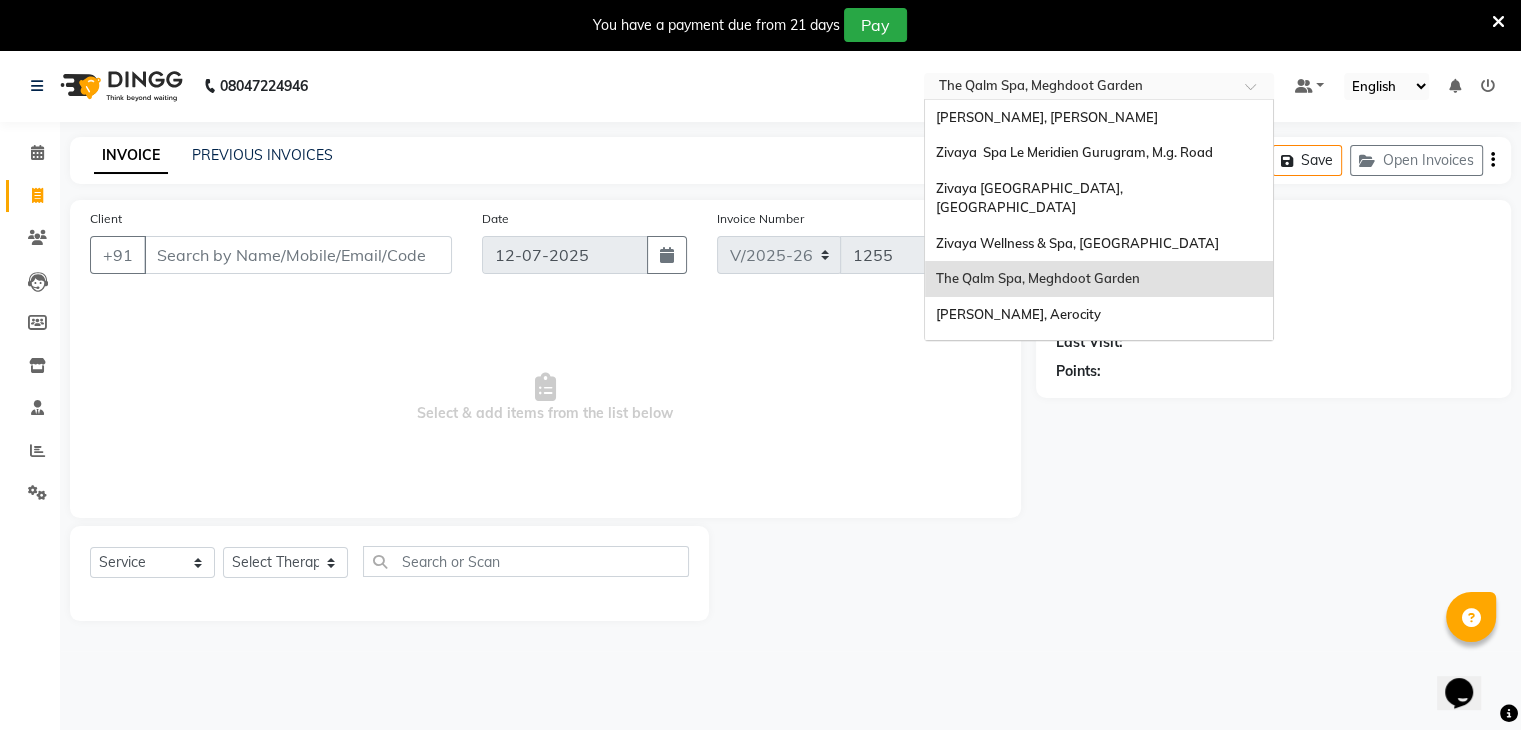 type on "U" 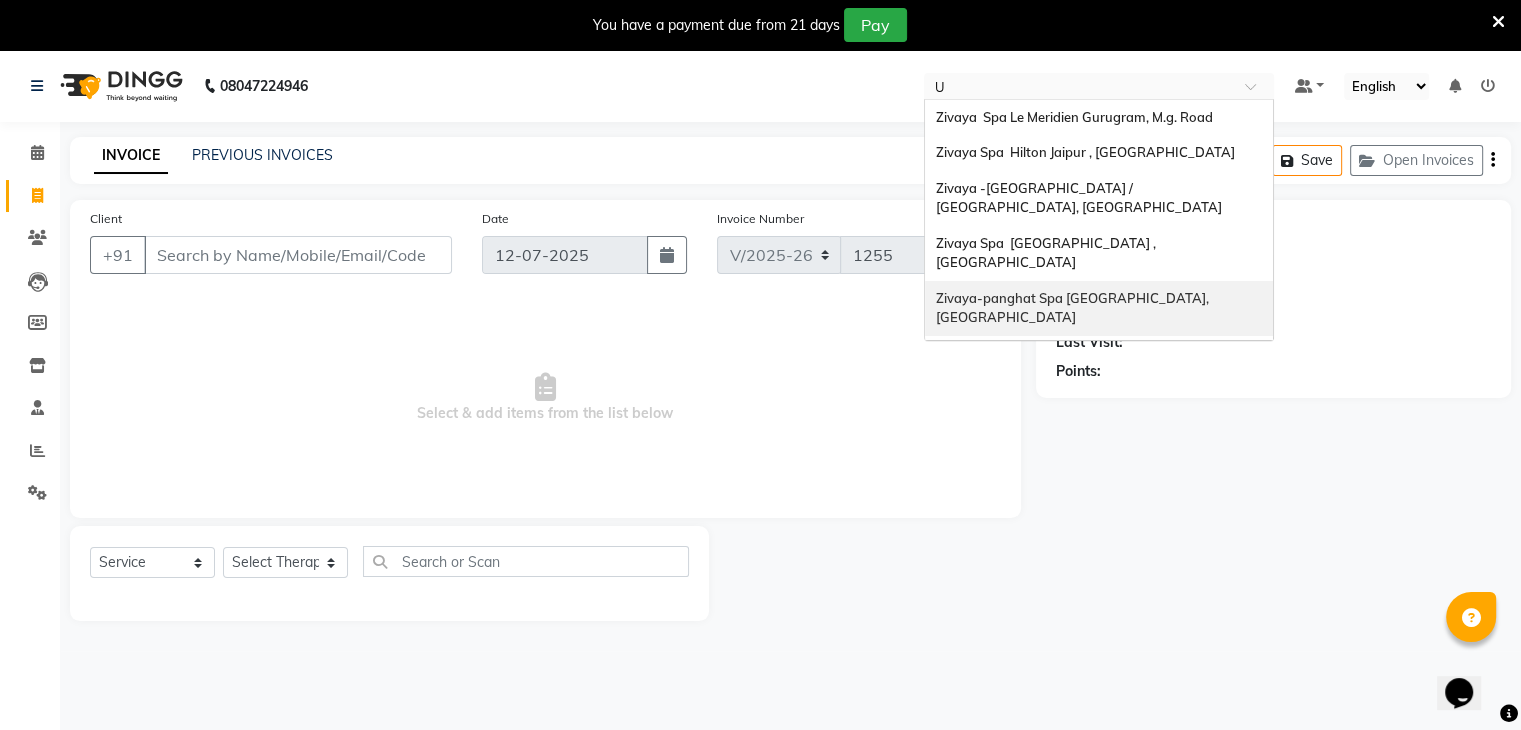 click on "Zivaya-panghat Spa [GEOGRAPHIC_DATA], [GEOGRAPHIC_DATA]" at bounding box center [1073, 308] 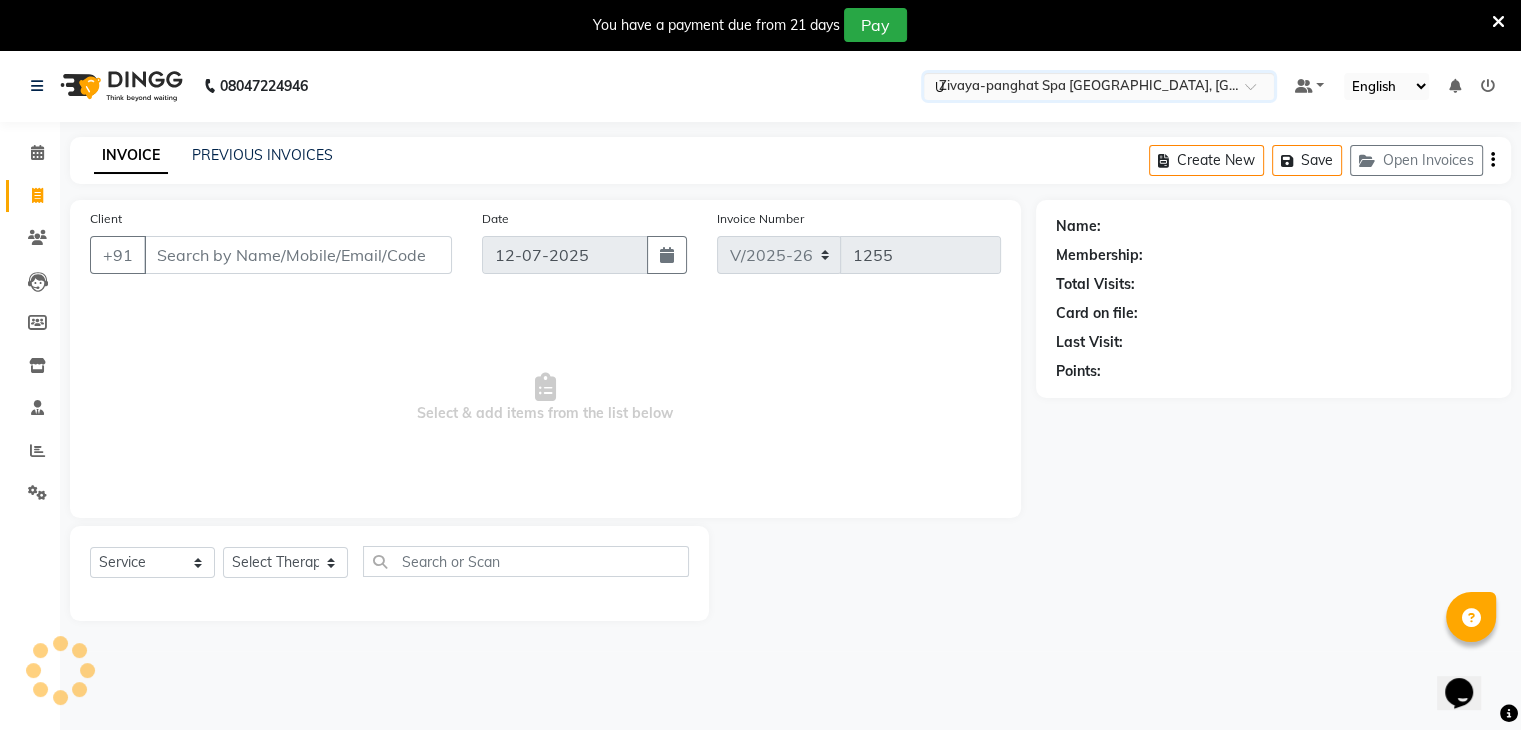 type 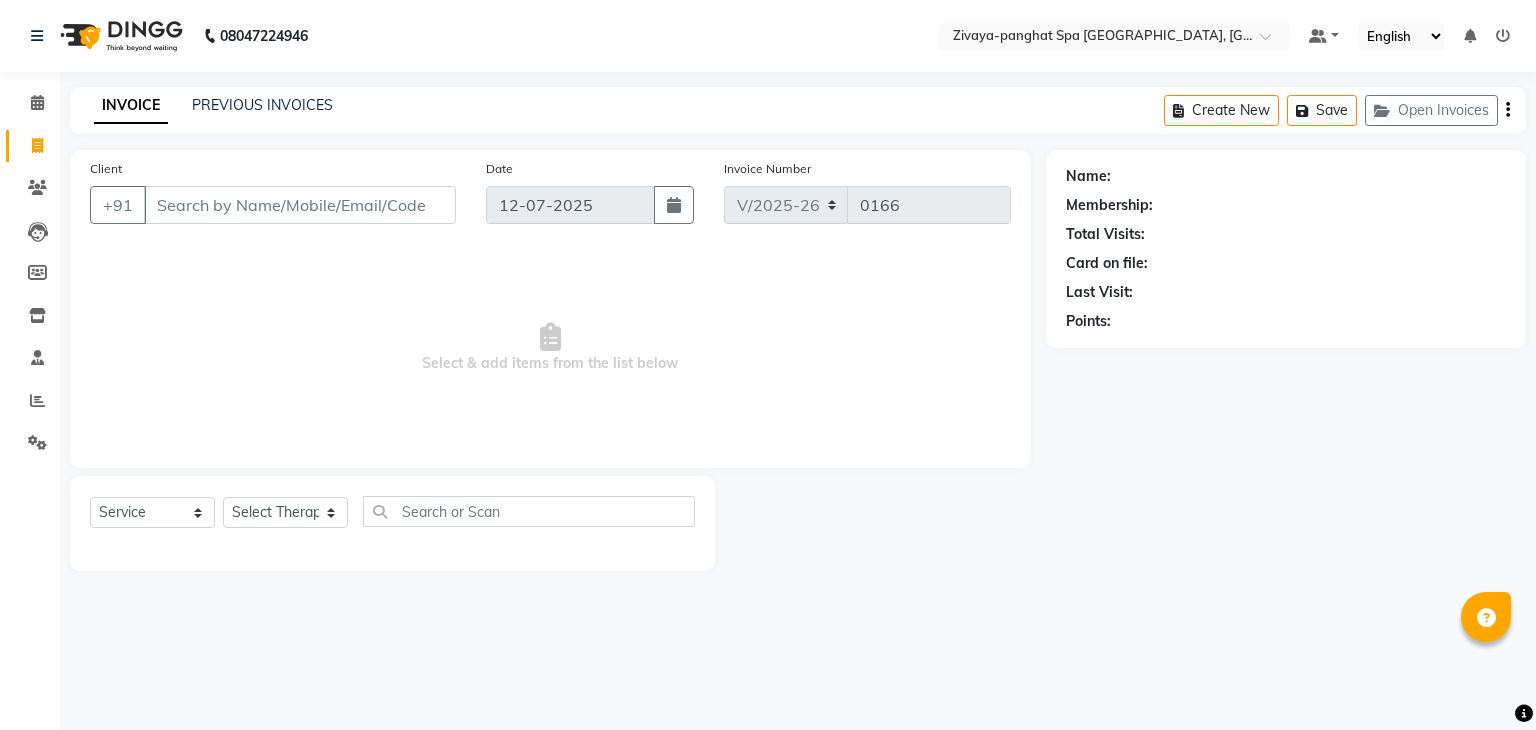 select on "6945" 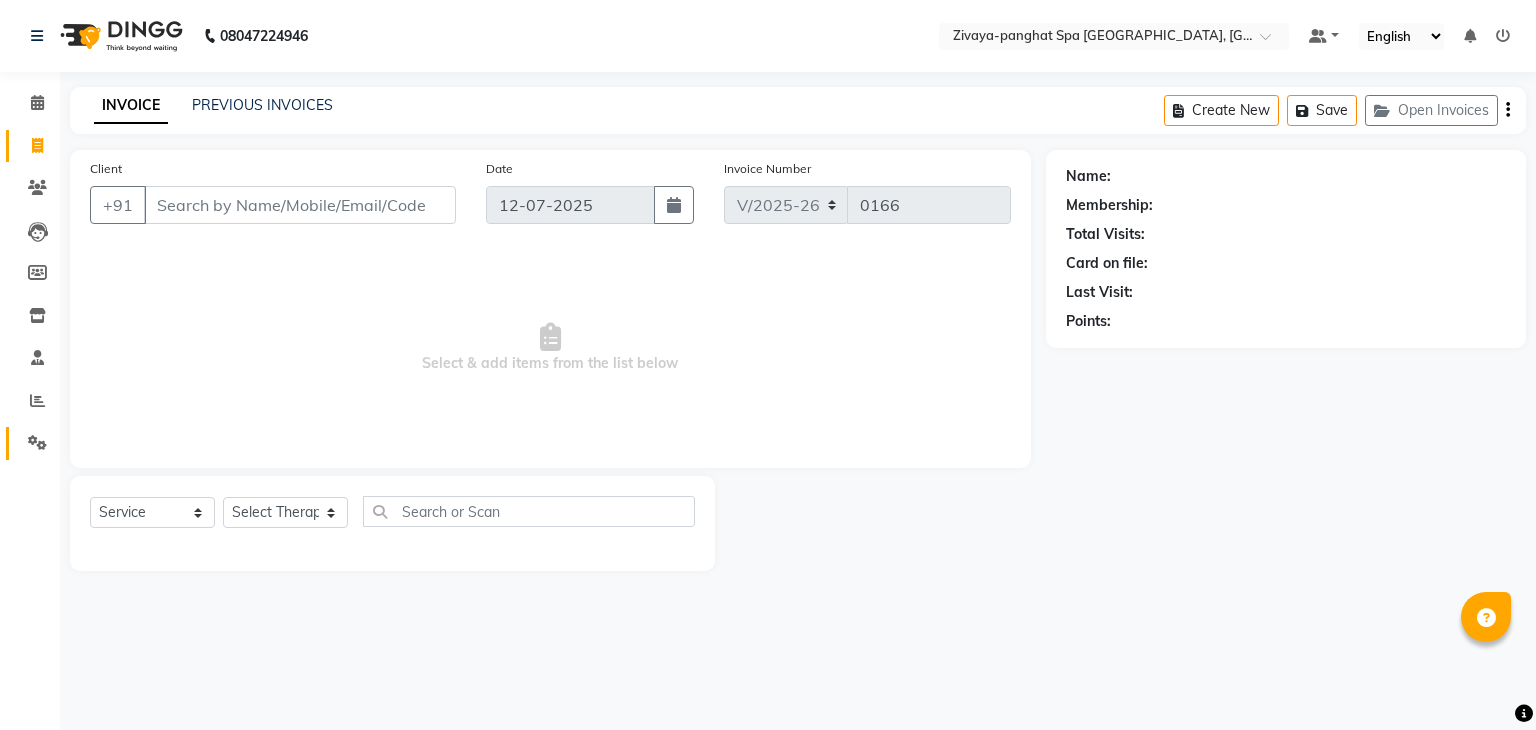 scroll, scrollTop: 0, scrollLeft: 0, axis: both 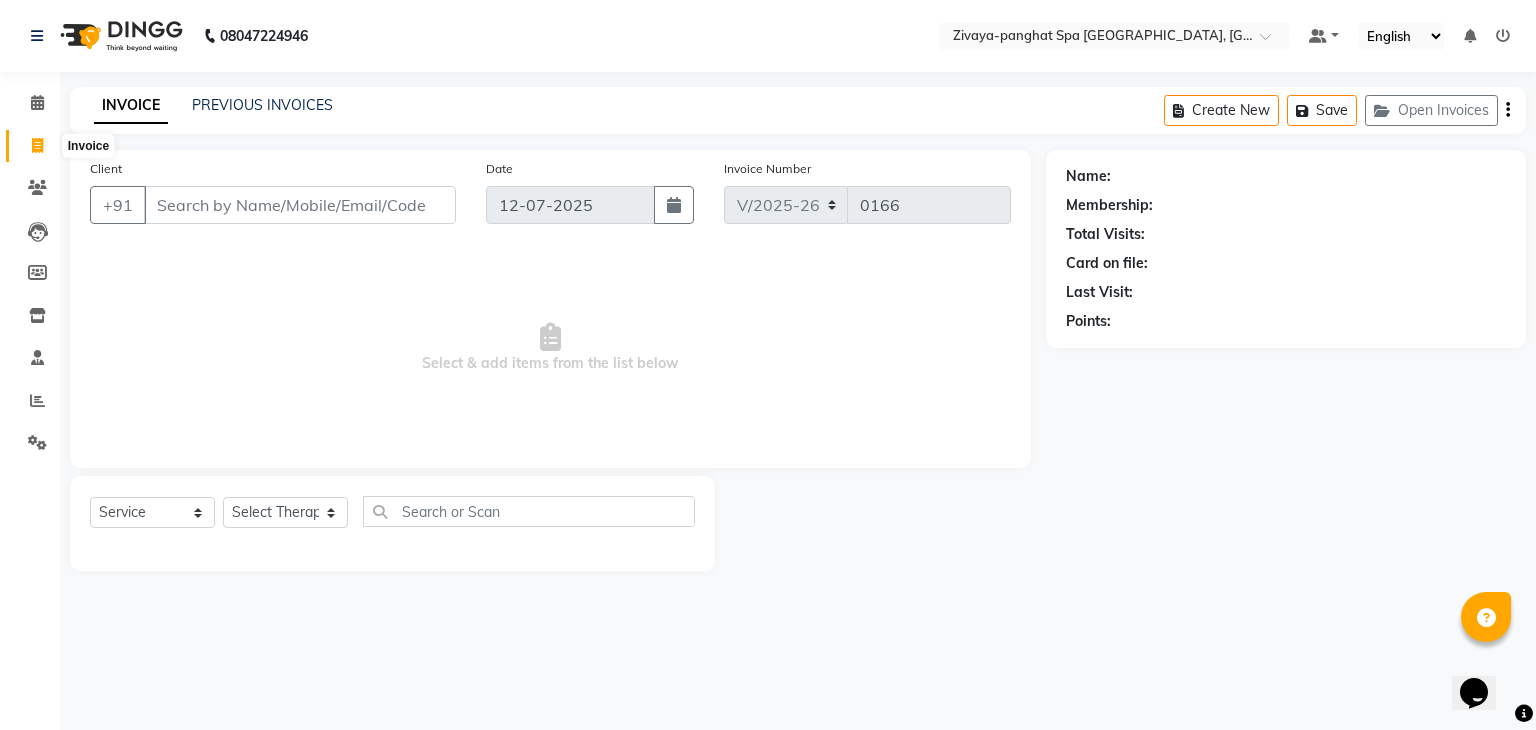 click 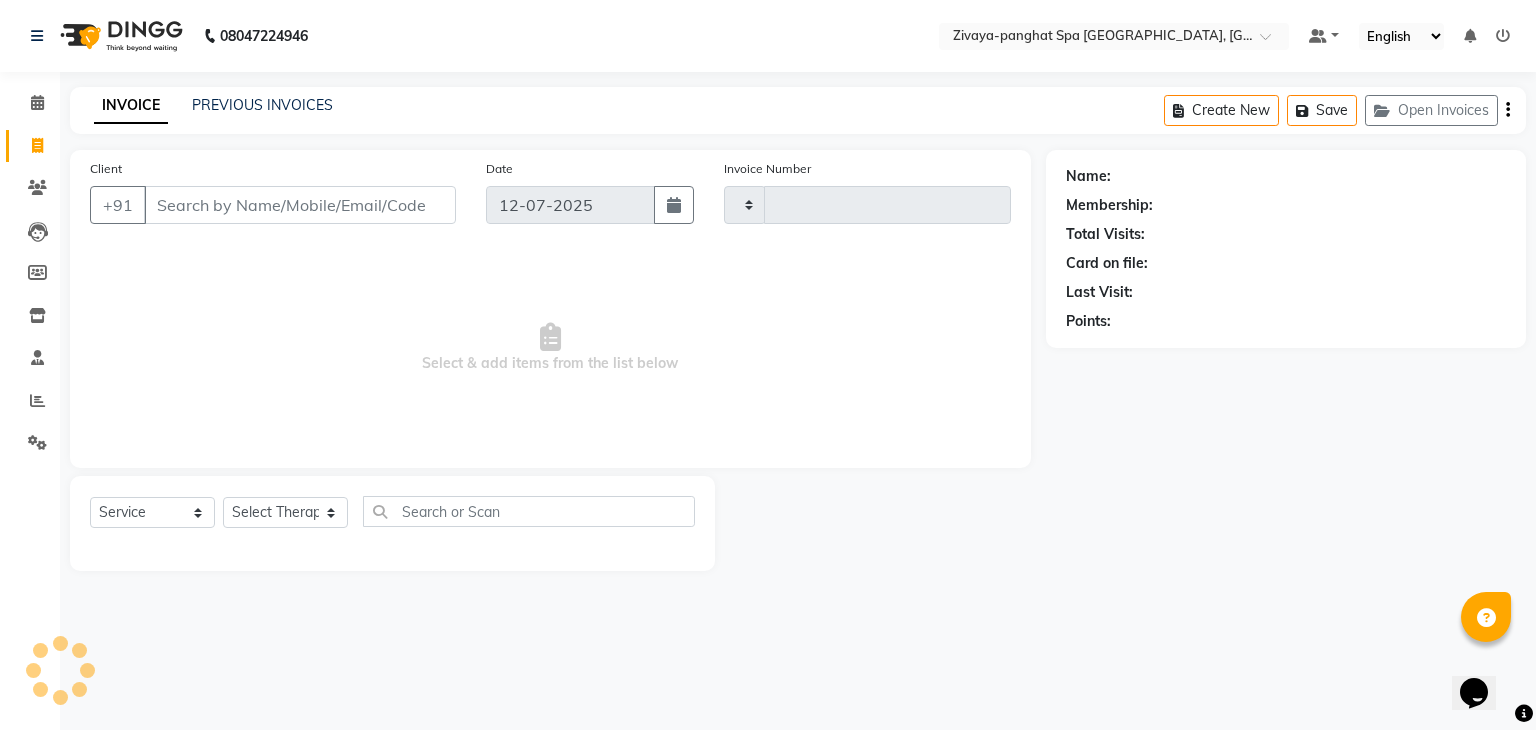 type on "0166" 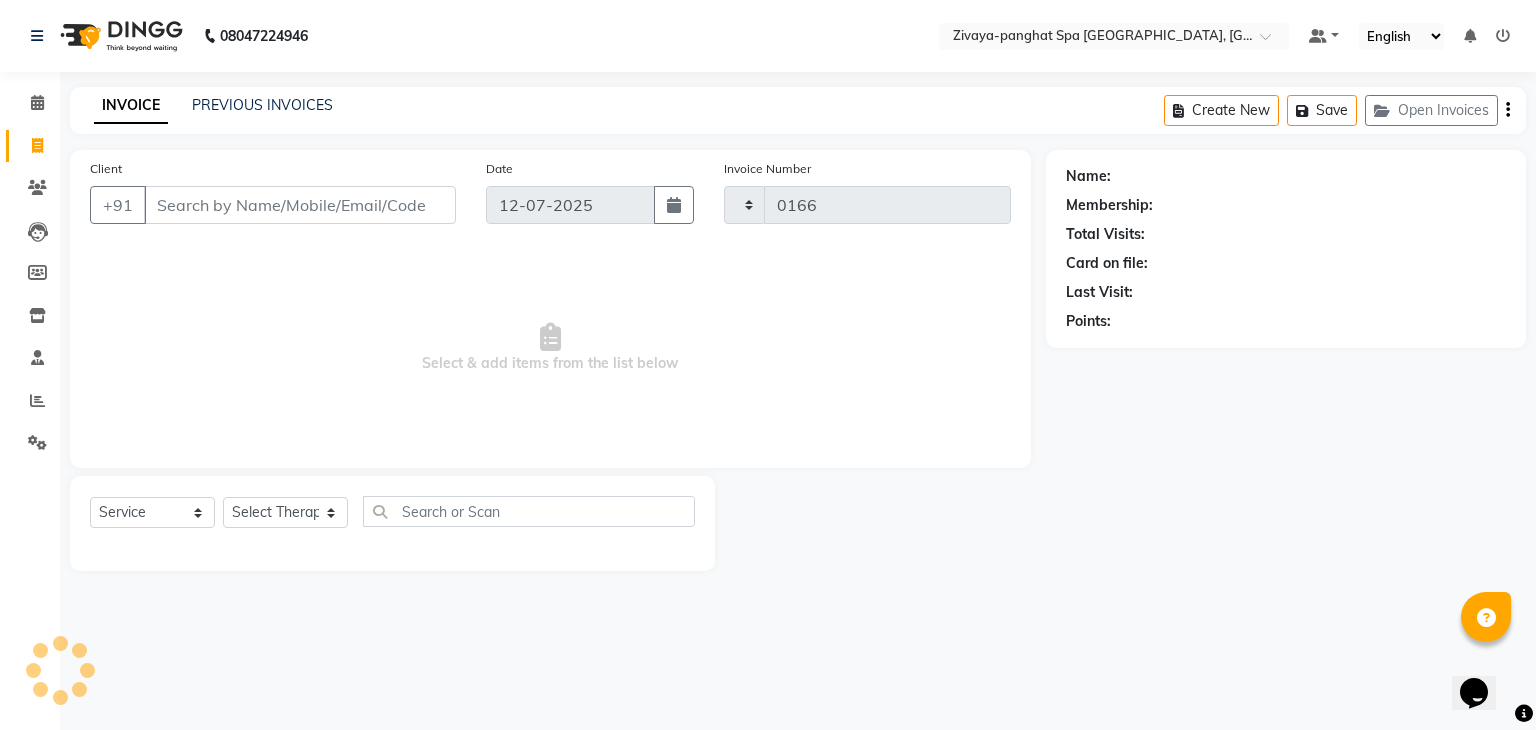 select on "6945" 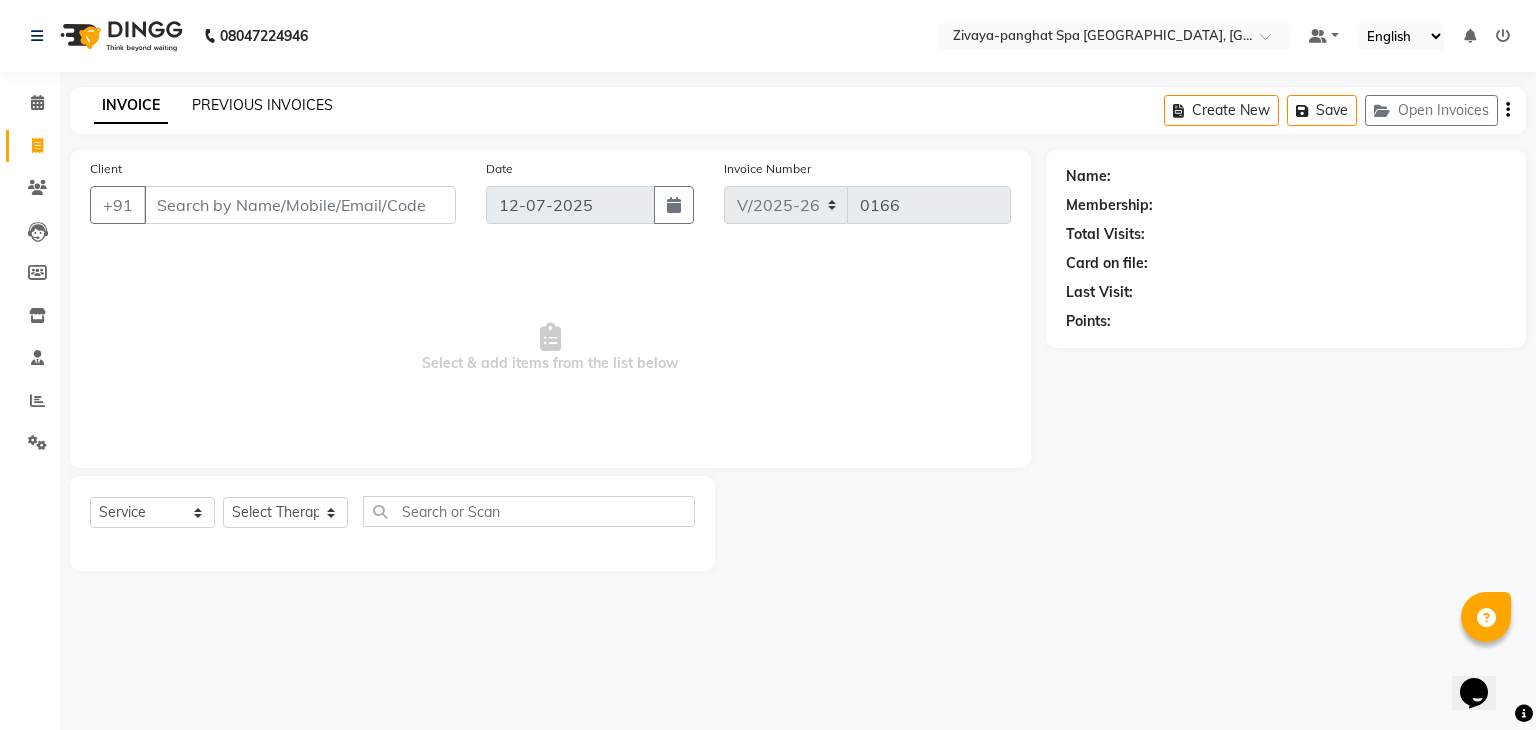 click on "PREVIOUS INVOICES" 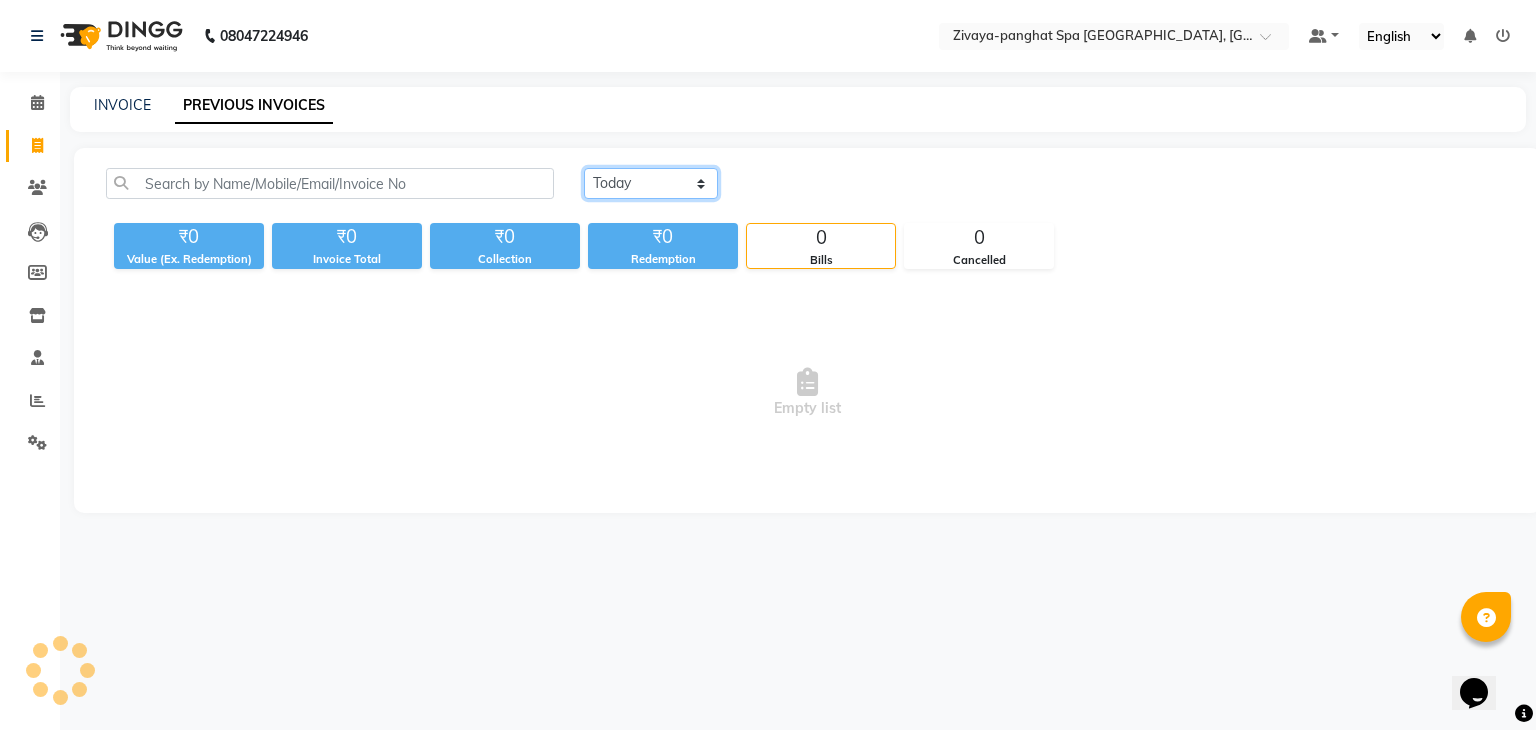 click on "Today Yesterday Custom Range" 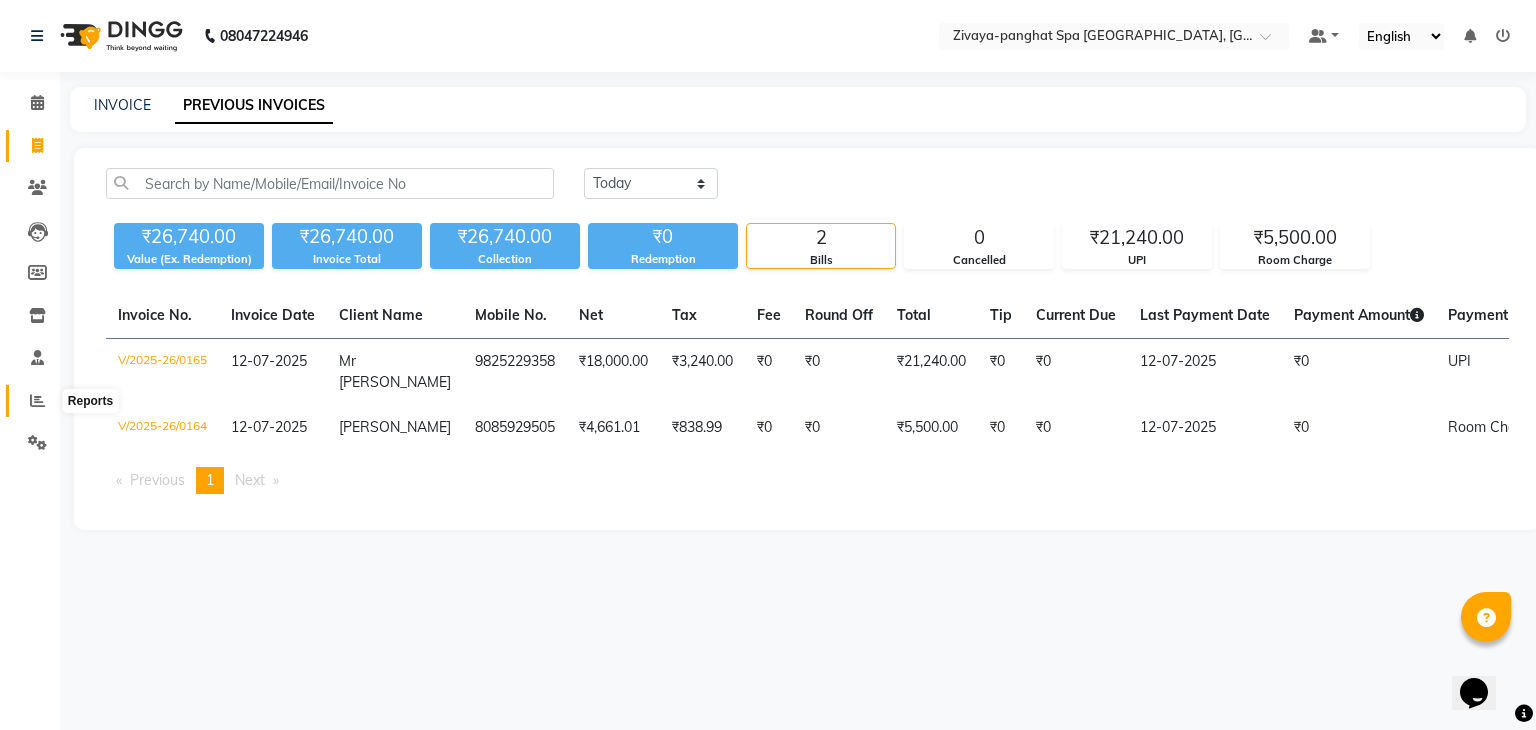 click 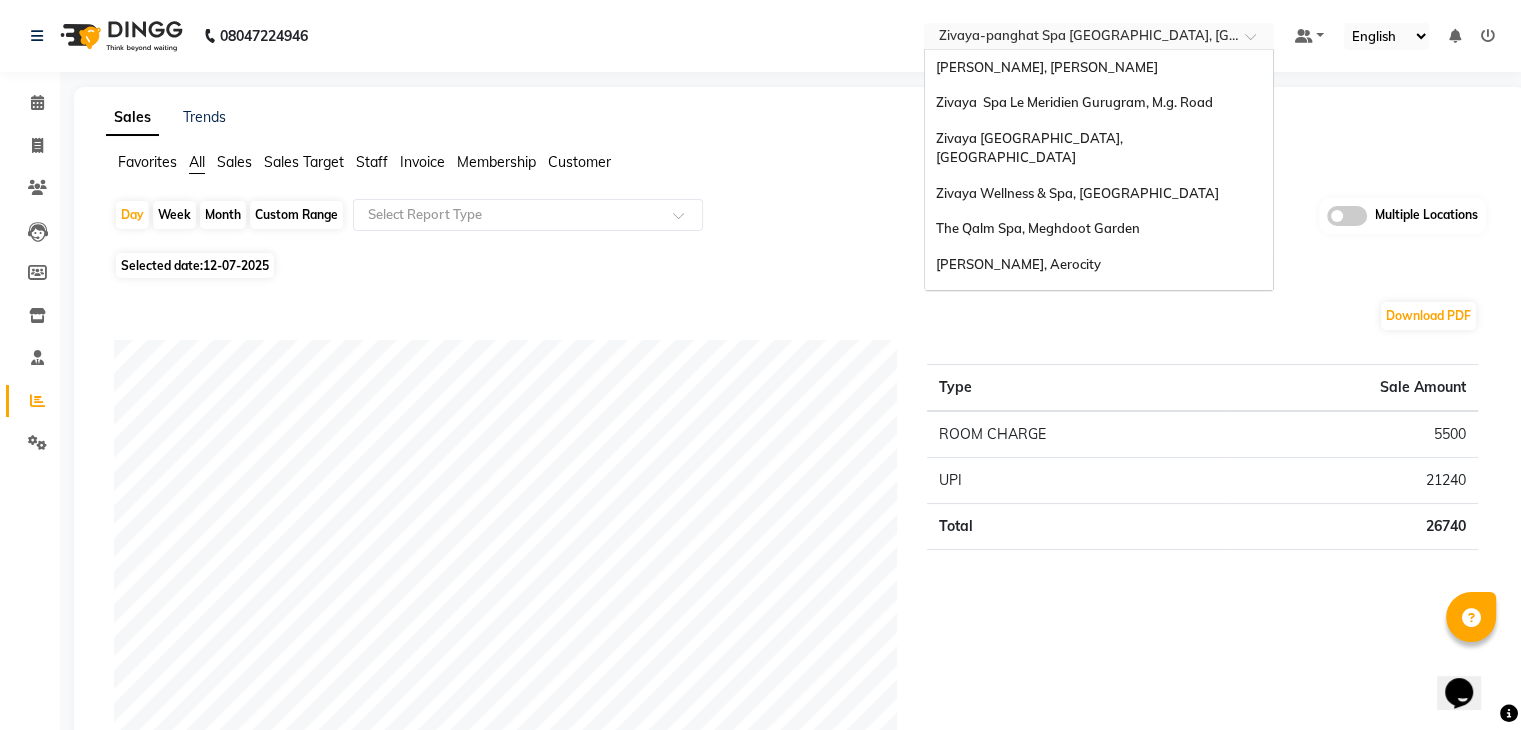 click at bounding box center (1079, 38) 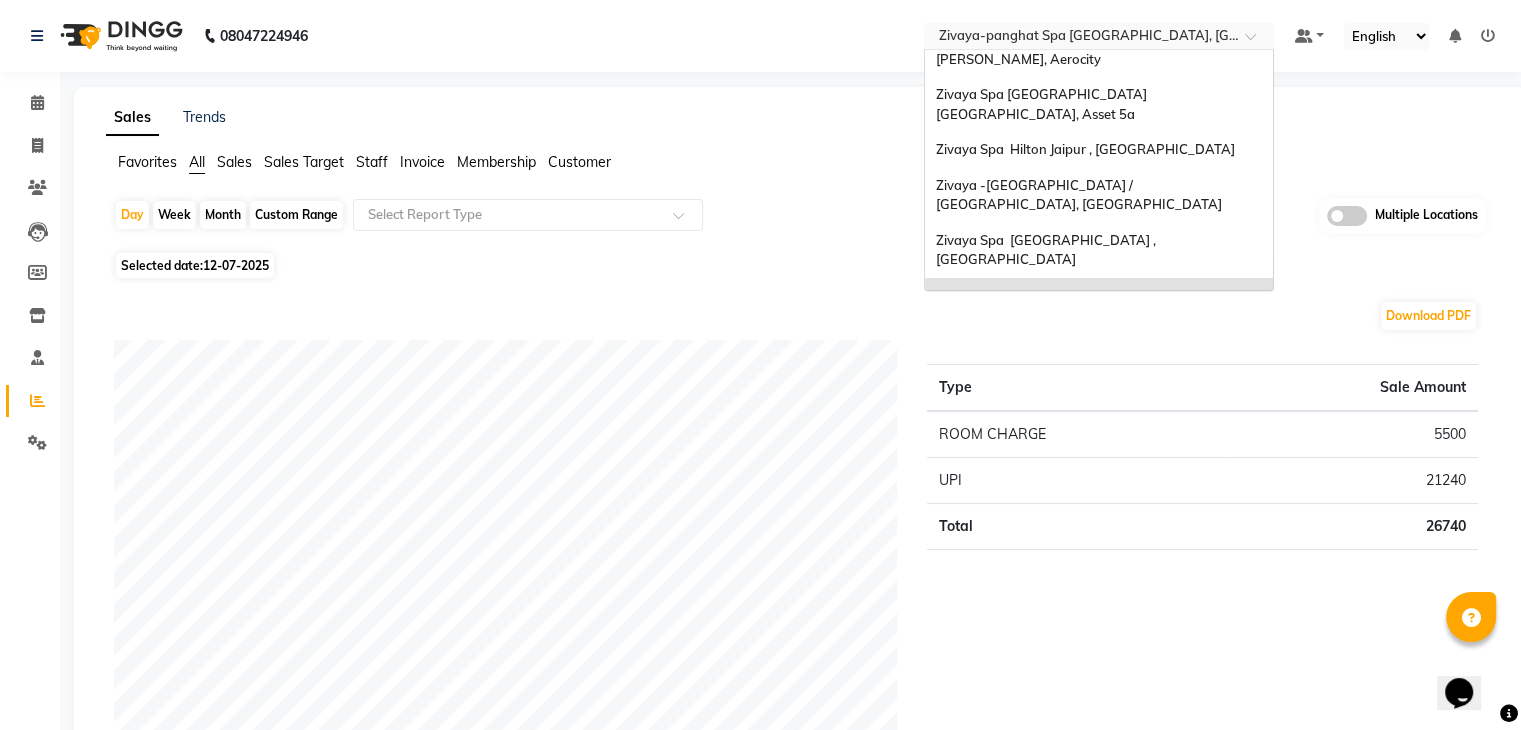 scroll, scrollTop: 0, scrollLeft: 0, axis: both 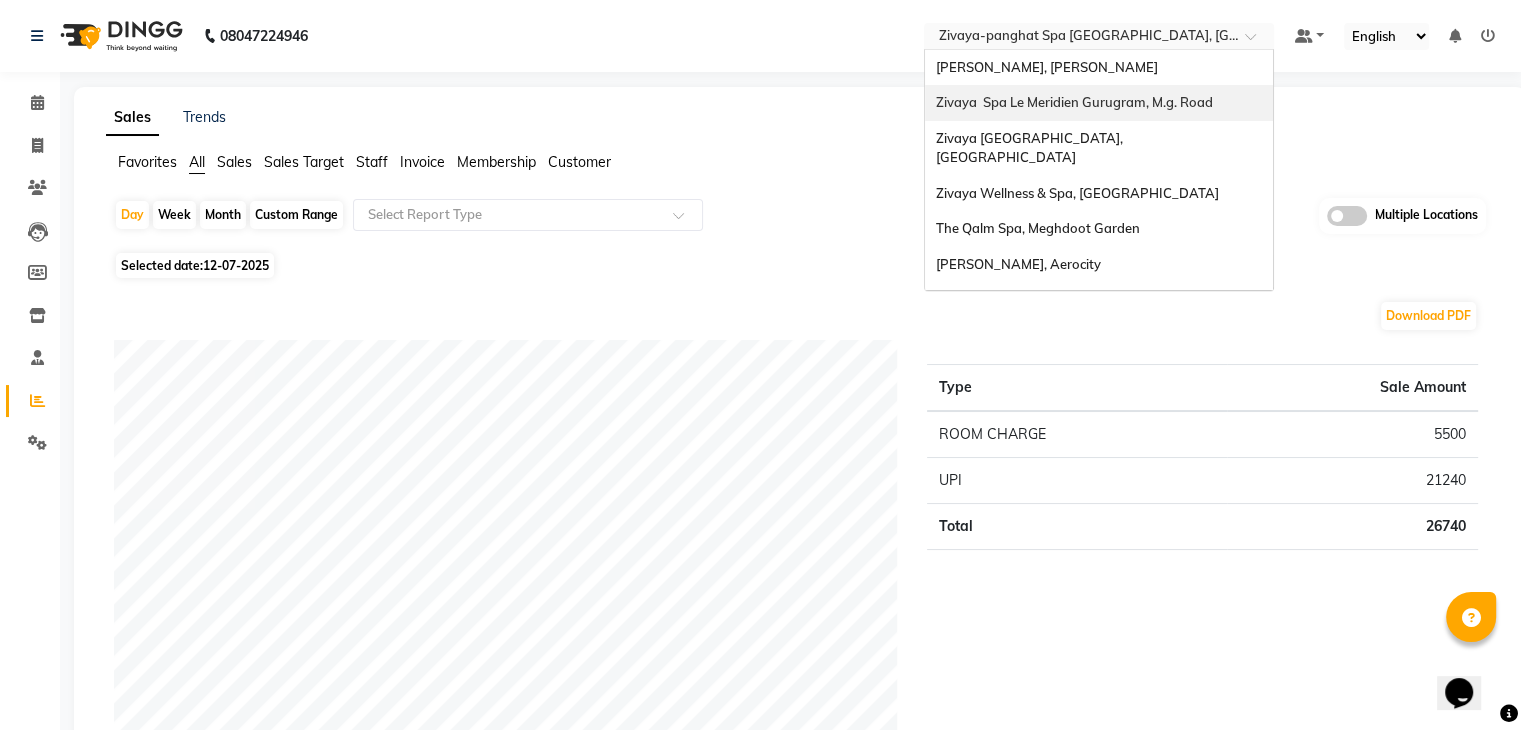 click on "Zivaya  Spa Le Meridien Gurugram, M.g. Road" at bounding box center [1073, 102] 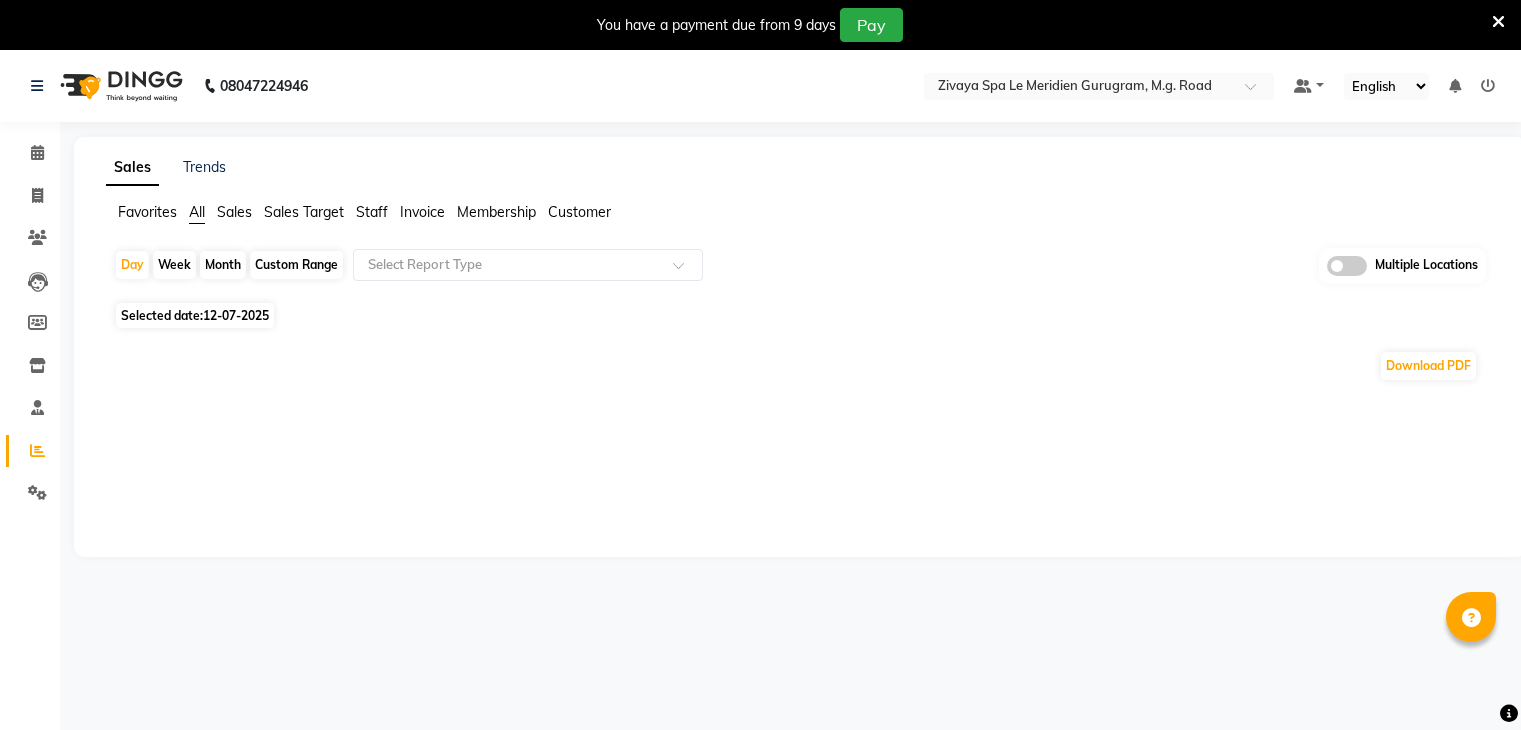 scroll, scrollTop: 0, scrollLeft: 0, axis: both 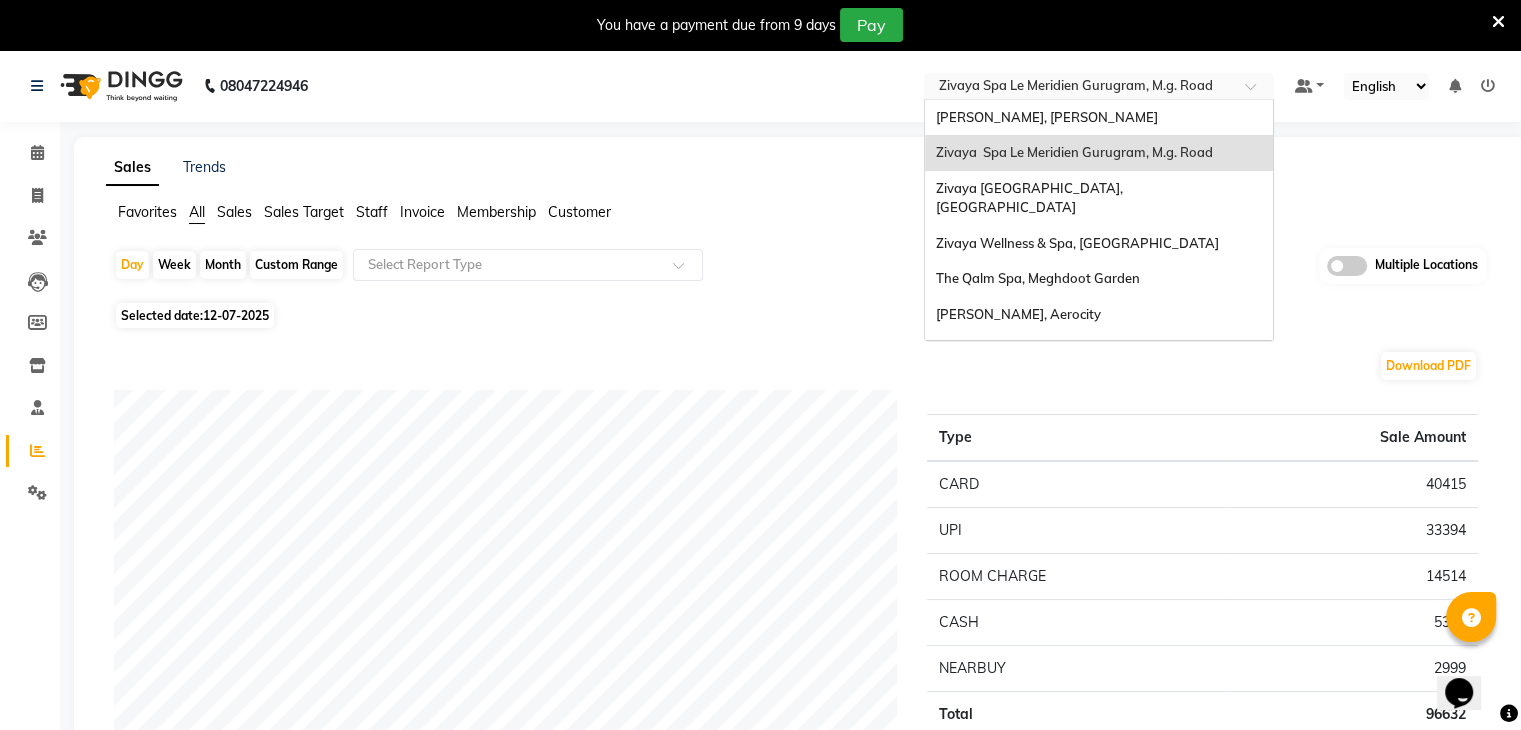 click at bounding box center (1079, 88) 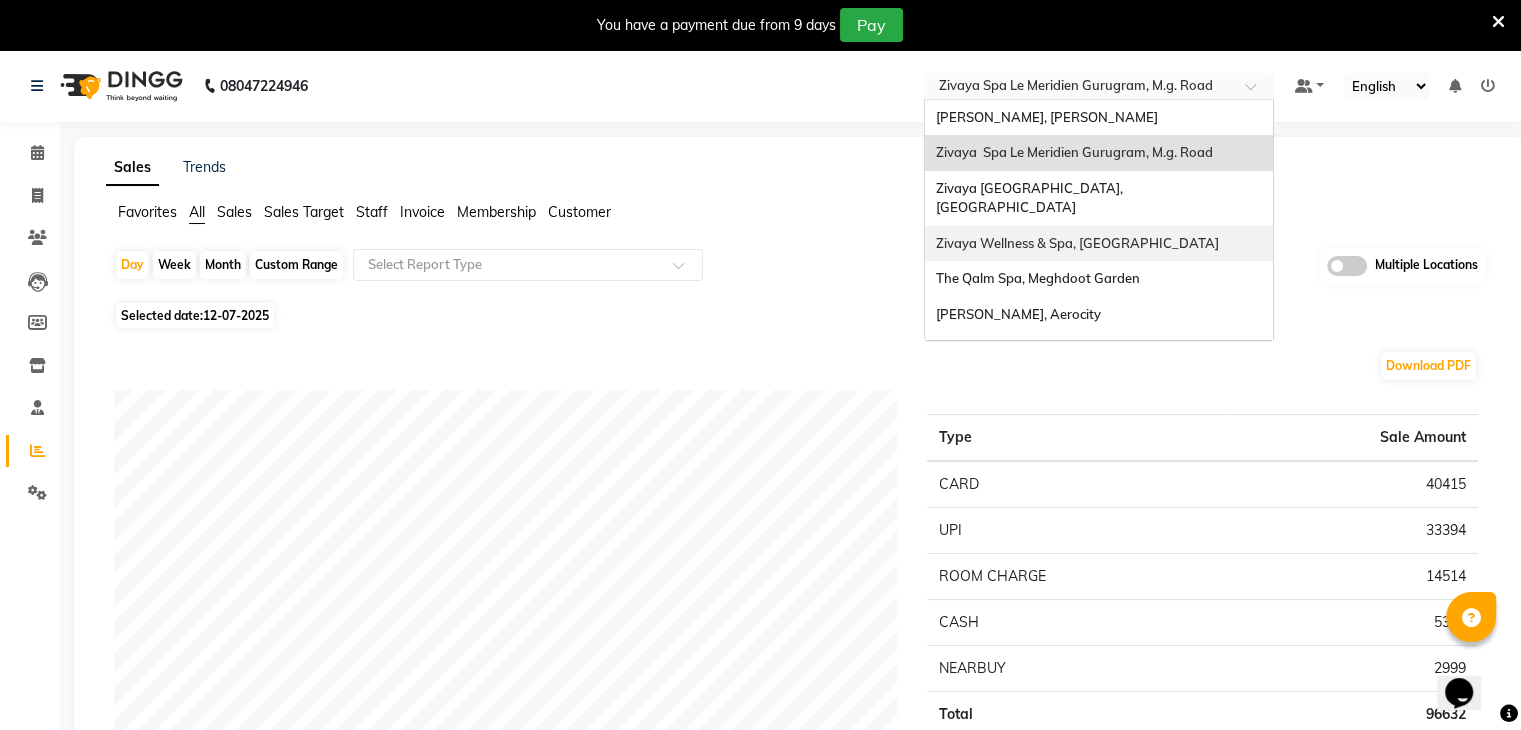 click on "Zivaya Wellness & Spa, [GEOGRAPHIC_DATA]" at bounding box center [1076, 243] 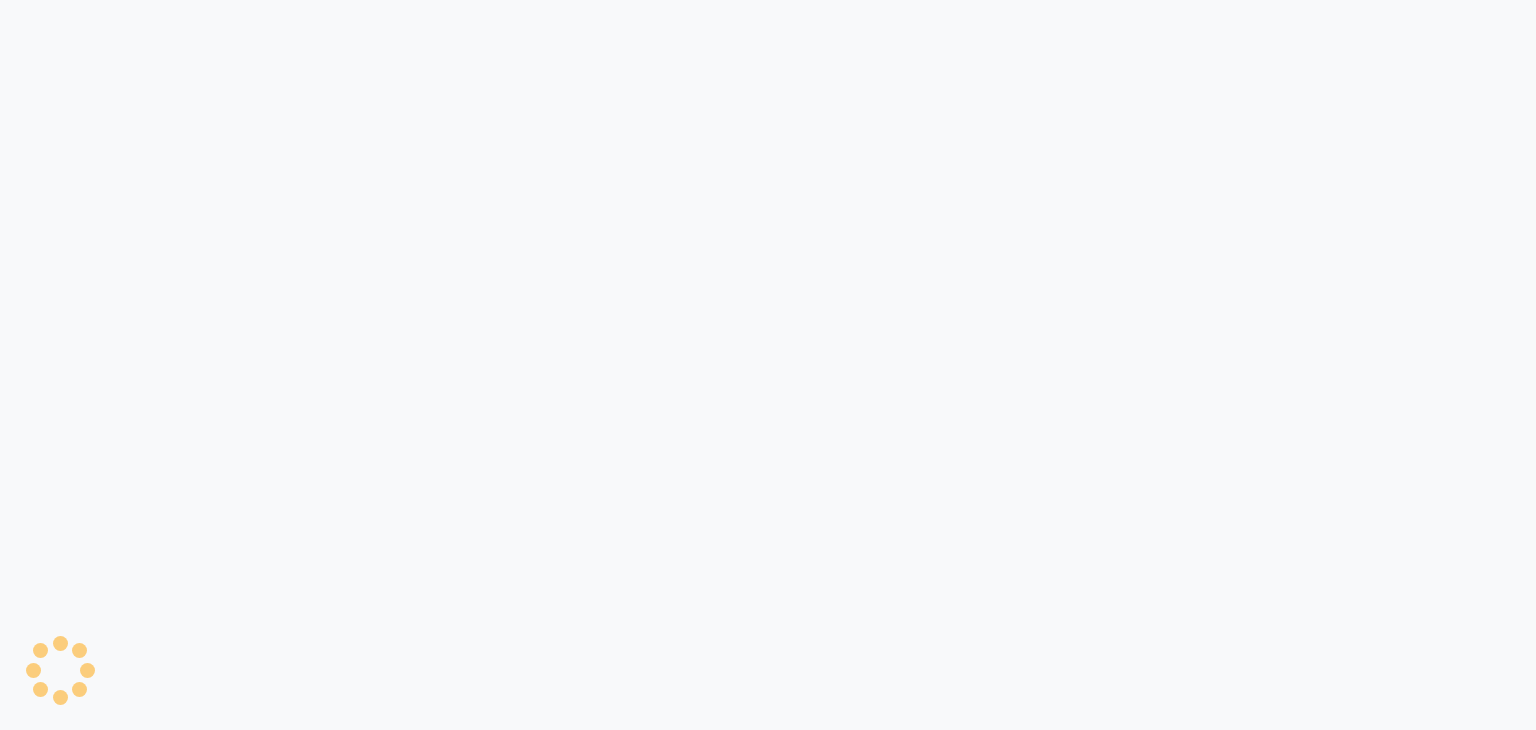scroll, scrollTop: 0, scrollLeft: 0, axis: both 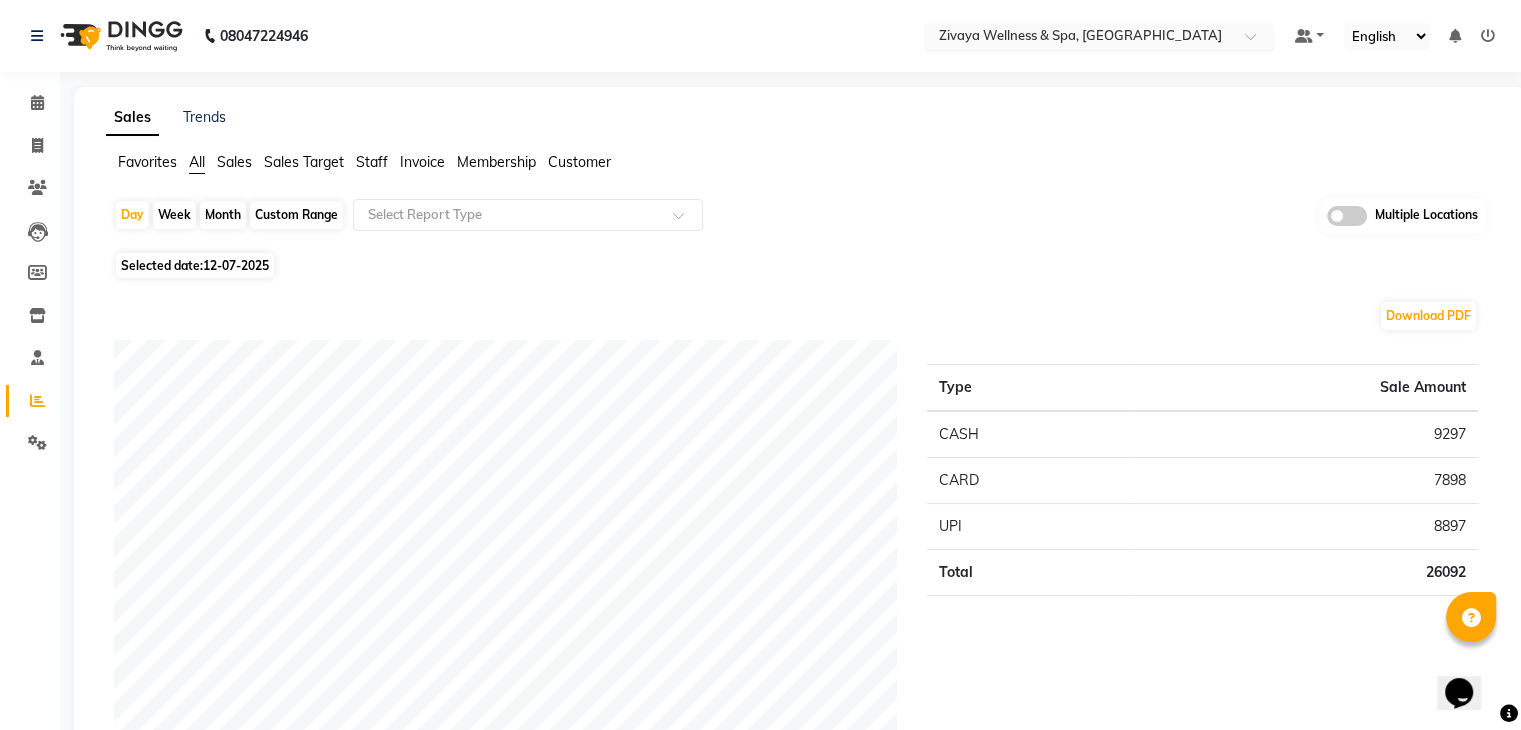 click at bounding box center (1079, 38) 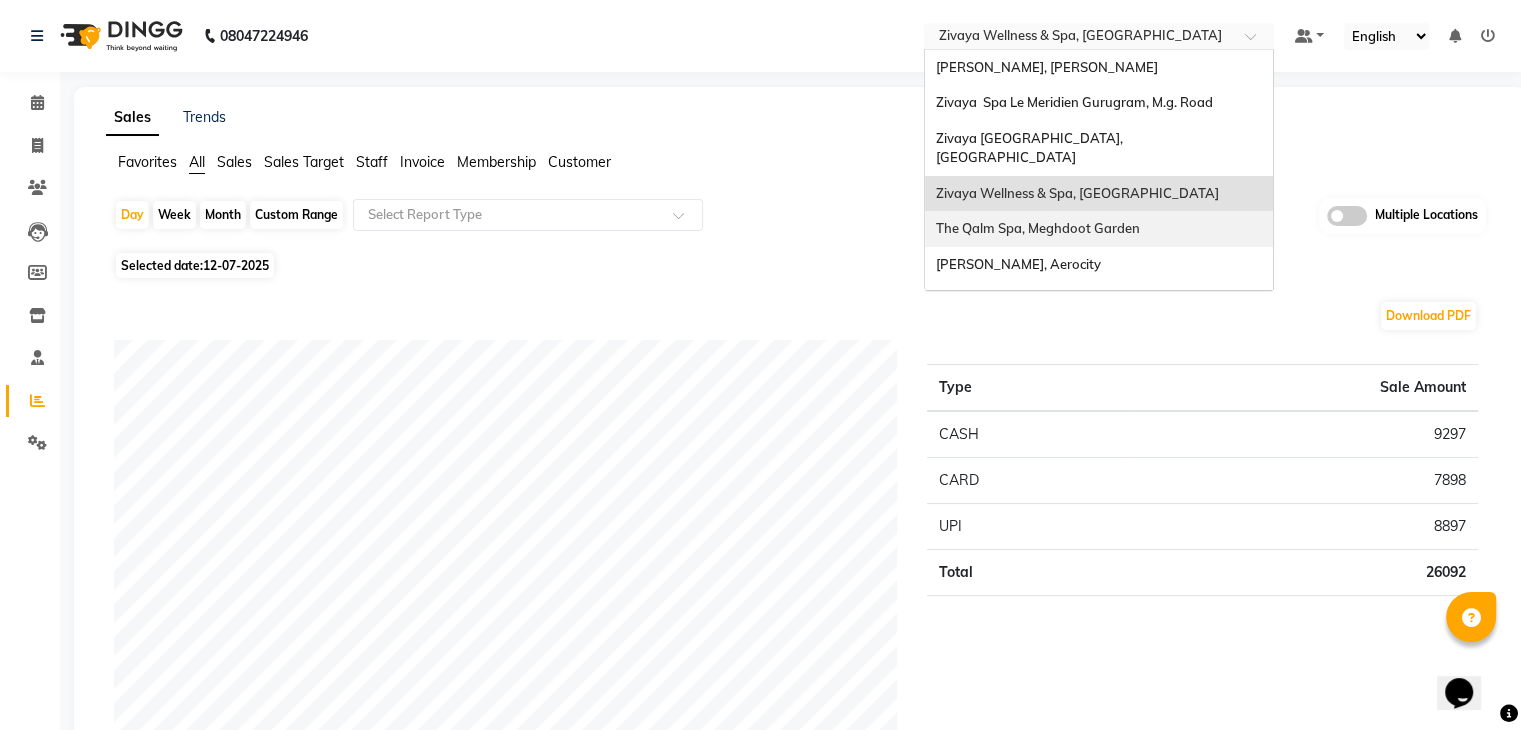 click on "The Qalm Spa, Meghdoot Garden" at bounding box center [1099, 229] 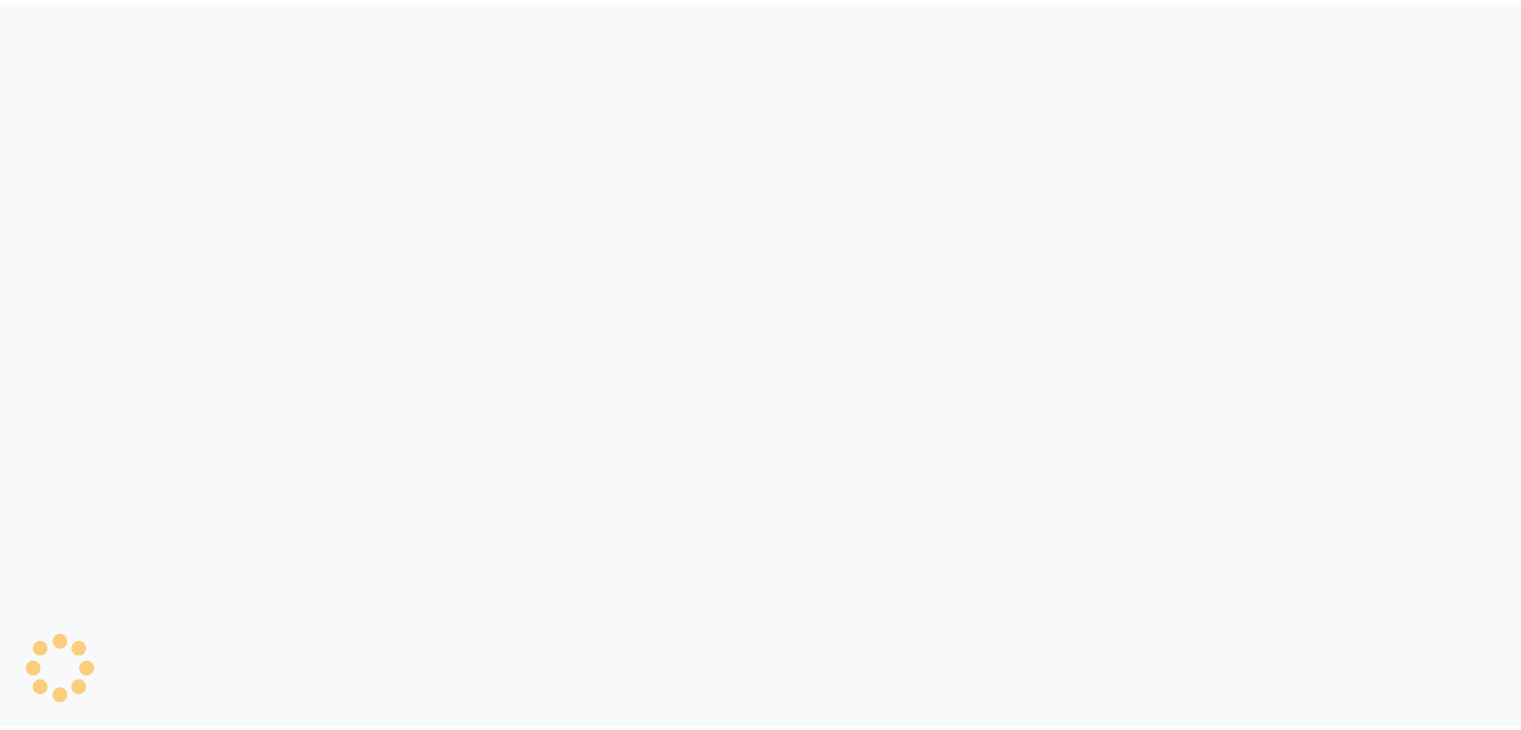 scroll, scrollTop: 0, scrollLeft: 0, axis: both 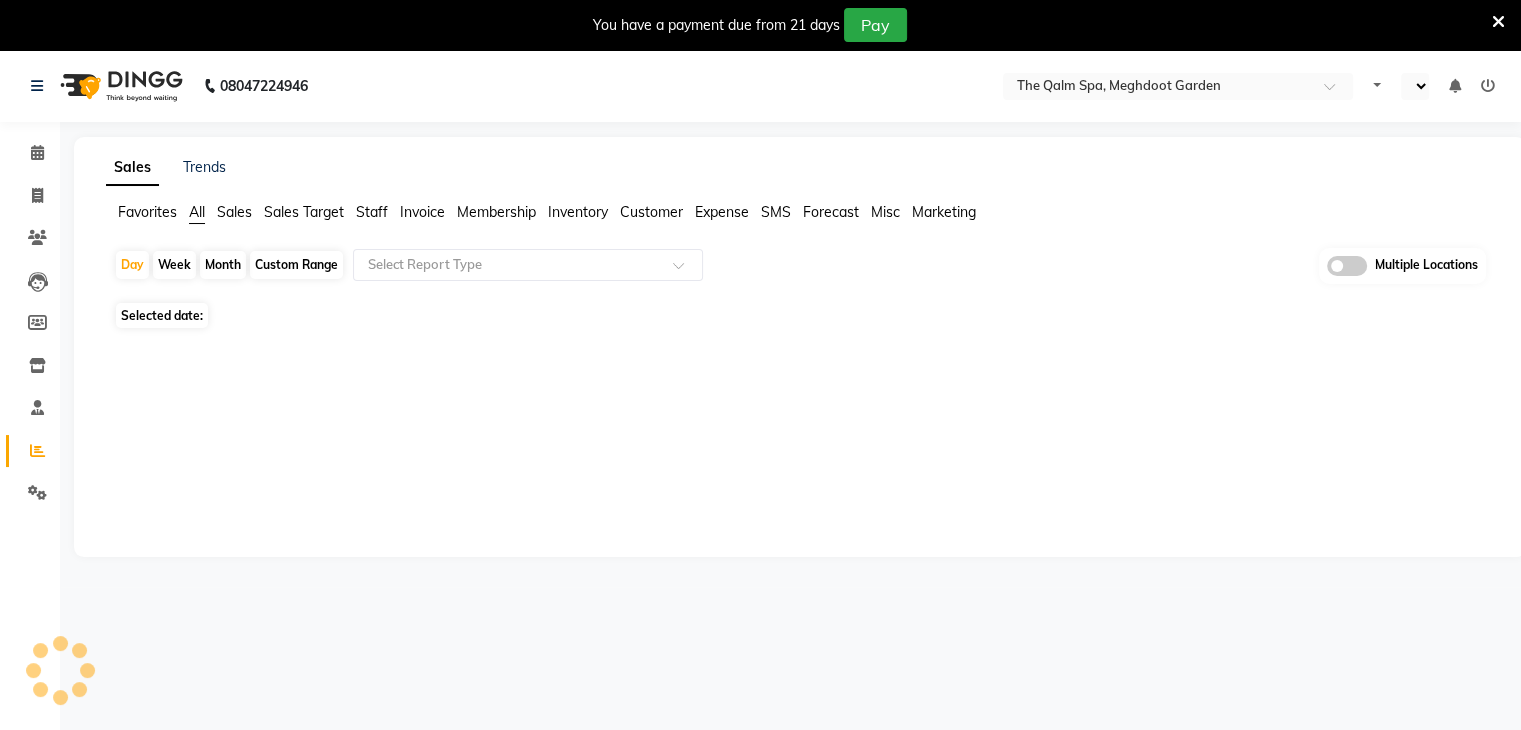select on "en" 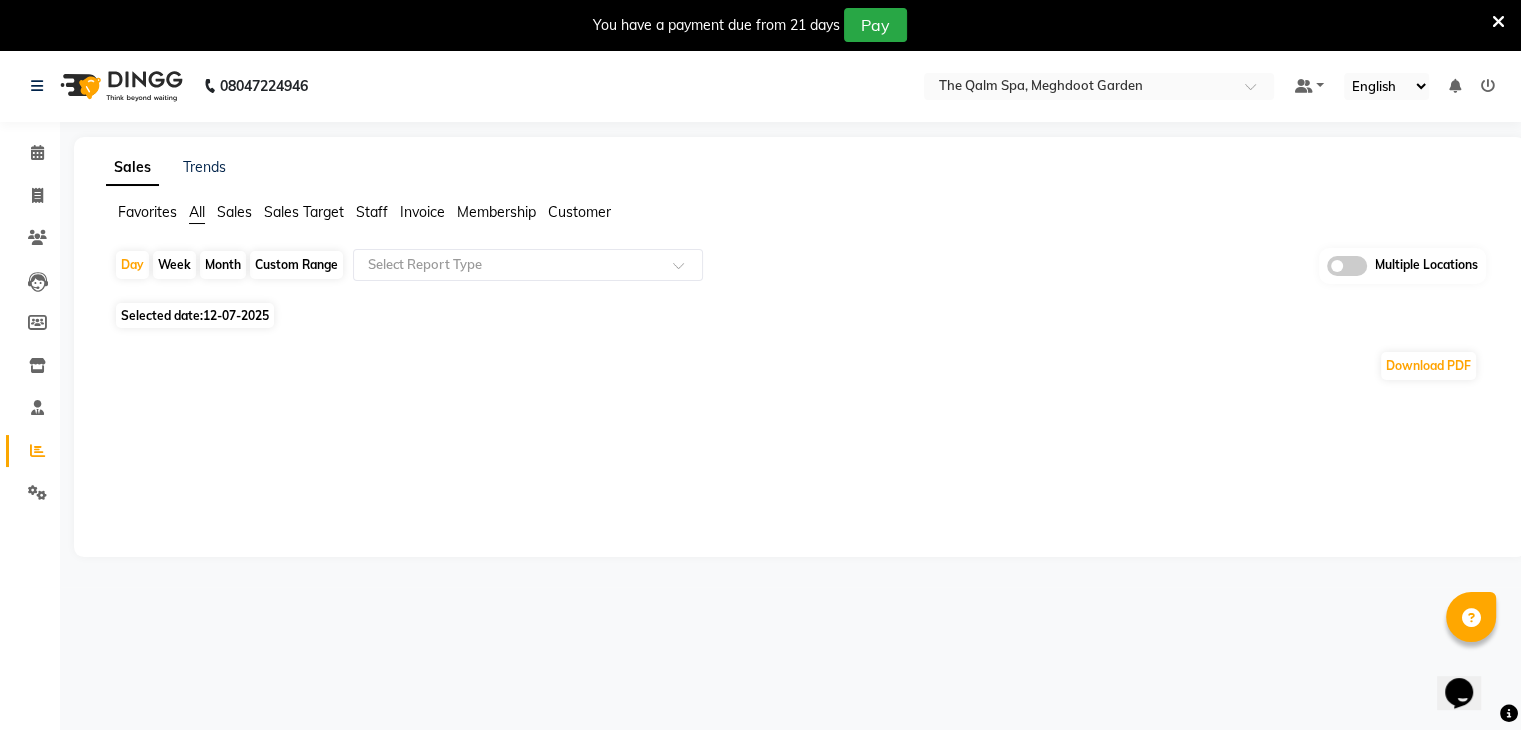 scroll, scrollTop: 0, scrollLeft: 0, axis: both 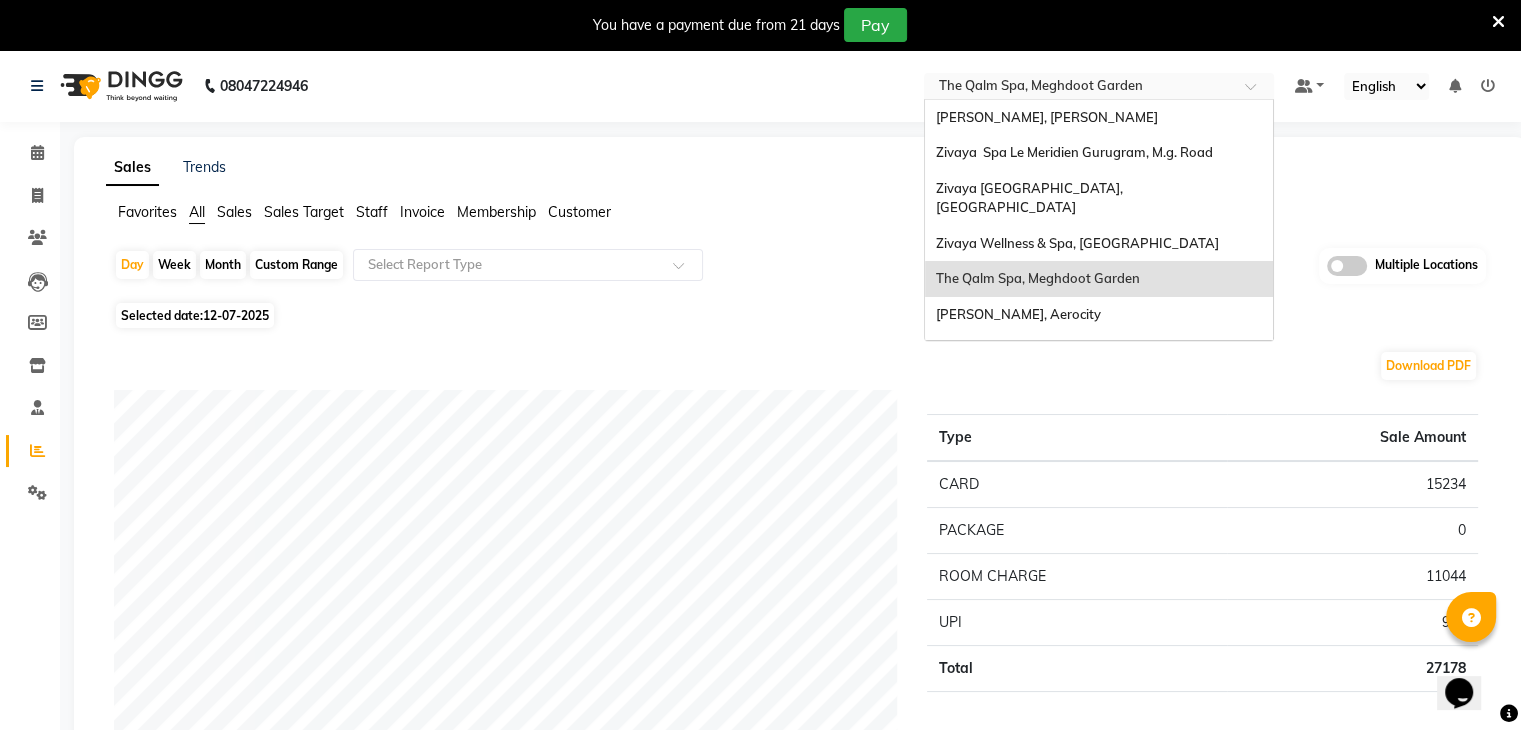 click at bounding box center (1079, 88) 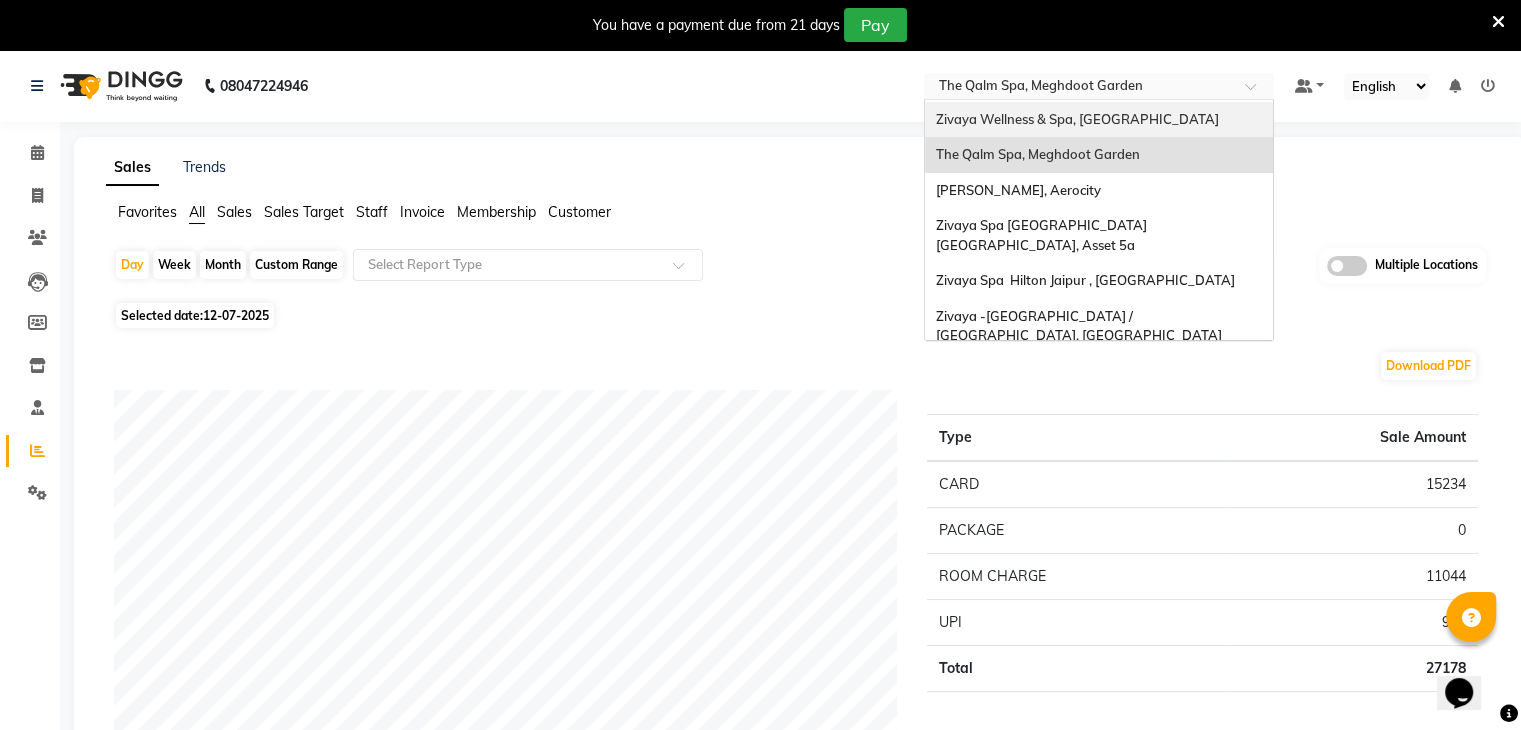scroll, scrollTop: 144, scrollLeft: 0, axis: vertical 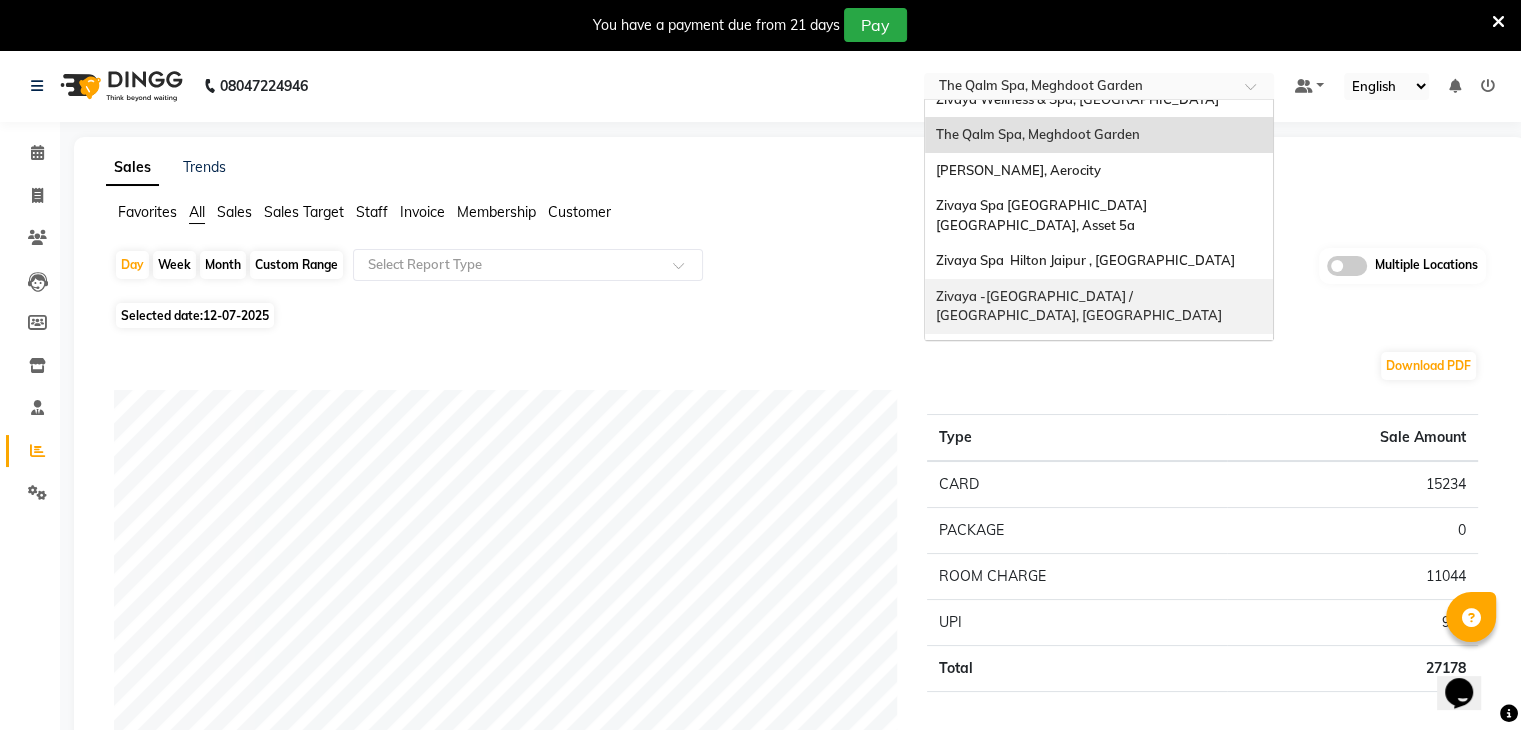 click on "Zivaya -[GEOGRAPHIC_DATA] / [GEOGRAPHIC_DATA], [GEOGRAPHIC_DATA]" at bounding box center (1099, 306) 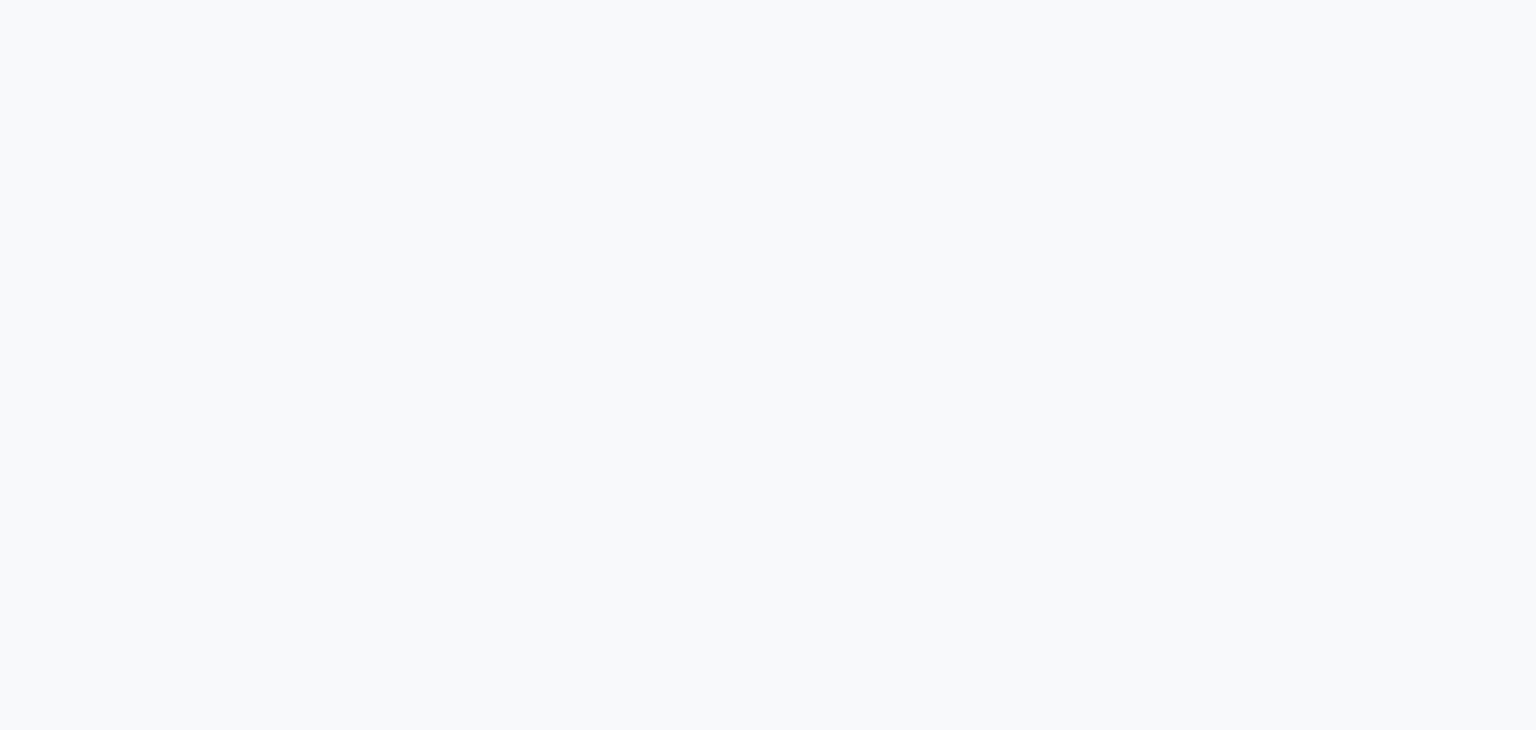 scroll, scrollTop: 0, scrollLeft: 0, axis: both 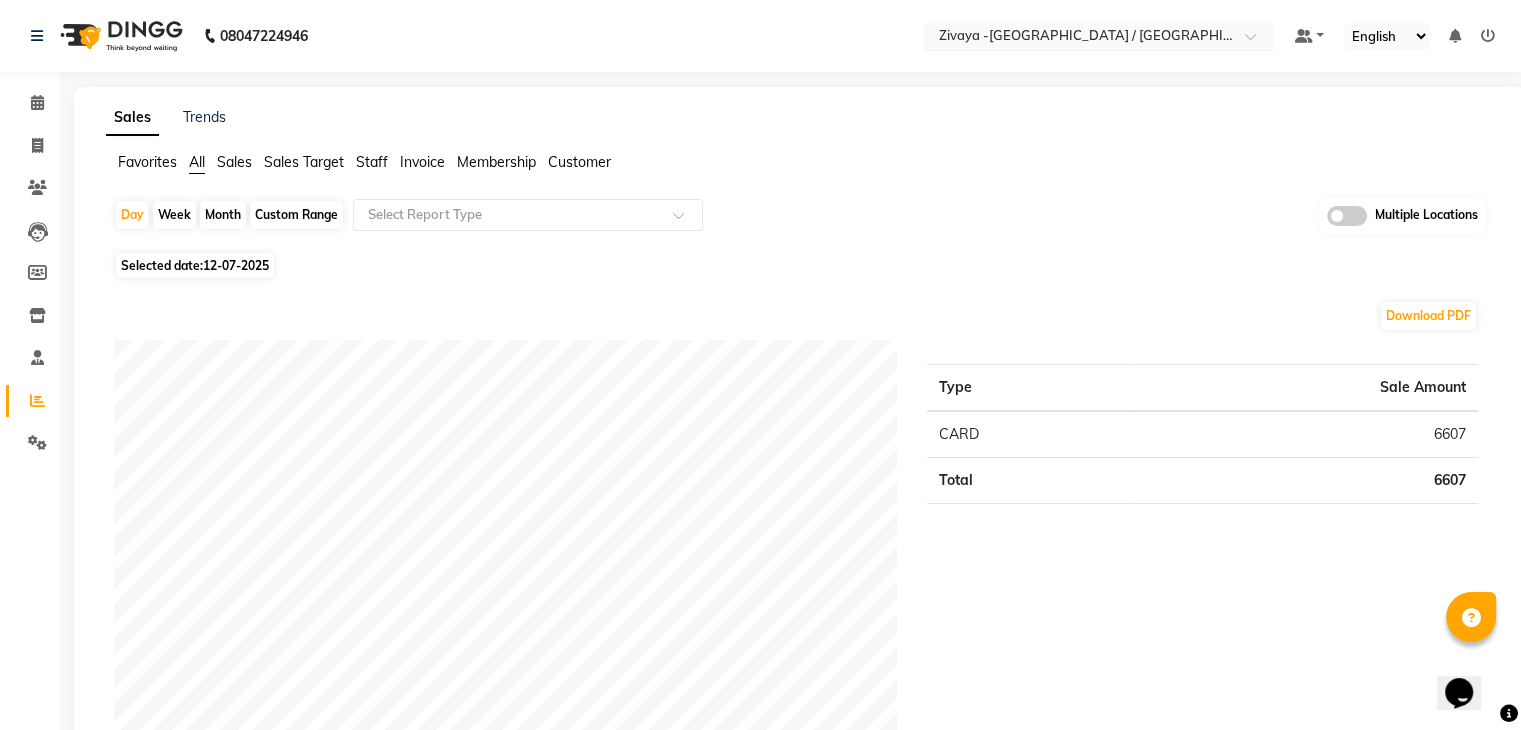 click at bounding box center [1079, 38] 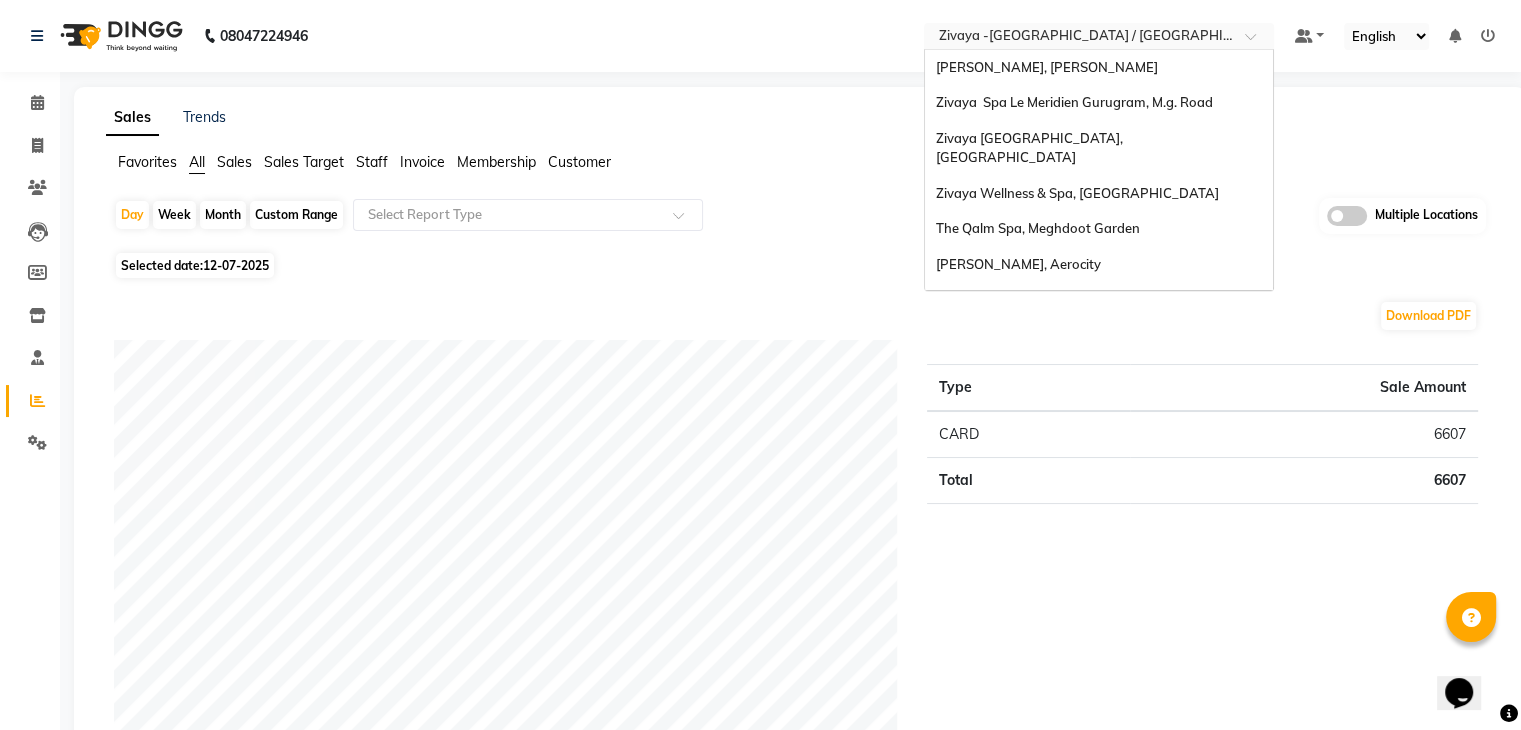 scroll, scrollTop: 205, scrollLeft: 0, axis: vertical 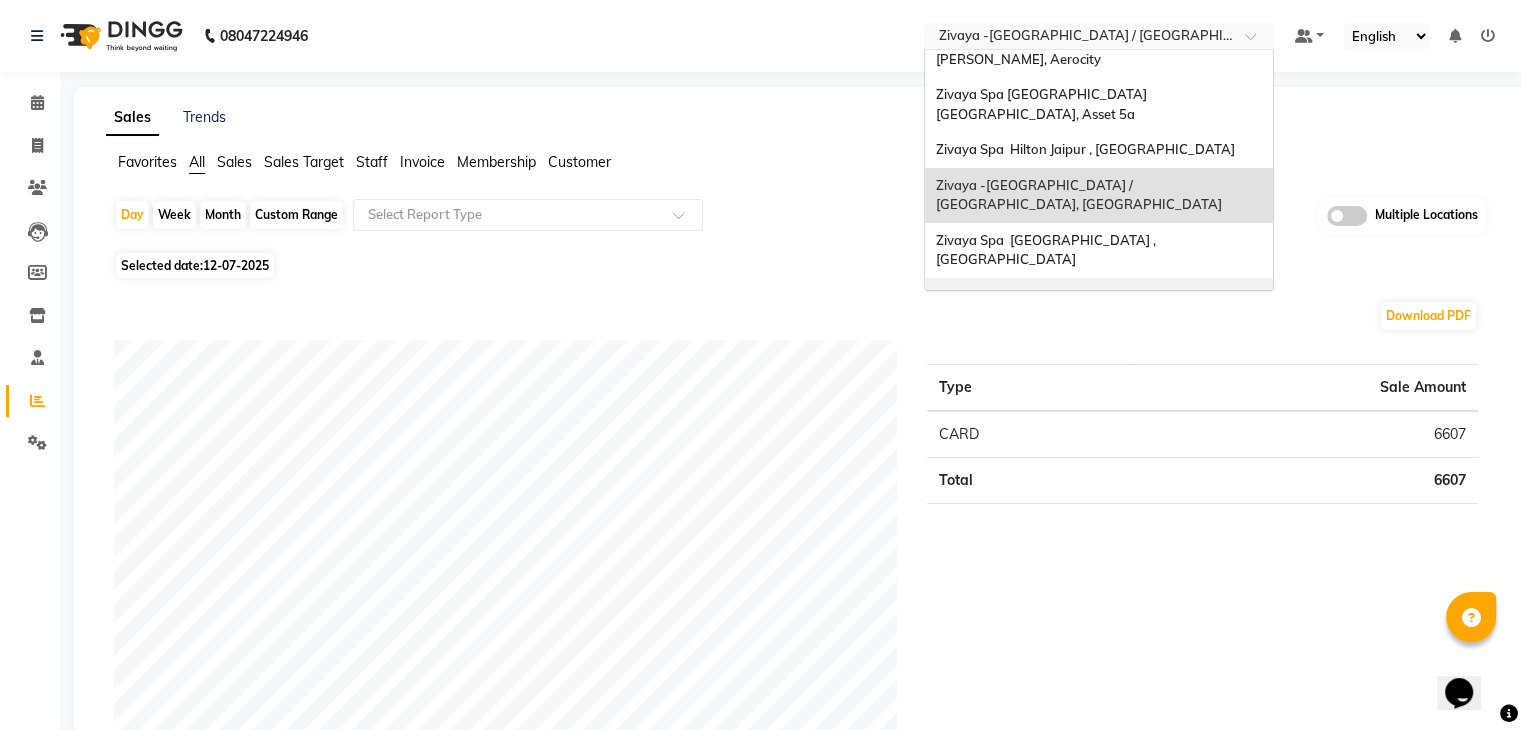 click on "Zivaya-panghat Spa [GEOGRAPHIC_DATA], [GEOGRAPHIC_DATA]" at bounding box center (1099, 305) 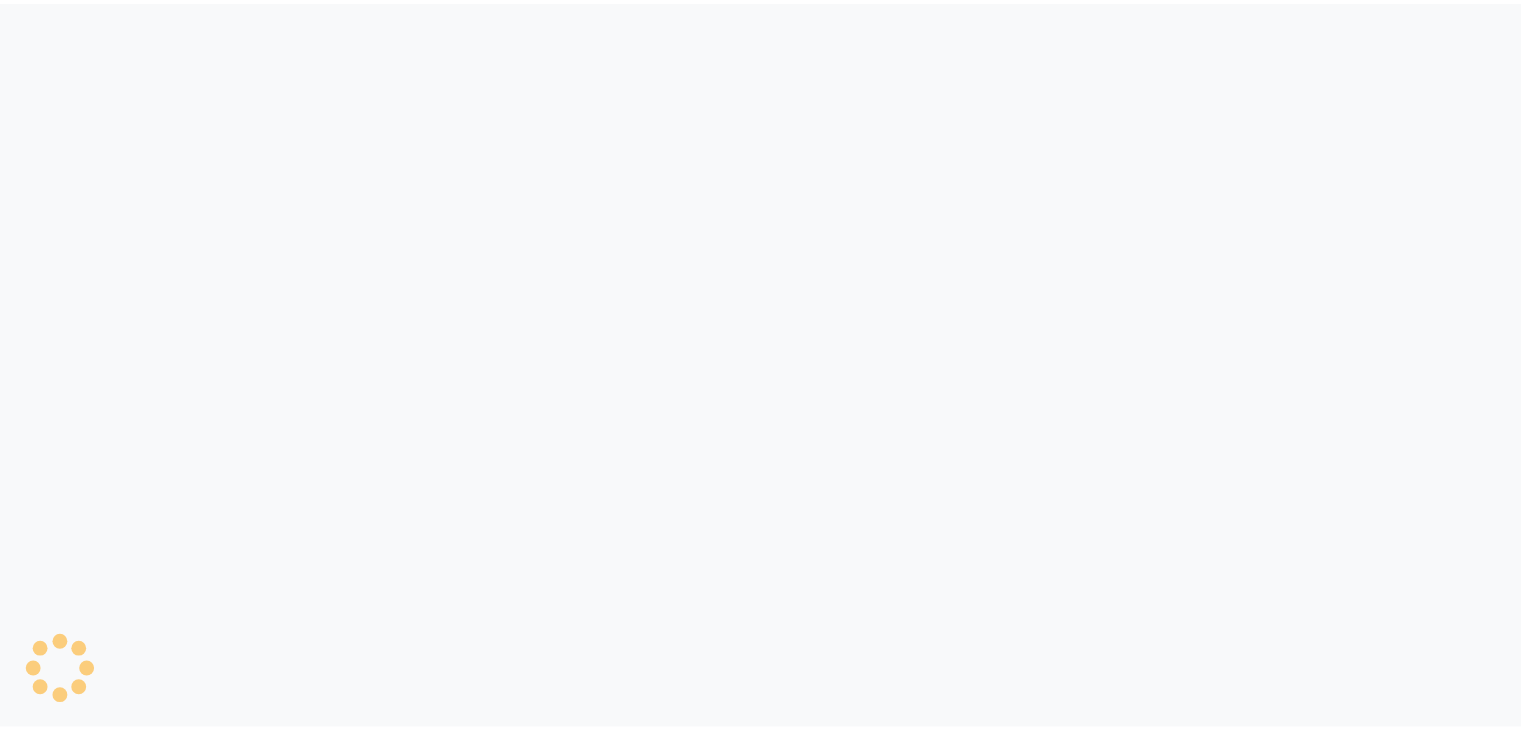scroll, scrollTop: 0, scrollLeft: 0, axis: both 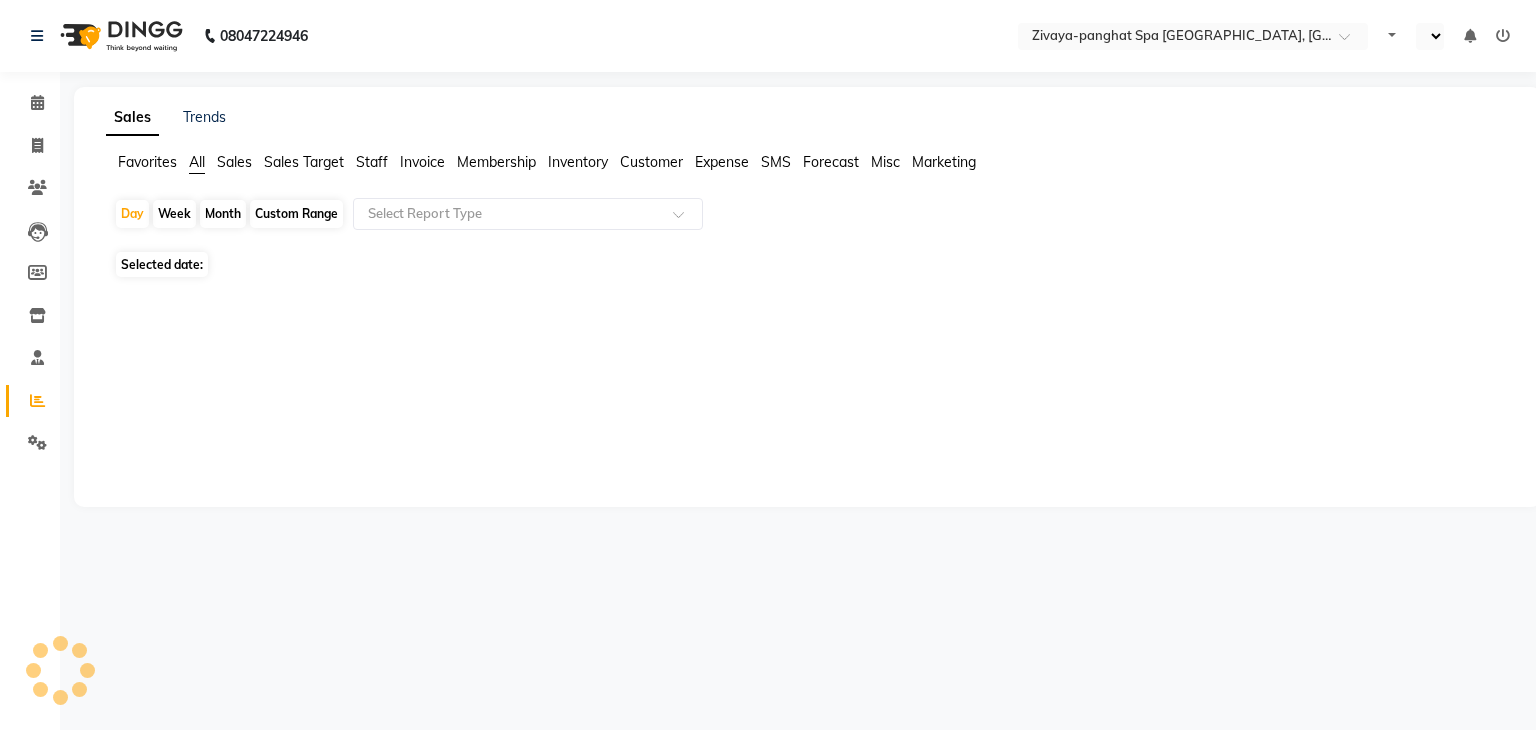 select on "en" 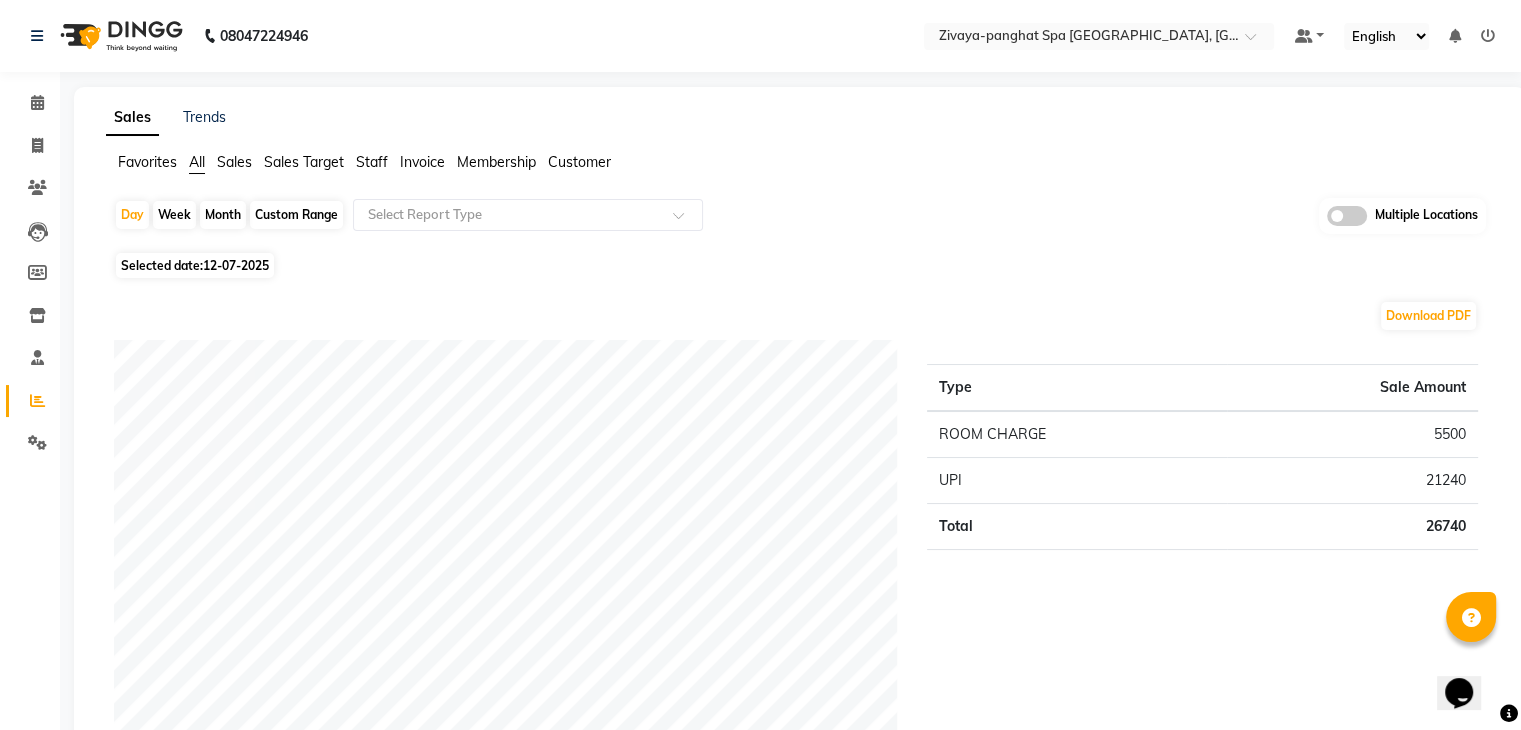 scroll, scrollTop: 0, scrollLeft: 0, axis: both 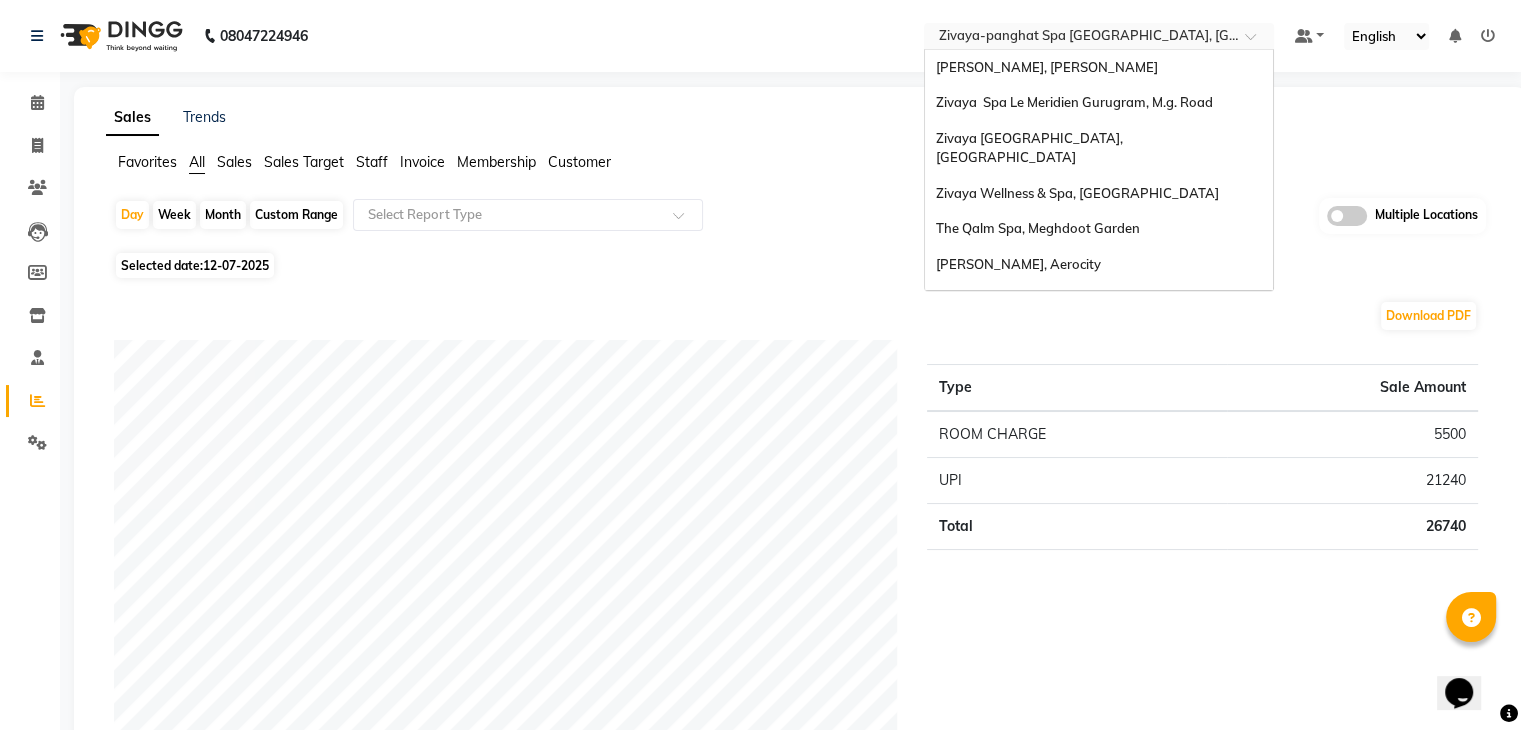 click at bounding box center (1079, 38) 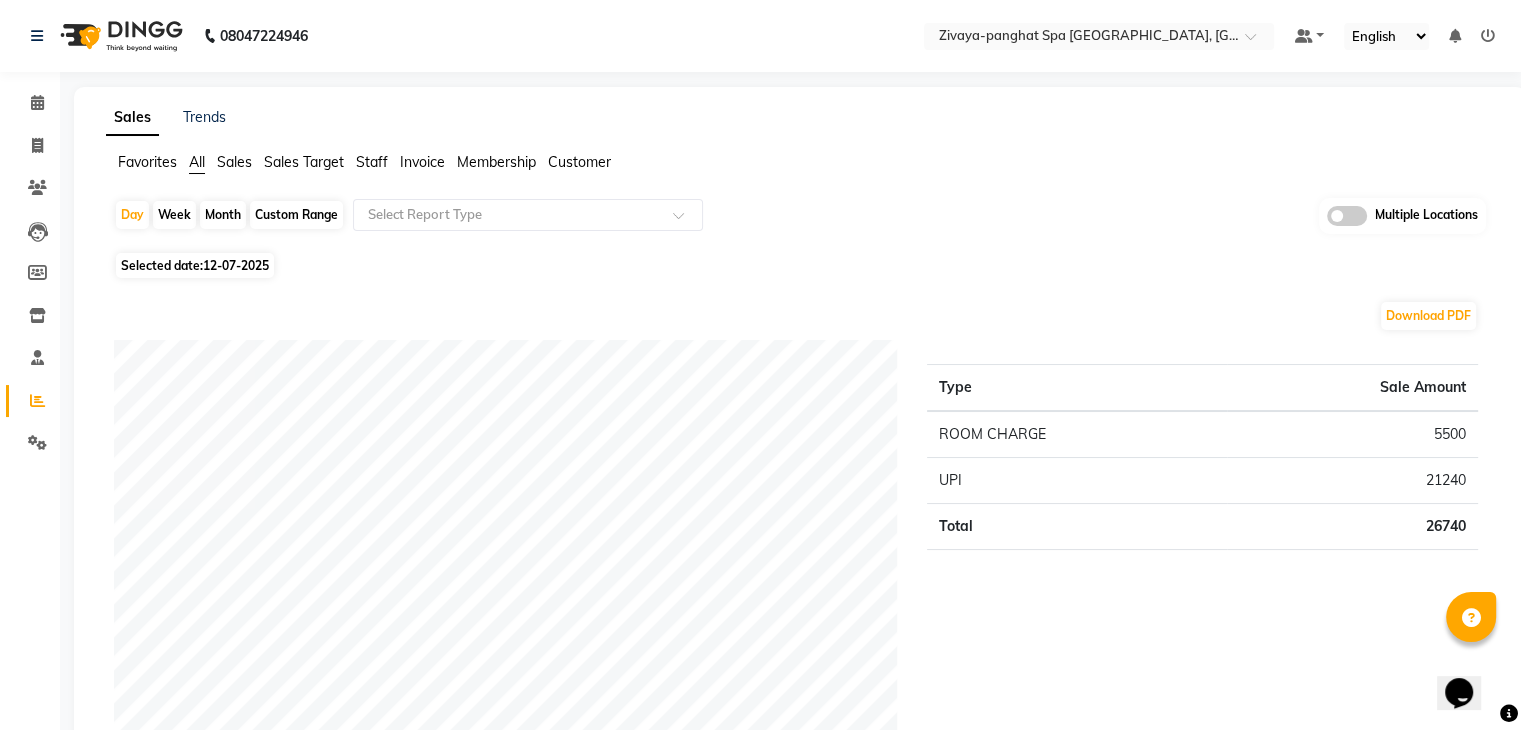 click on "Favorites All Sales Sales Target Staff Invoice Membership Customer" 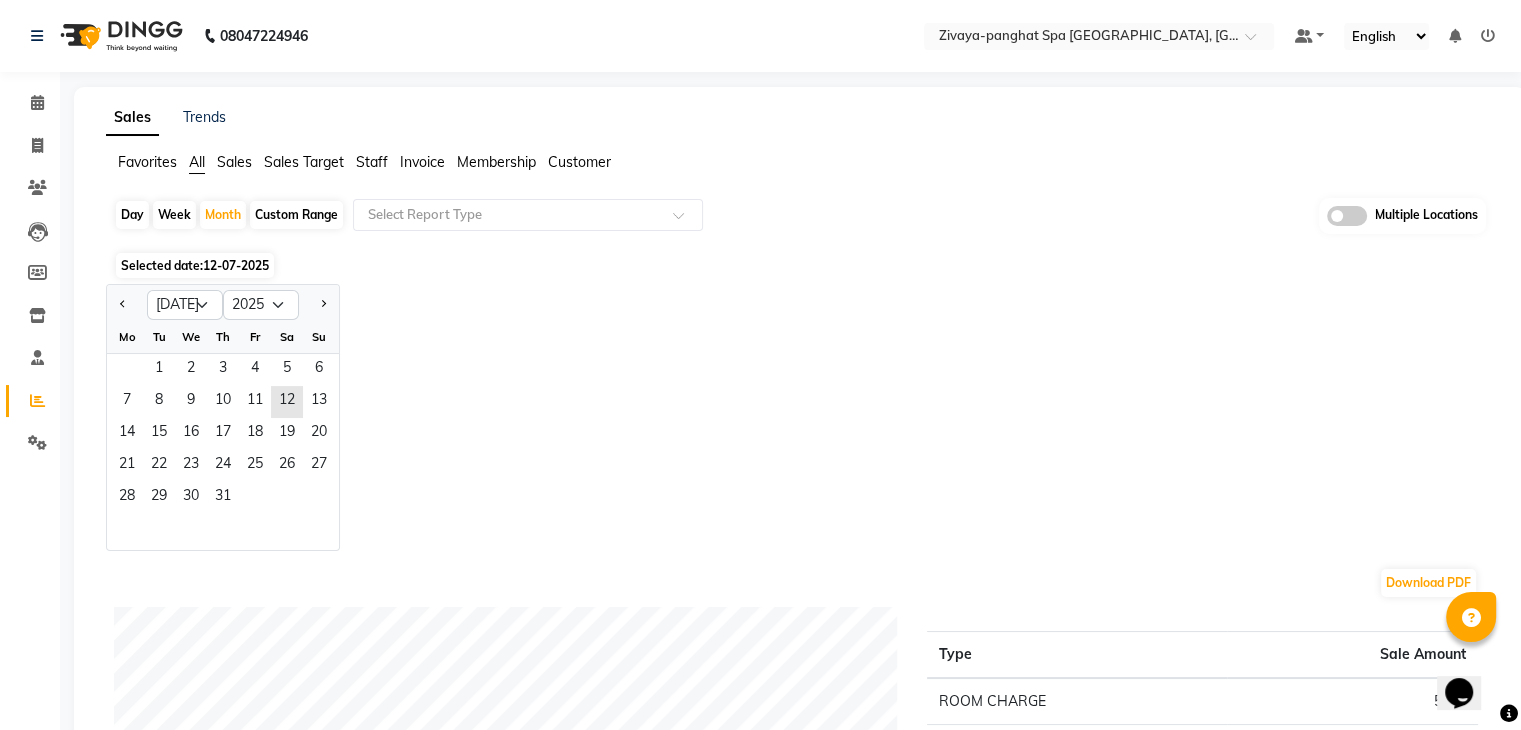 drag, startPoint x: 162, startPoint y: 366, endPoint x: 237, endPoint y: 522, distance: 173.09247 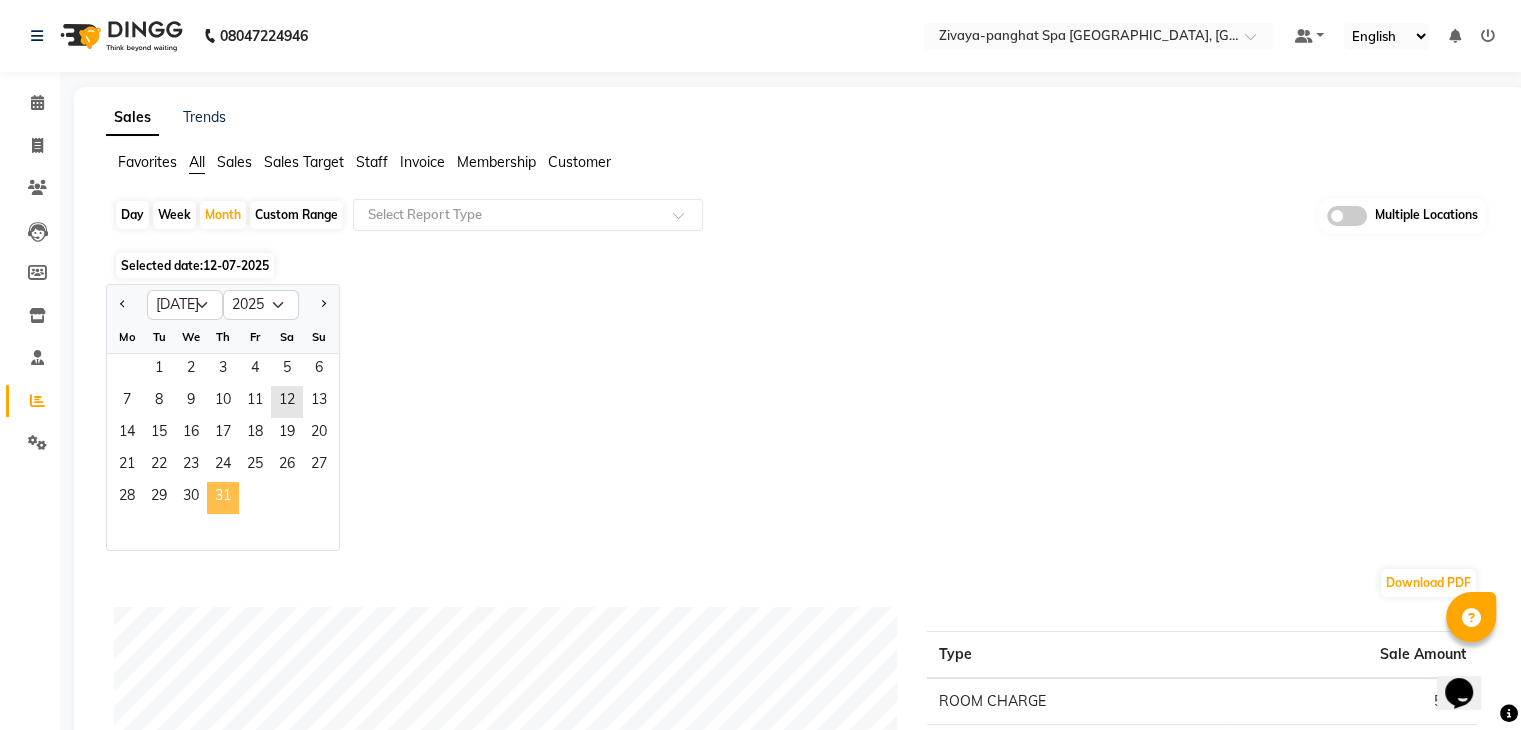 click on "31" 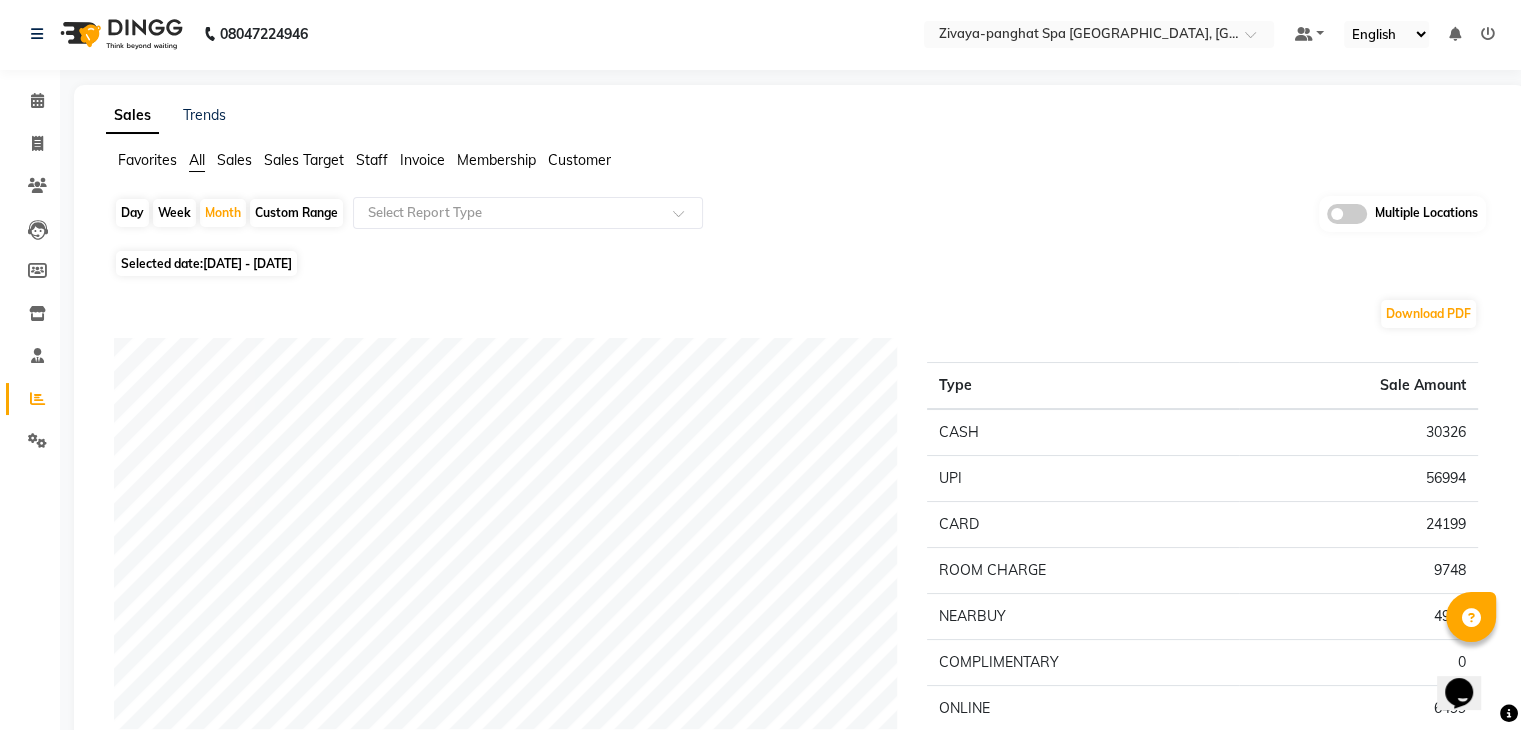scroll, scrollTop: 0, scrollLeft: 0, axis: both 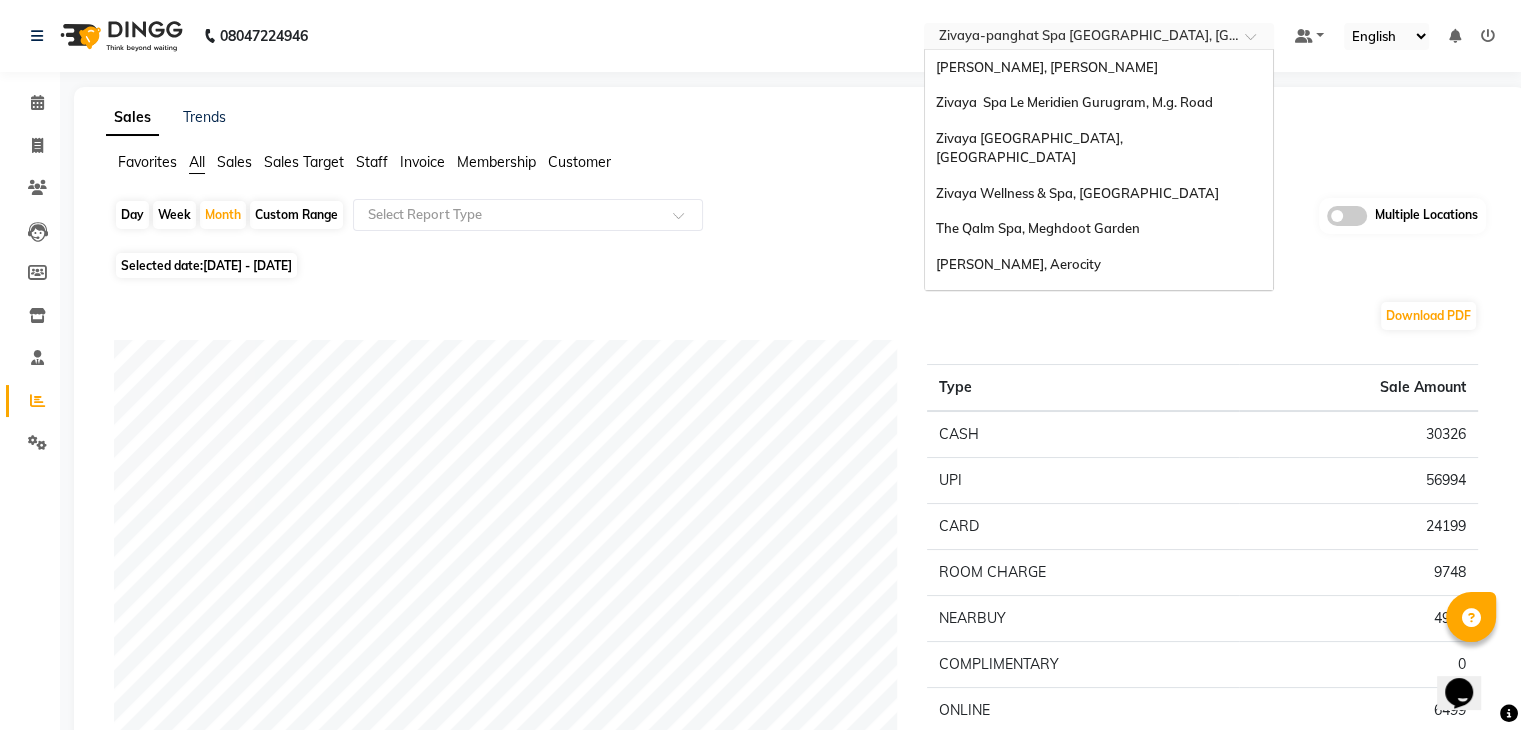 click at bounding box center (1079, 38) 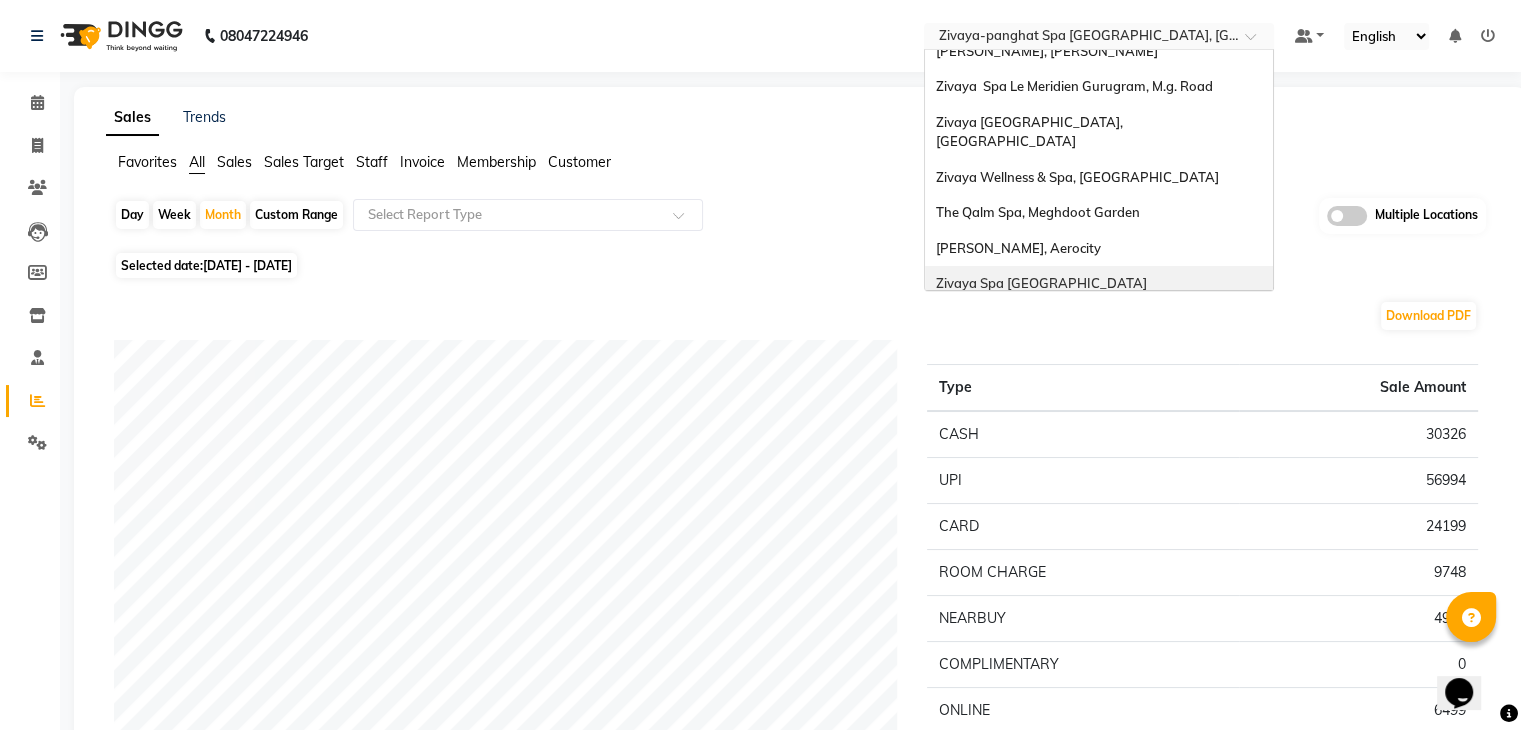 scroll, scrollTop: 13, scrollLeft: 0, axis: vertical 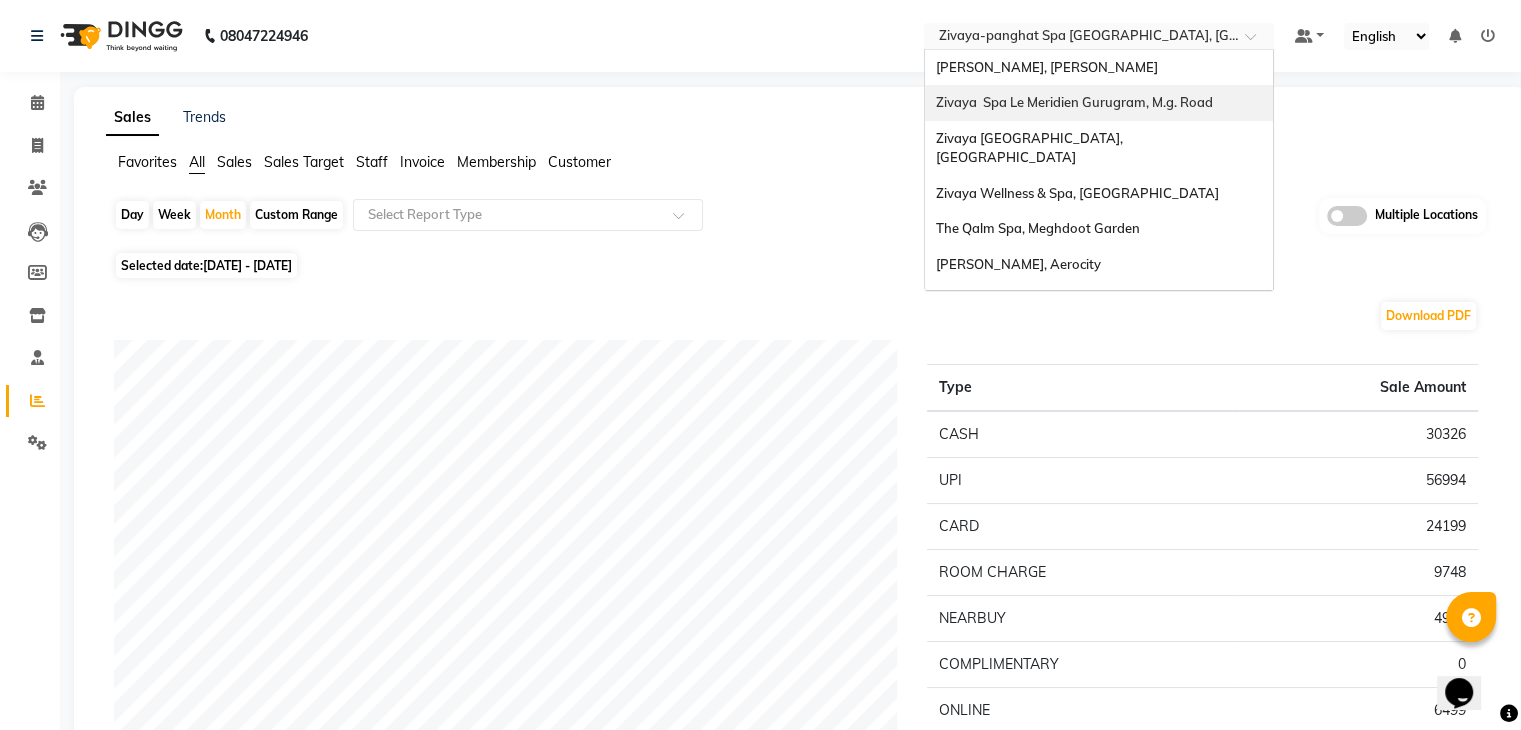 click on "Zivaya  Spa Le Meridien Gurugram, M.g. Road" at bounding box center [1099, 103] 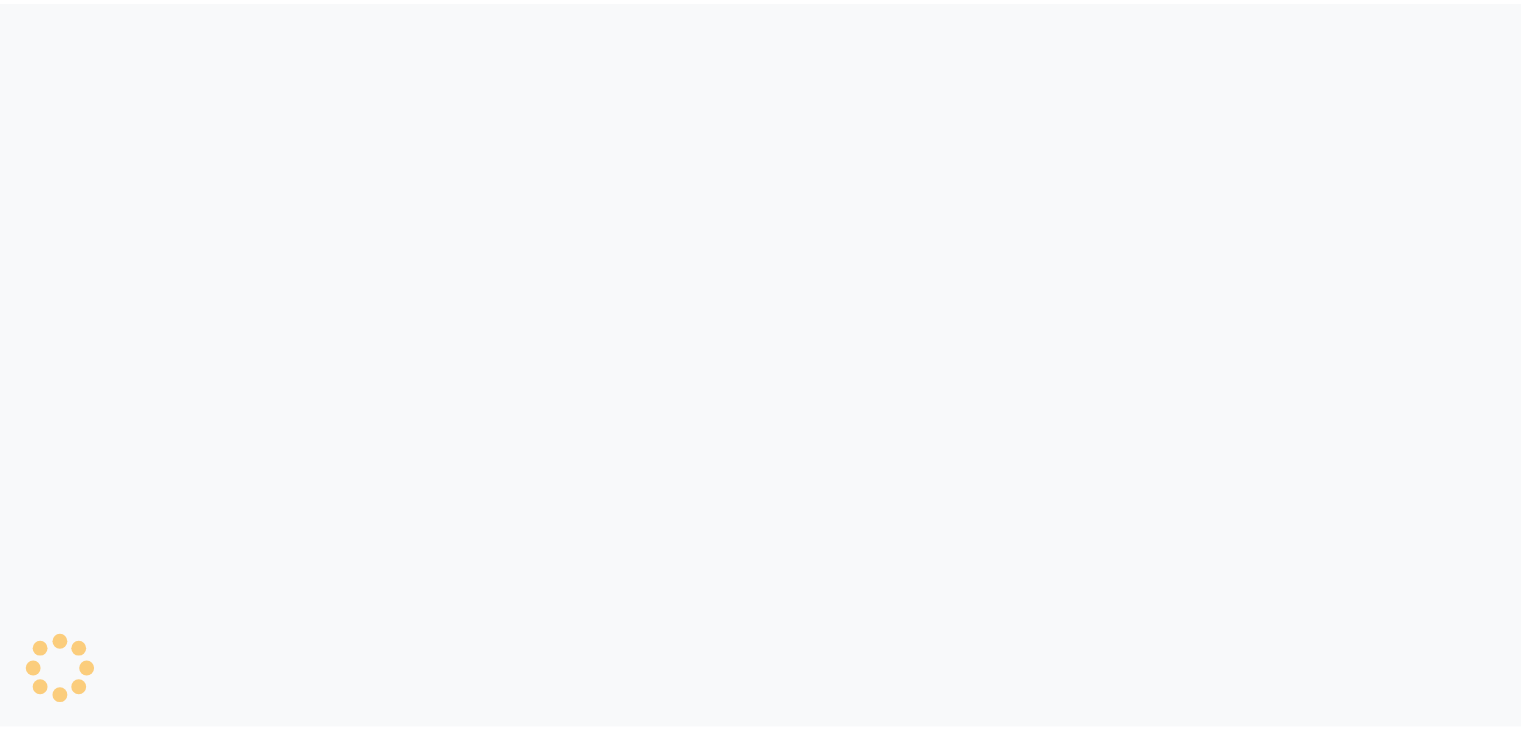 scroll, scrollTop: 0, scrollLeft: 0, axis: both 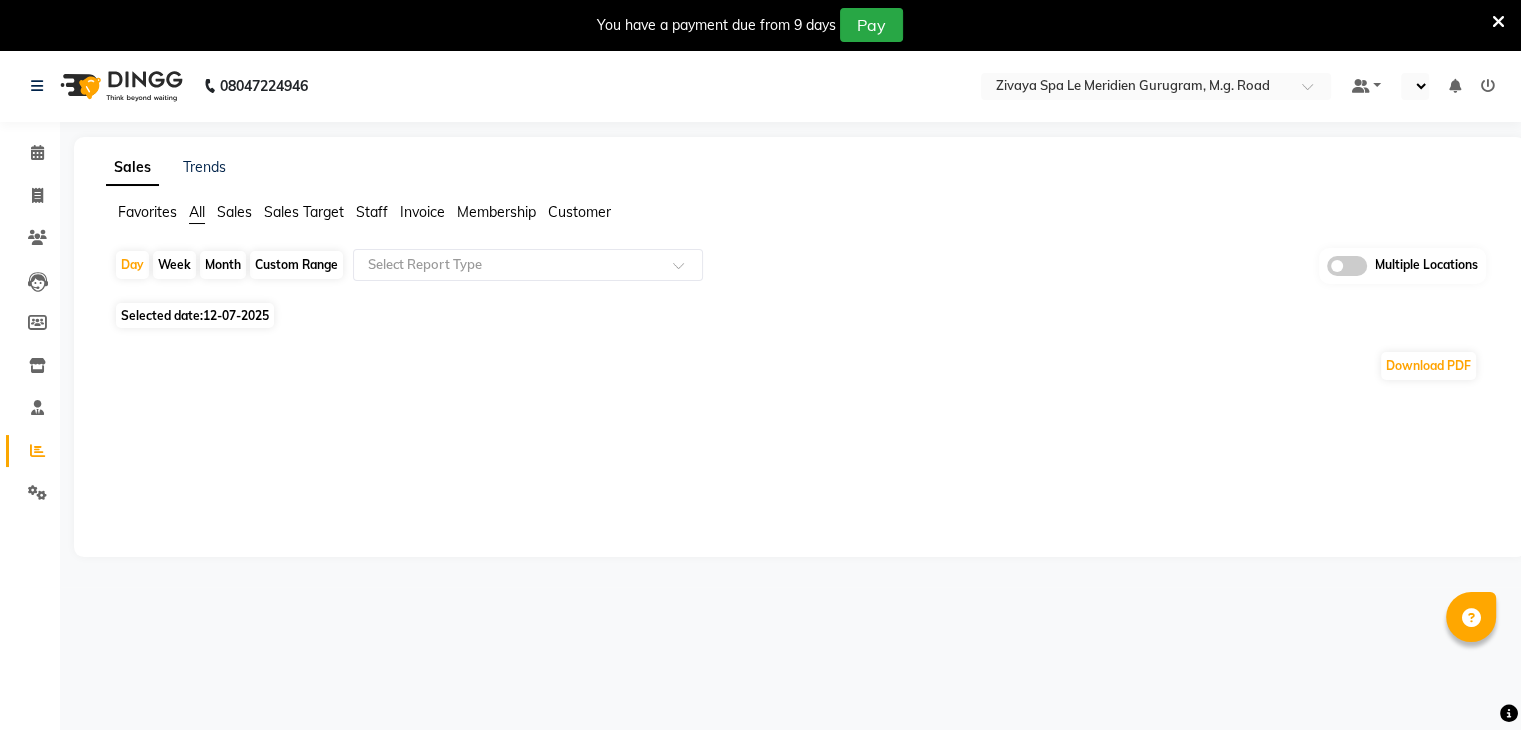 select on "en" 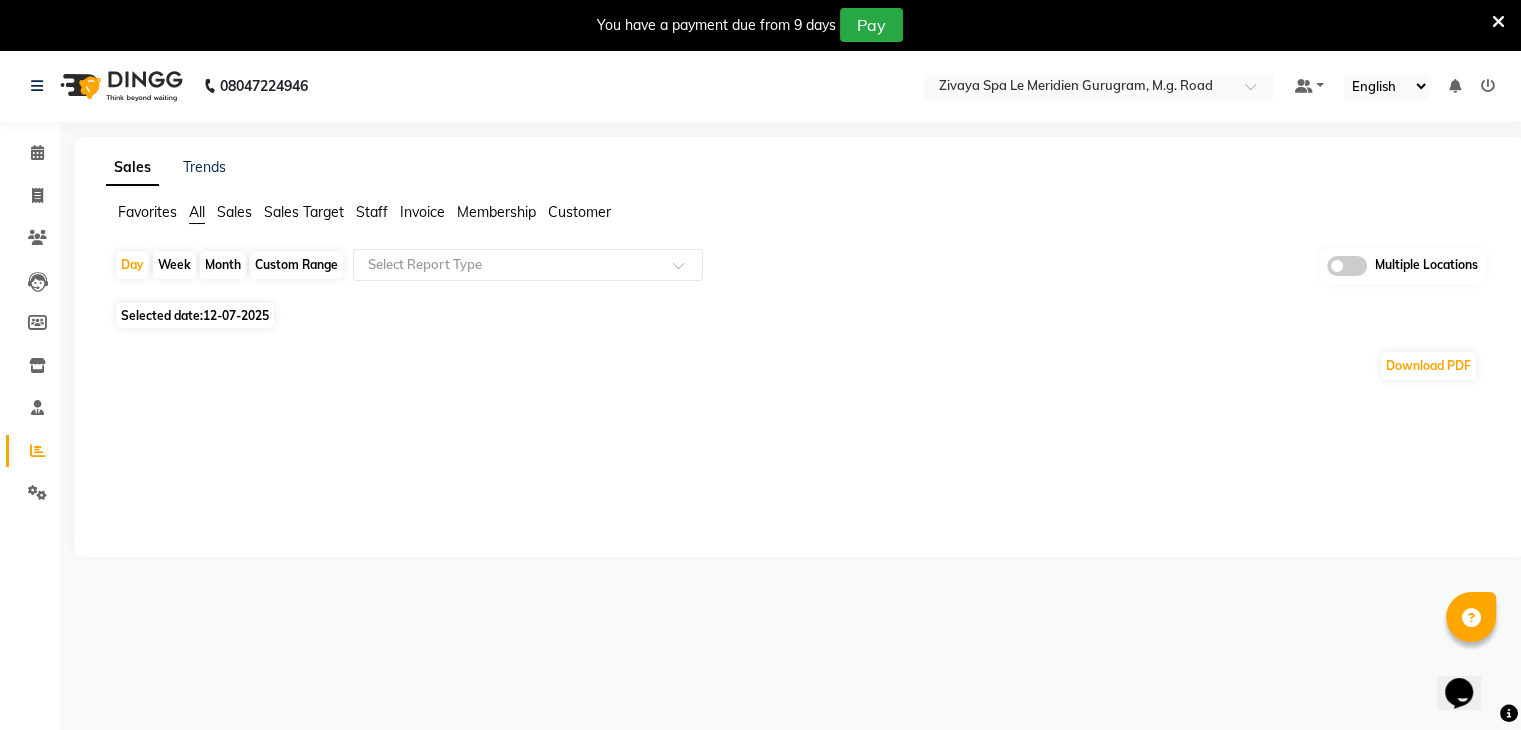 scroll, scrollTop: 0, scrollLeft: 0, axis: both 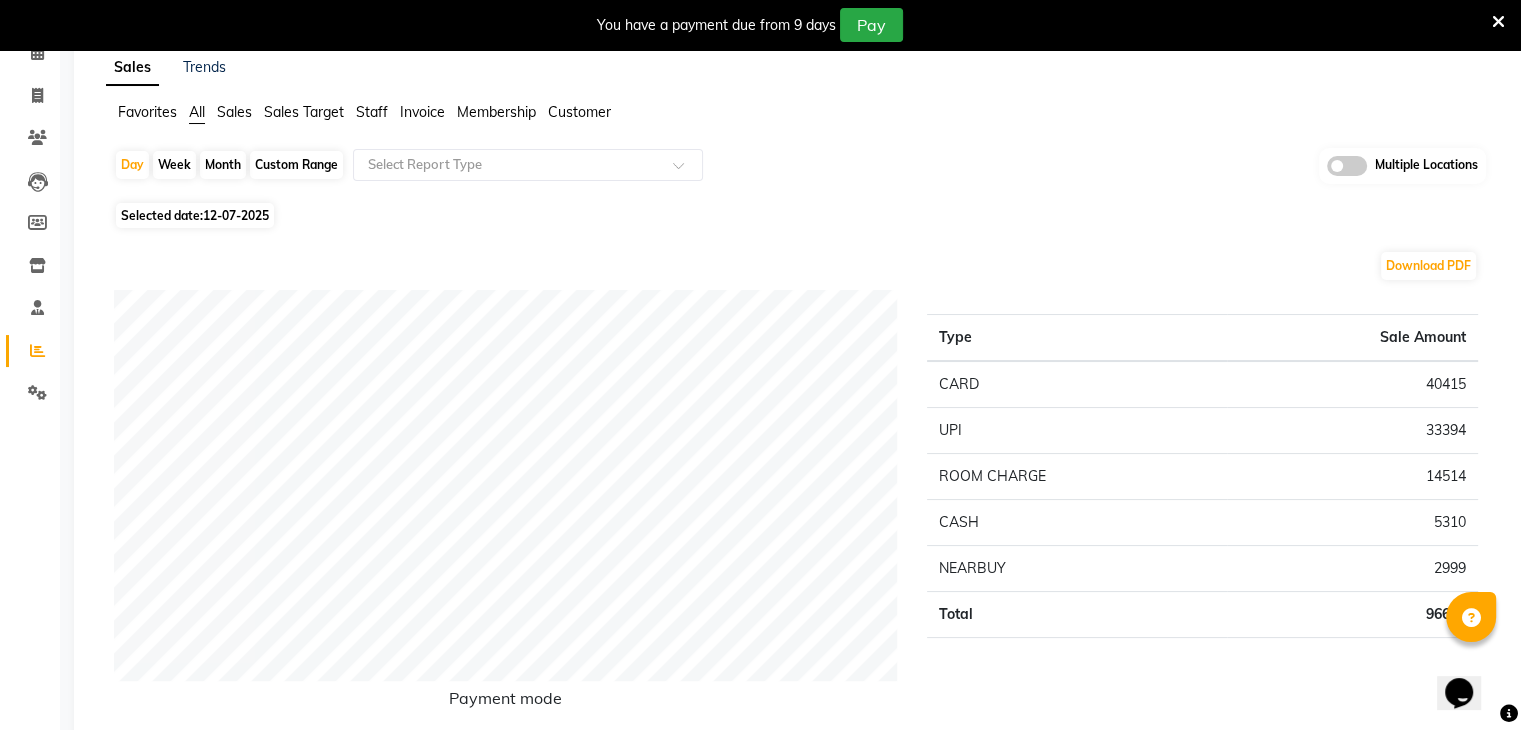click on "Month" 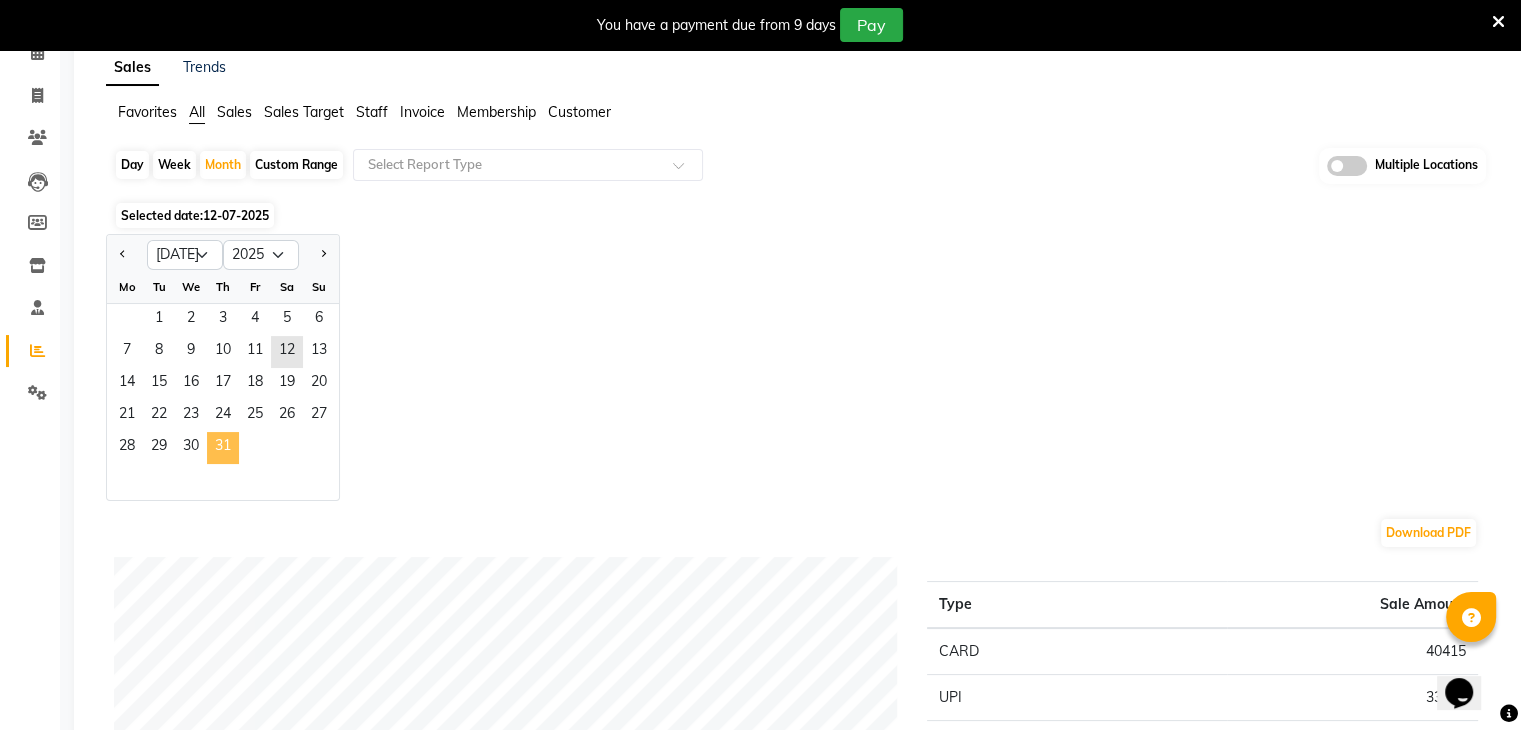 drag, startPoint x: 159, startPoint y: 313, endPoint x: 221, endPoint y: 441, distance: 142.22517 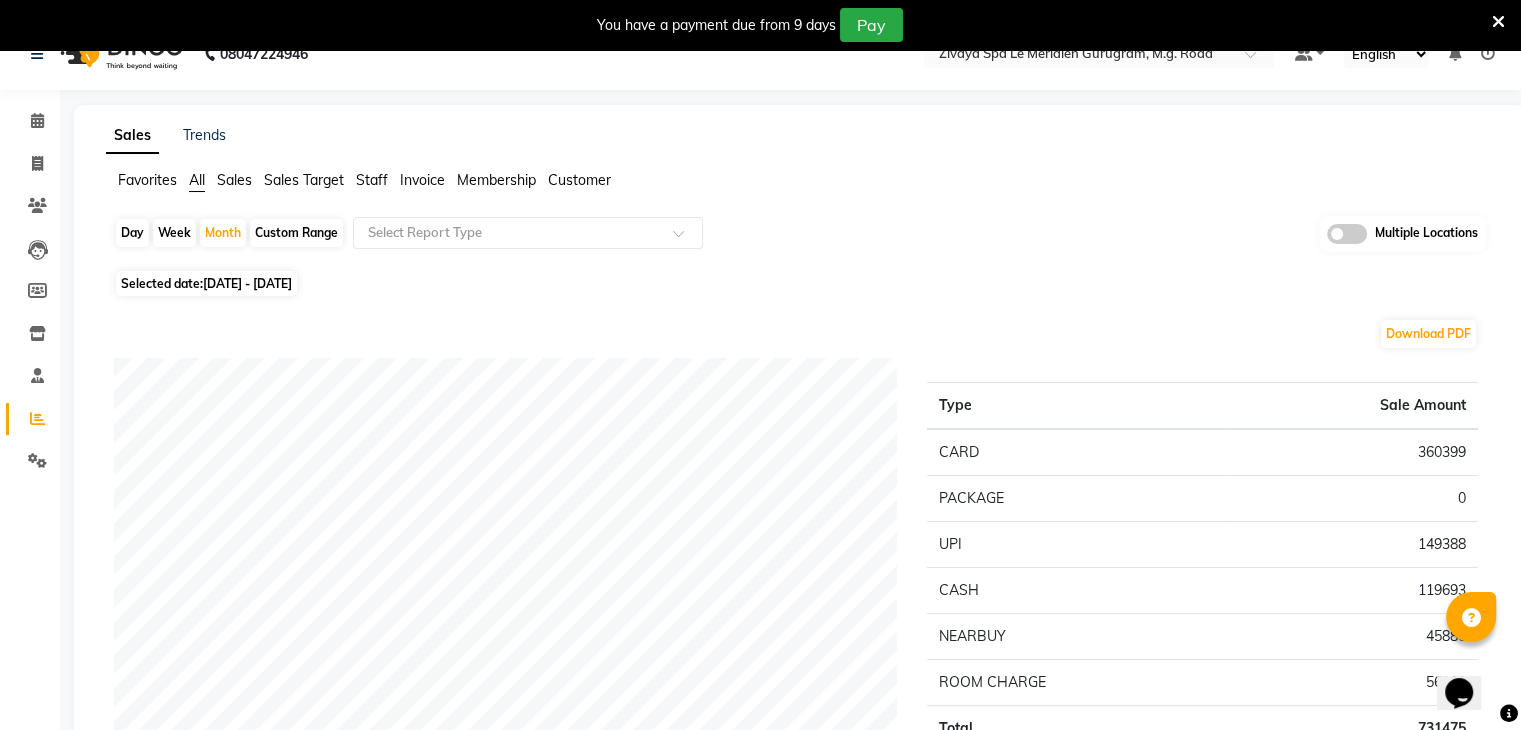 scroll, scrollTop: 0, scrollLeft: 0, axis: both 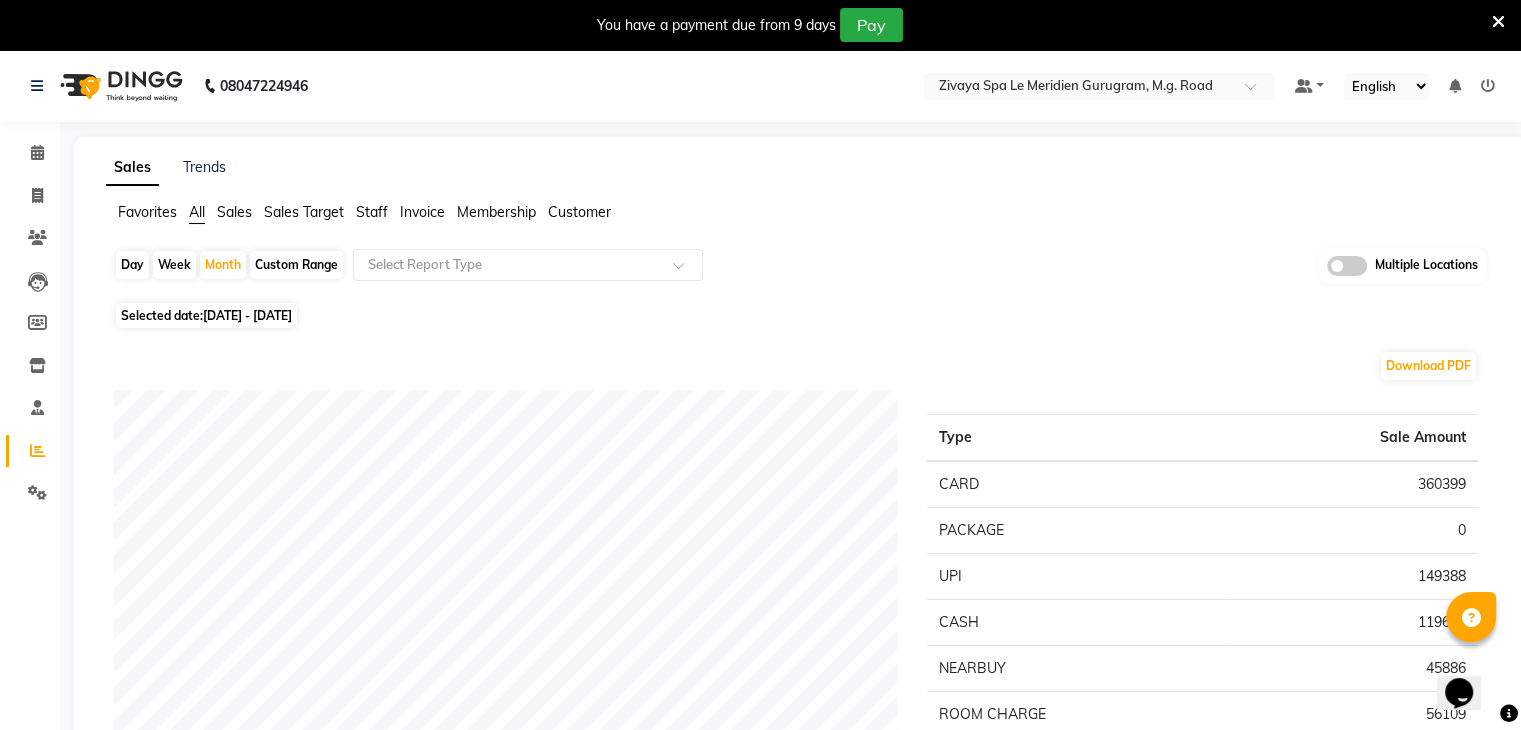 click on "Day" 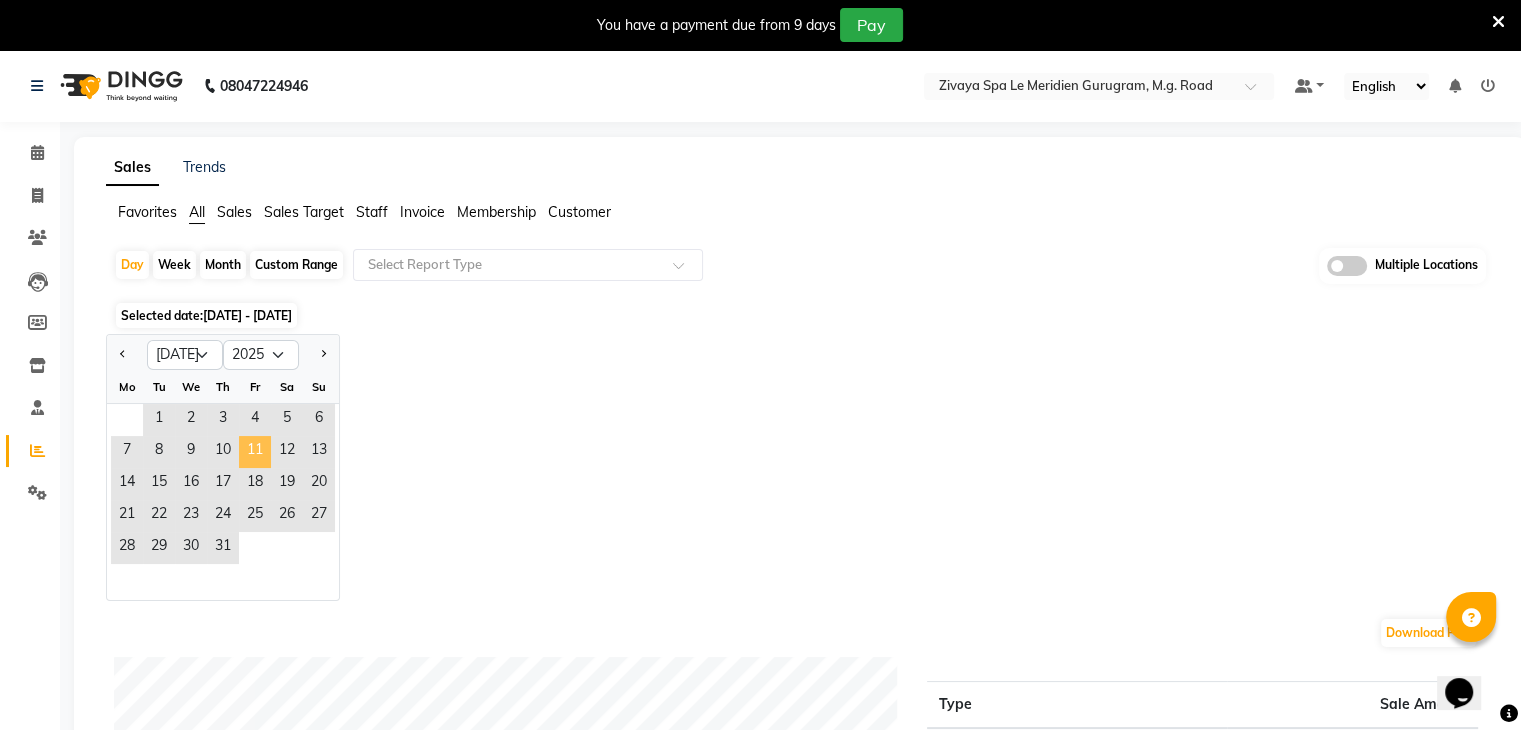 click on "11" 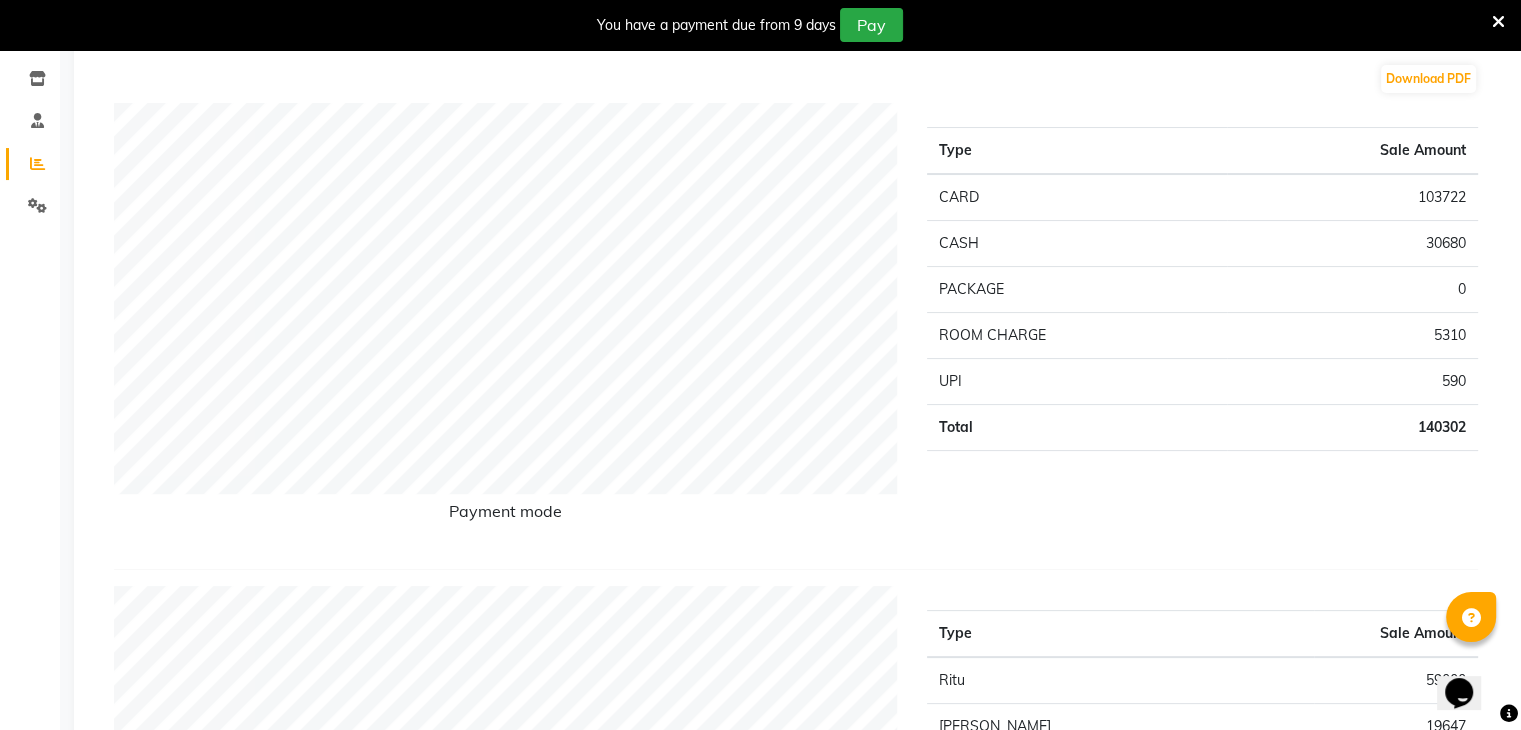 scroll, scrollTop: 300, scrollLeft: 0, axis: vertical 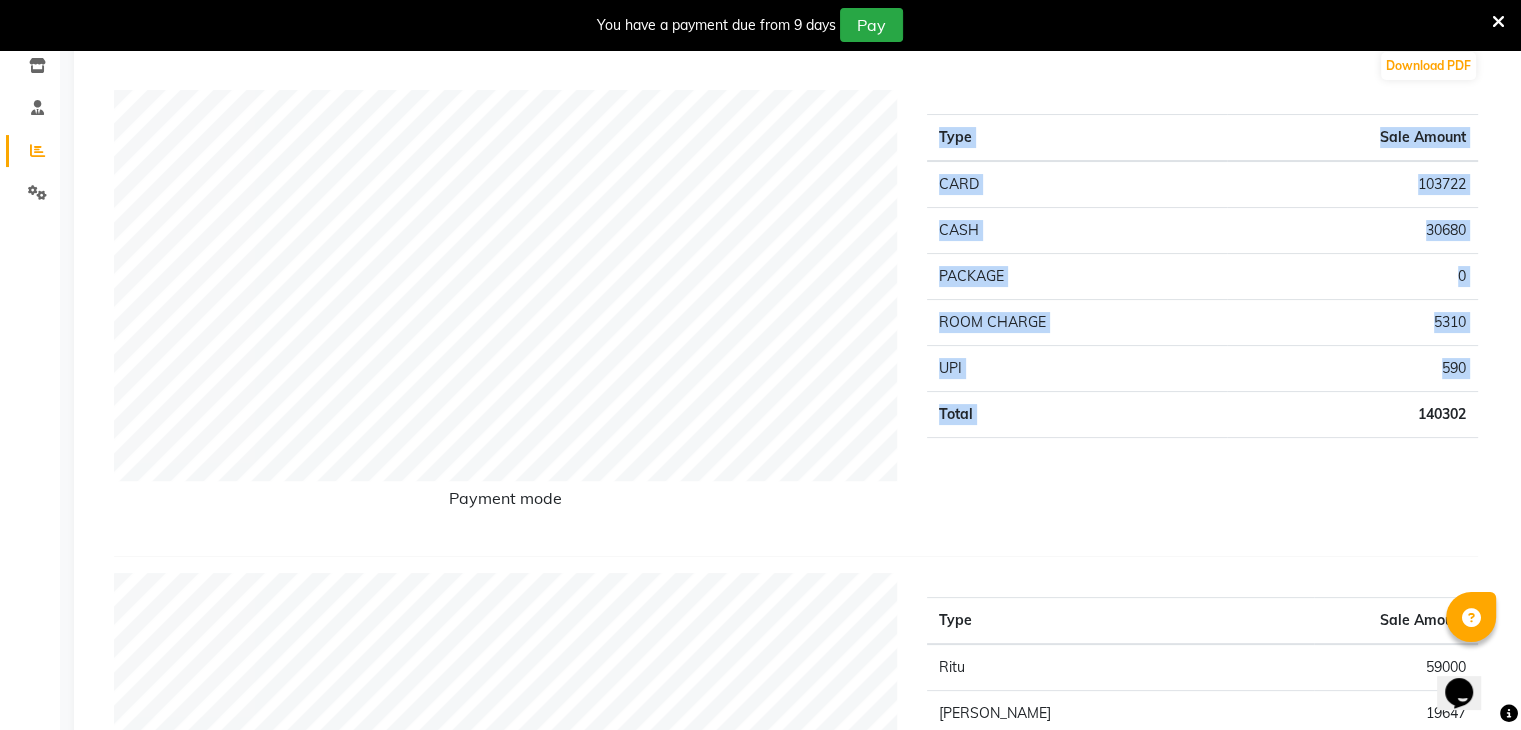 drag, startPoint x: 1415, startPoint y: 409, endPoint x: 1480, endPoint y: 408, distance: 65.00769 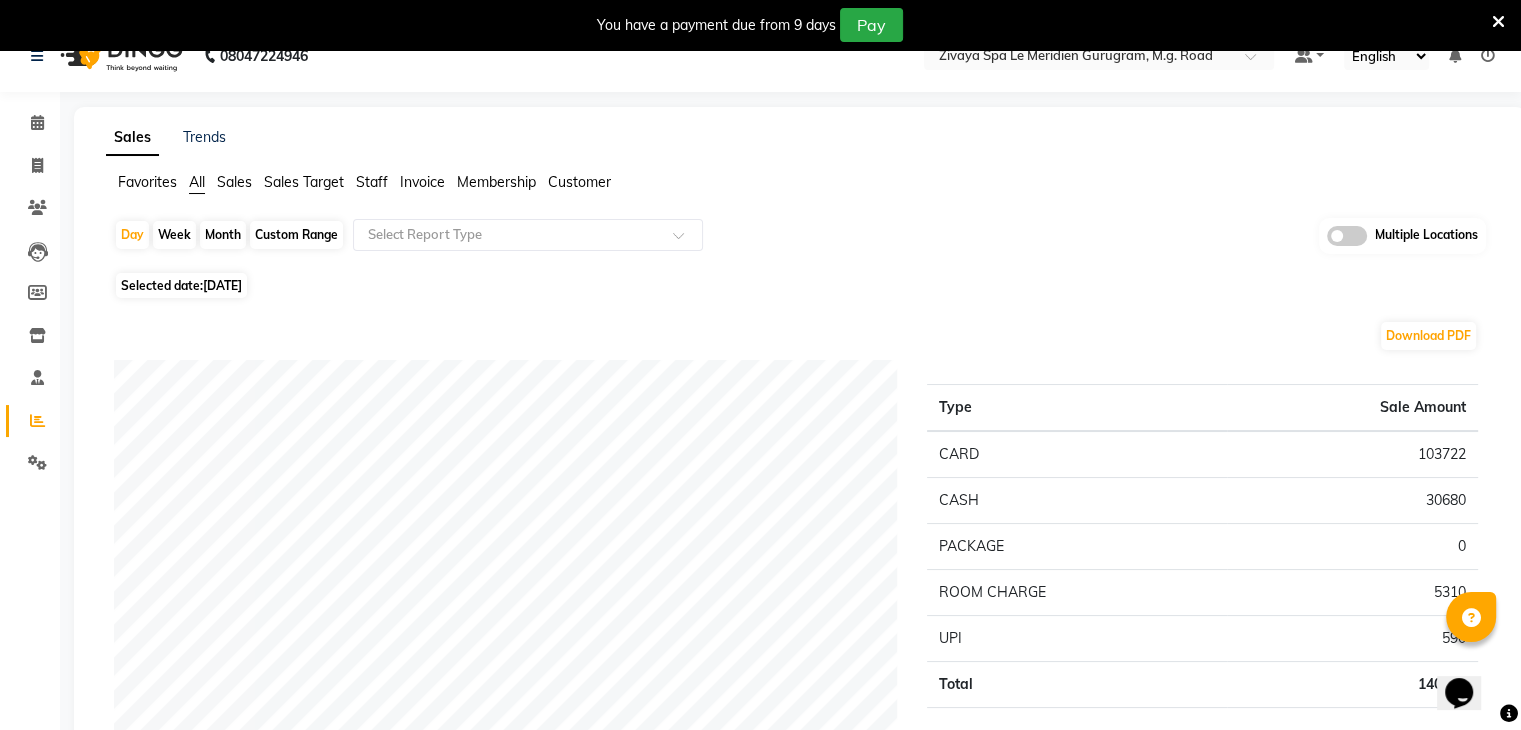 scroll, scrollTop: 0, scrollLeft: 0, axis: both 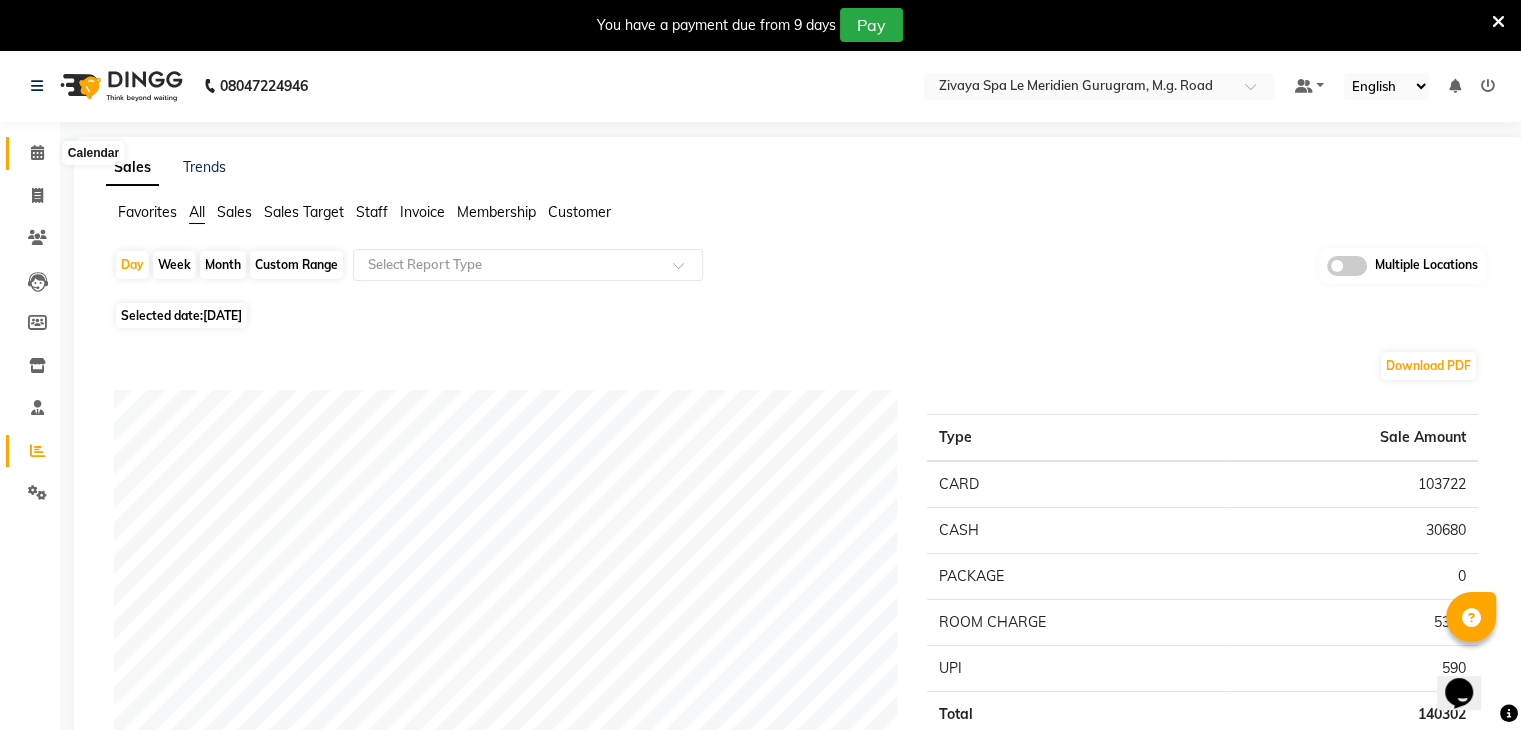 click 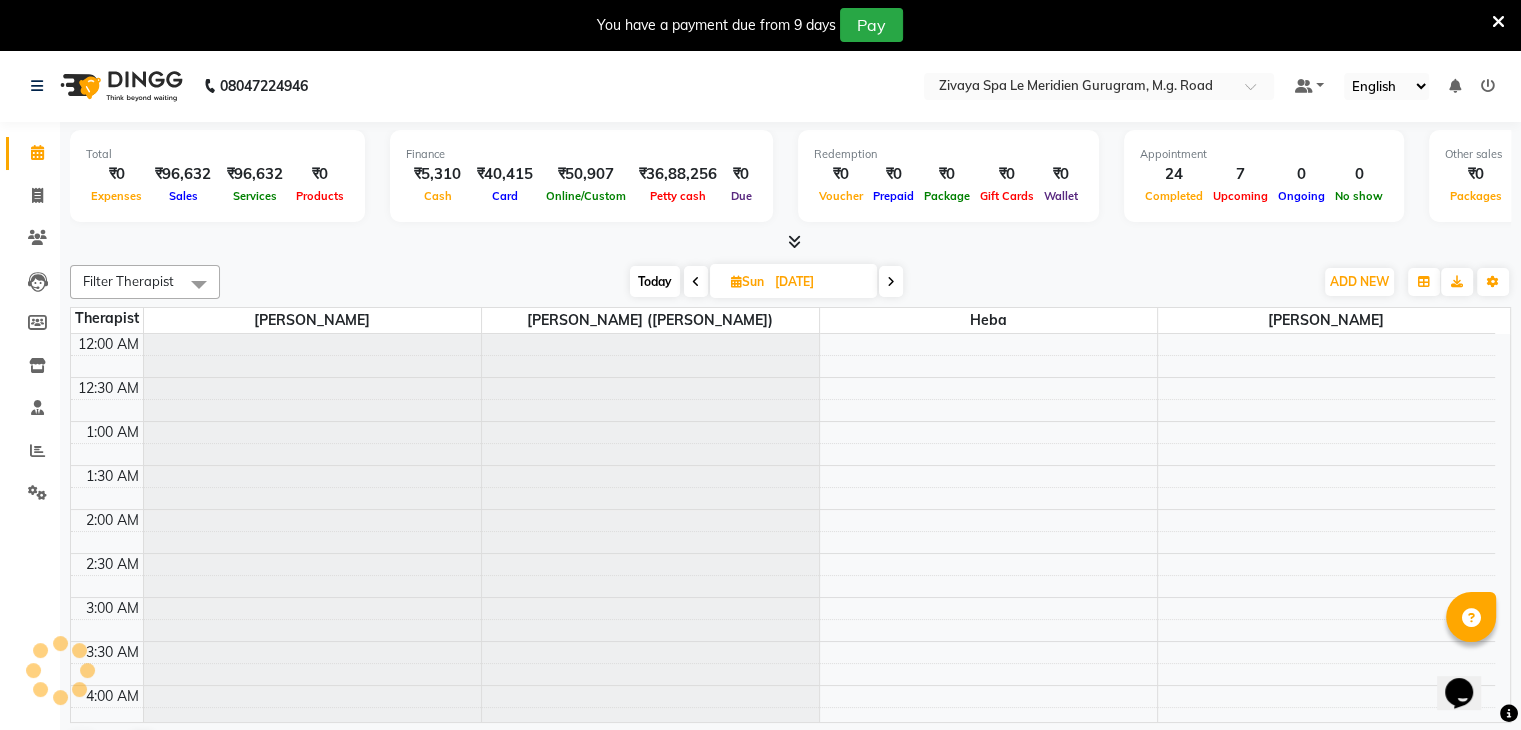 scroll, scrollTop: 1571, scrollLeft: 0, axis: vertical 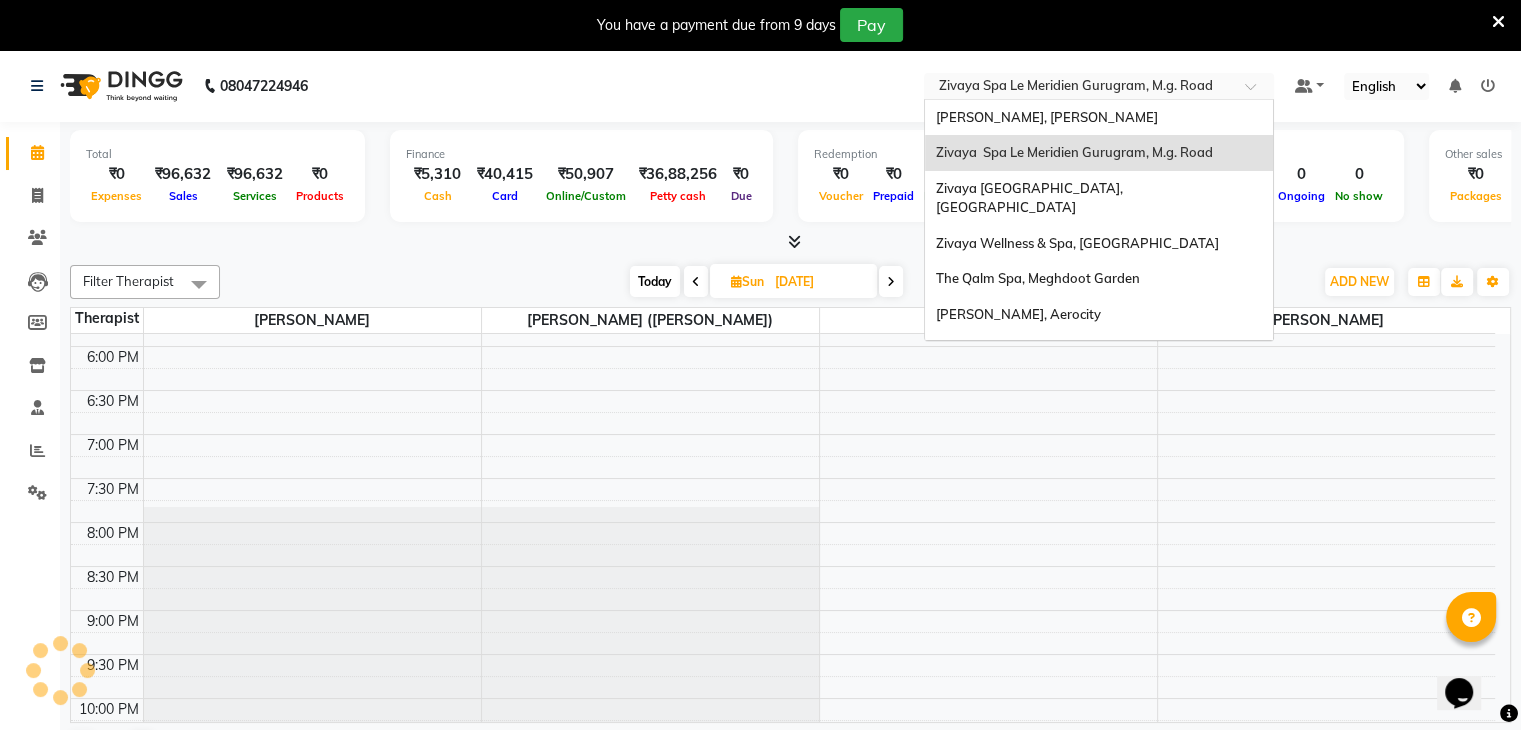 click on "Select Location × Zivaya  Spa Le Meridien Gurugram, M.g. Road" at bounding box center [1099, 86] 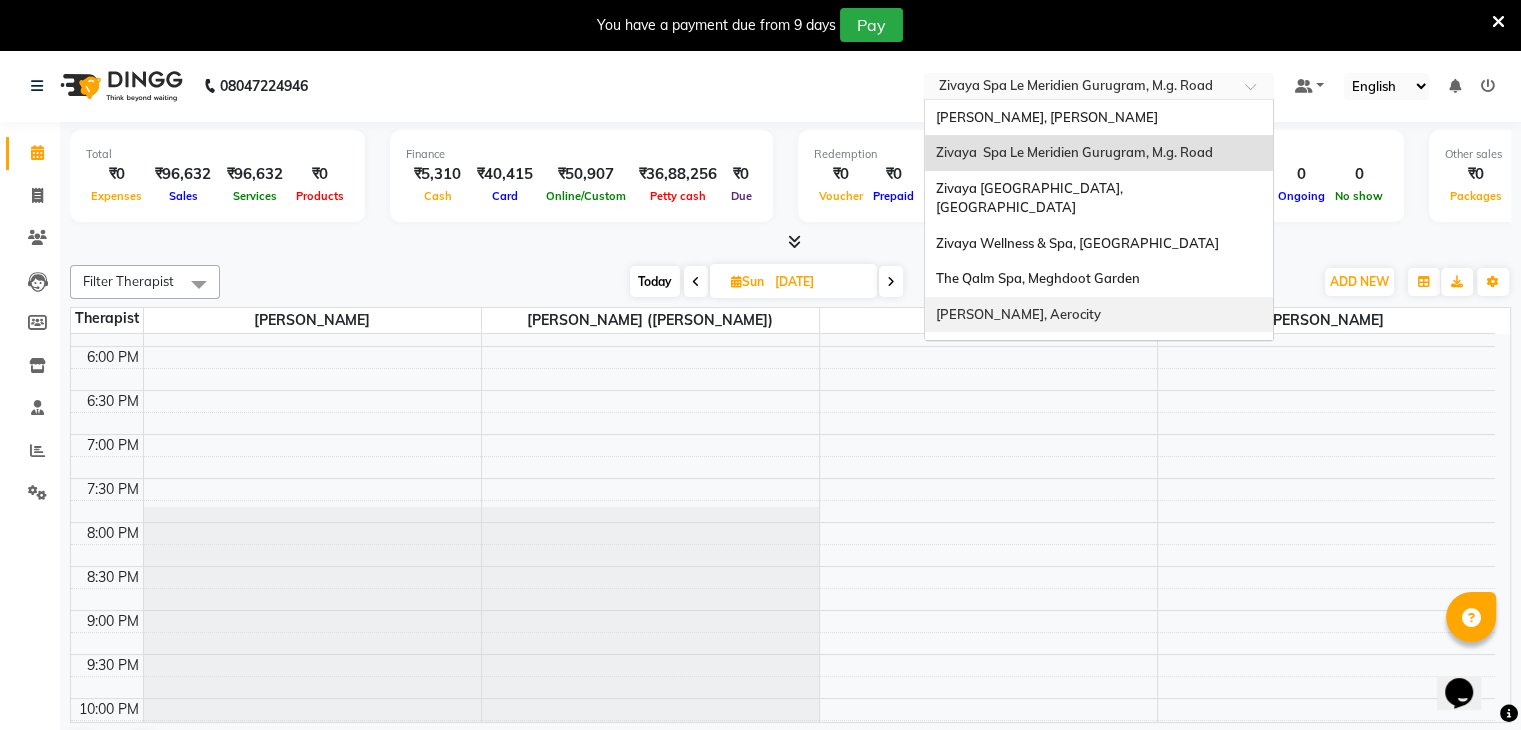 click on "[PERSON_NAME], Aerocity" at bounding box center (1099, 315) 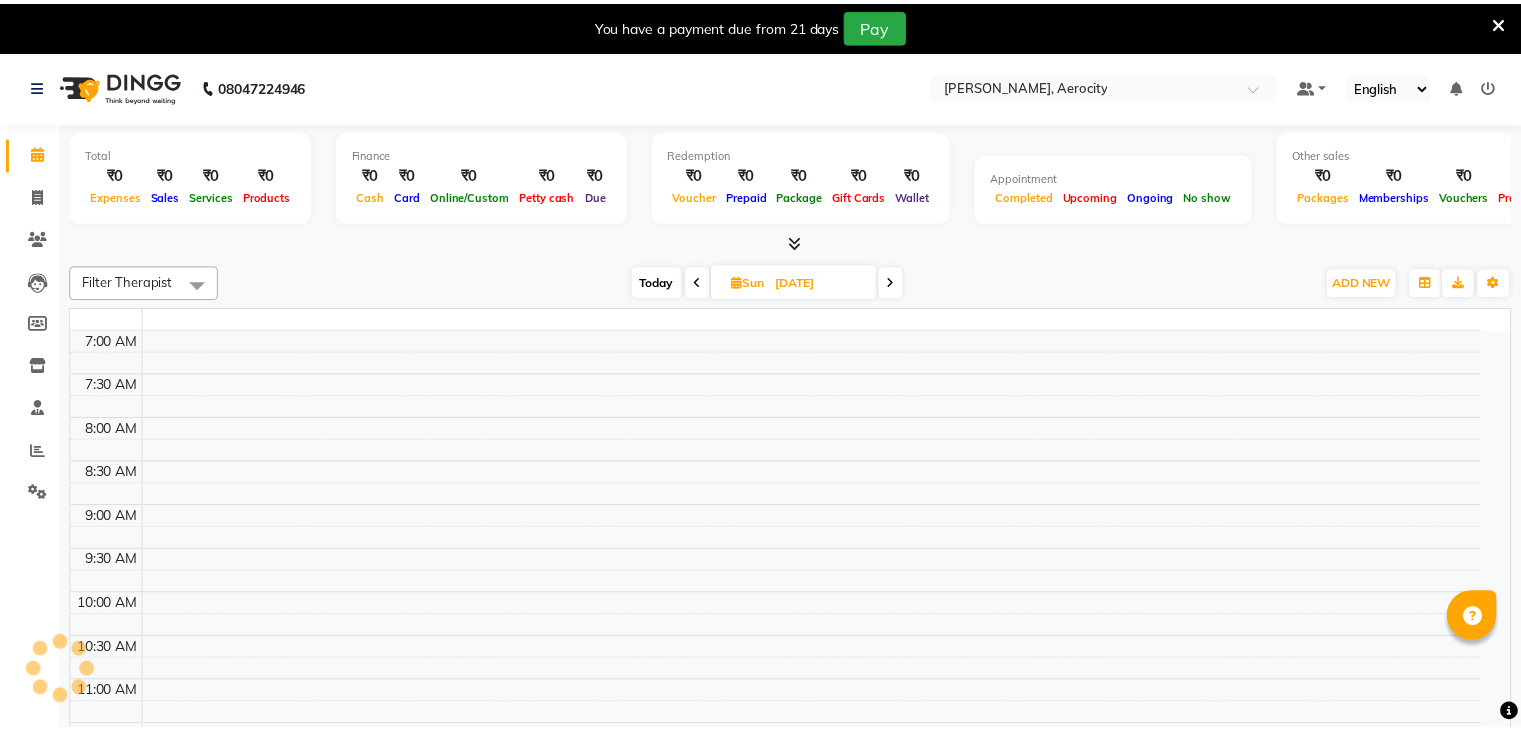 scroll, scrollTop: 0, scrollLeft: 0, axis: both 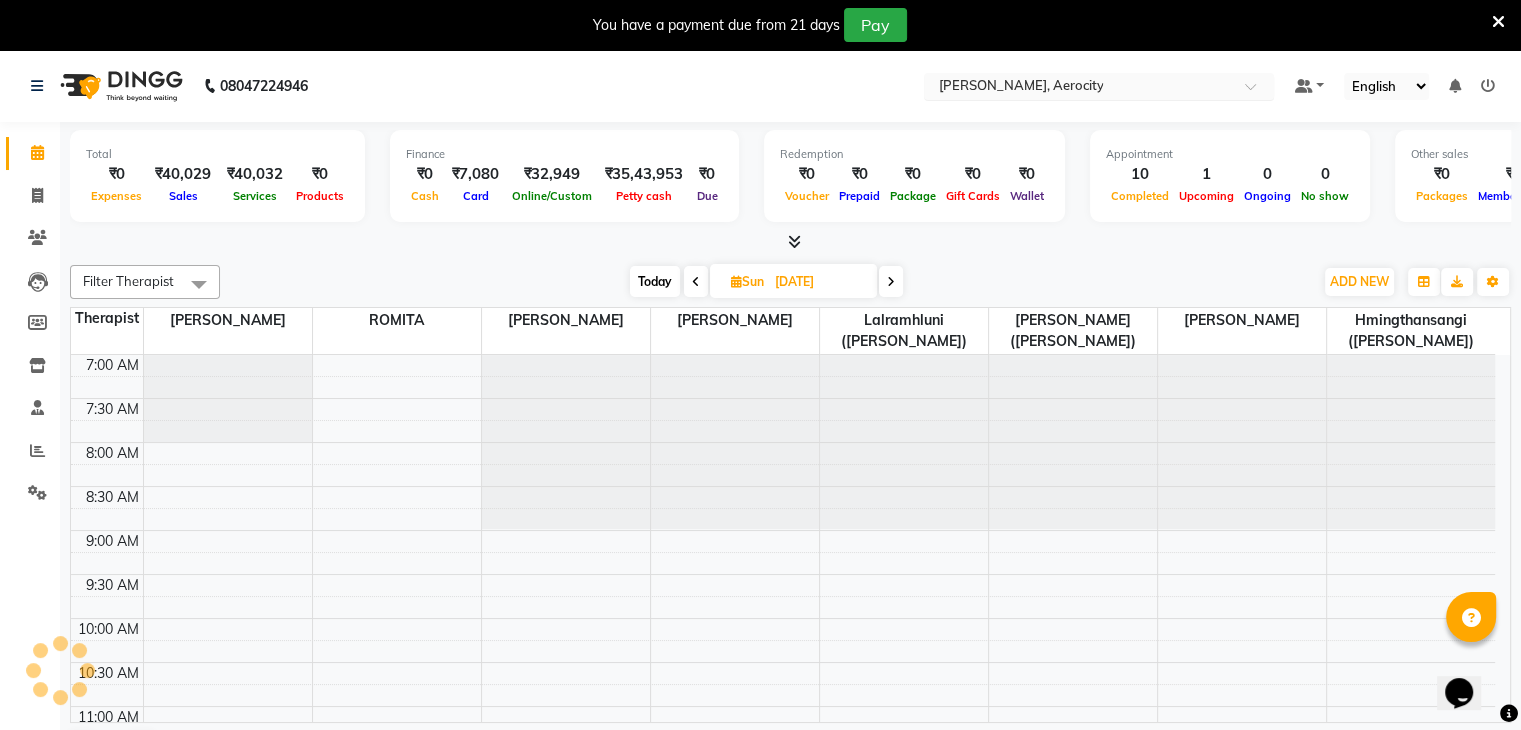 click at bounding box center [1079, 88] 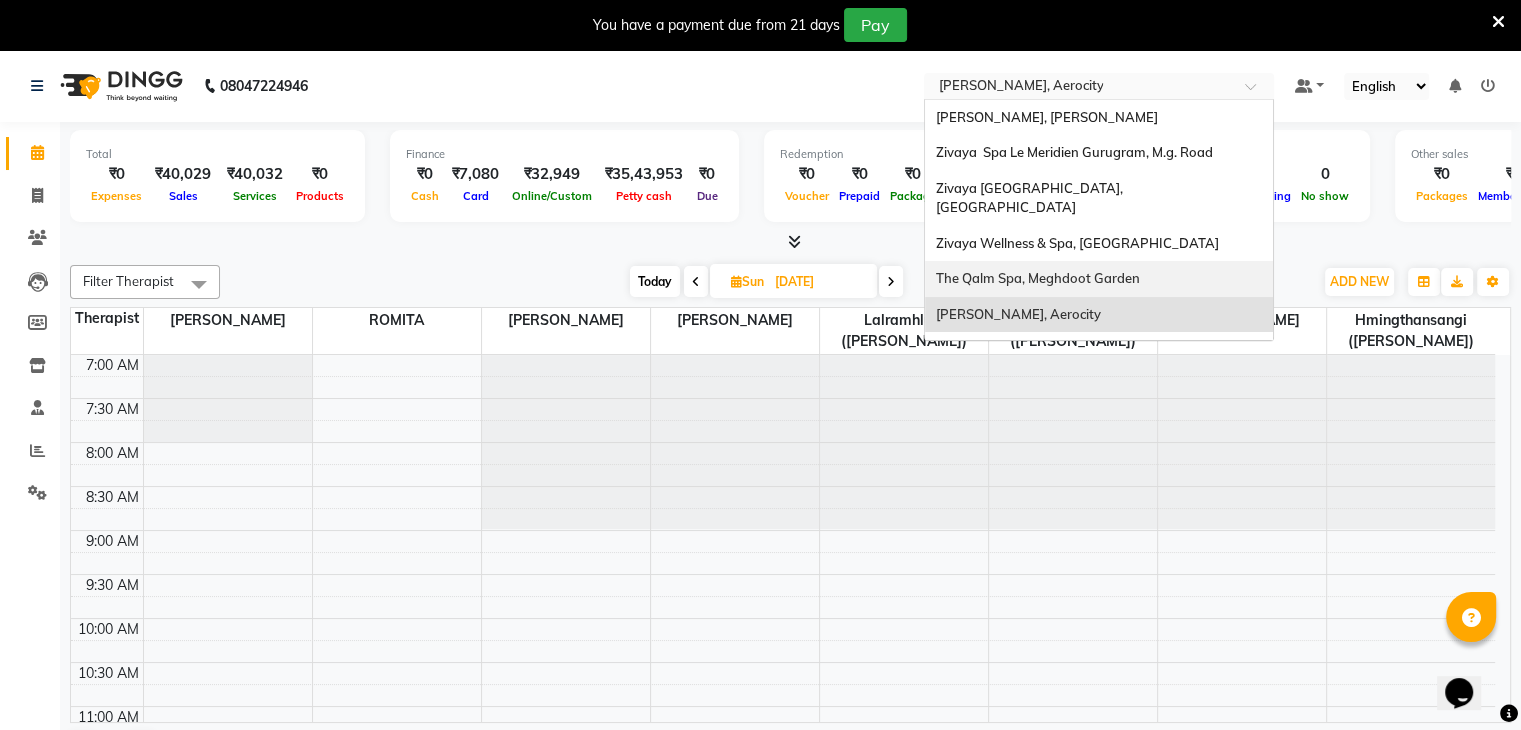 click on "The Qalm Spa, Meghdoot Garden" at bounding box center (1037, 278) 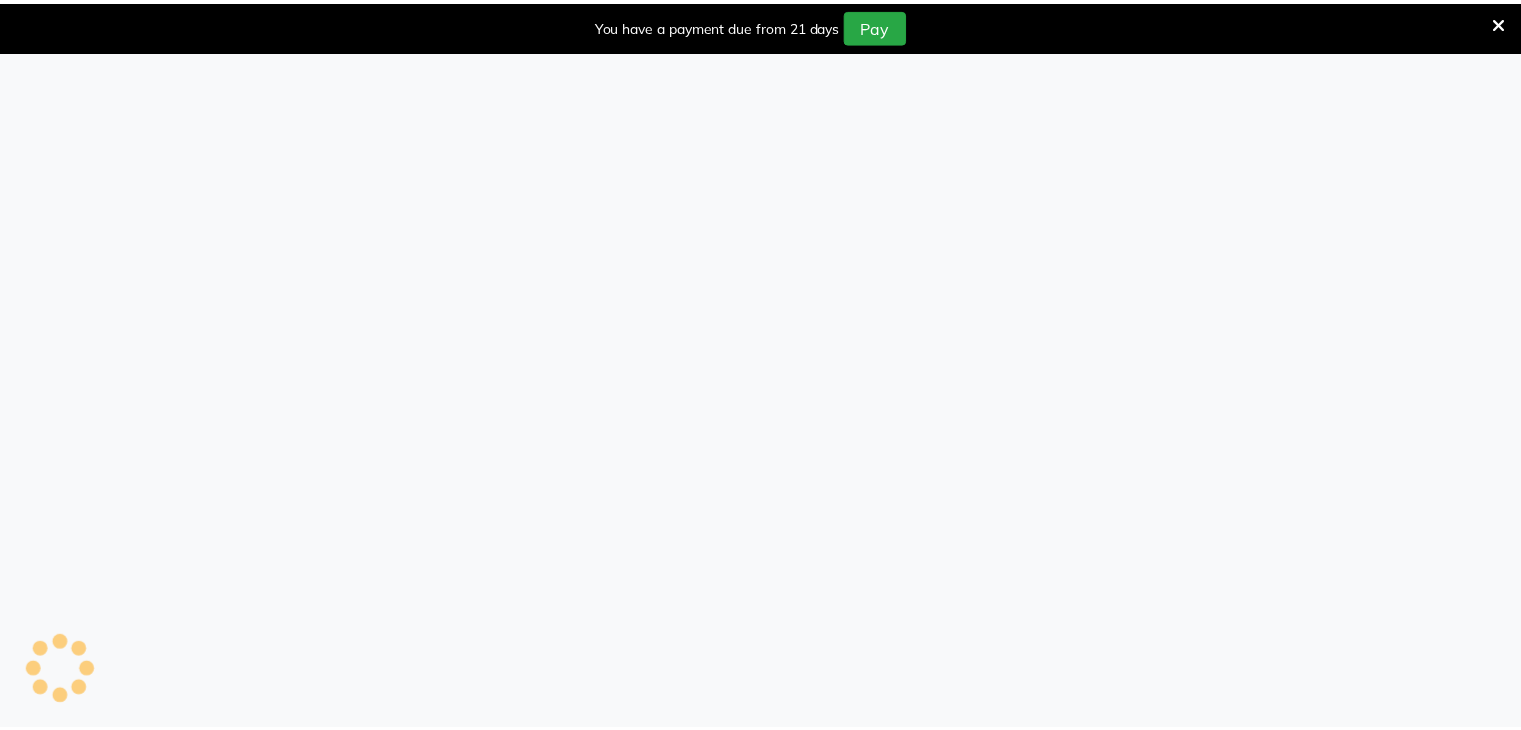 scroll, scrollTop: 0, scrollLeft: 0, axis: both 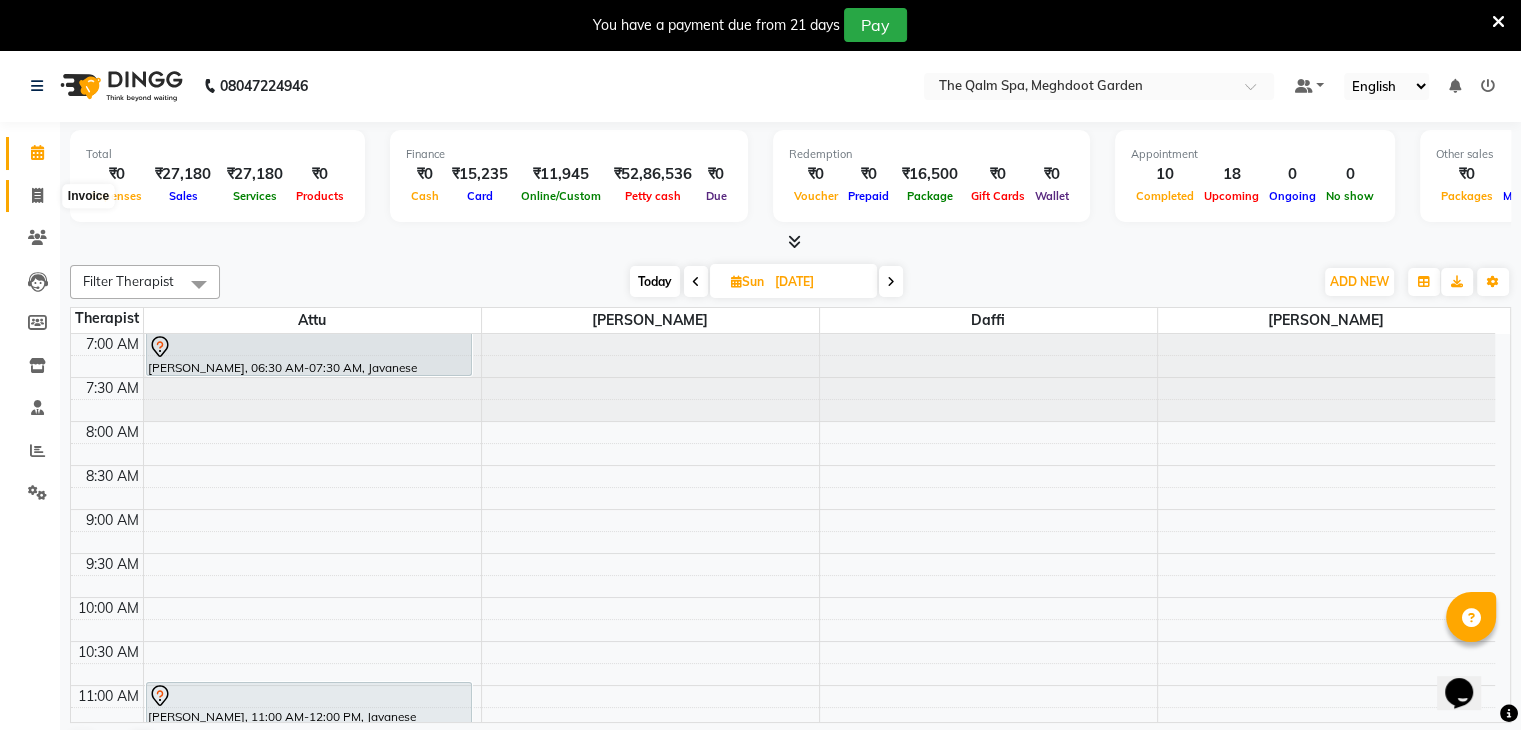 click 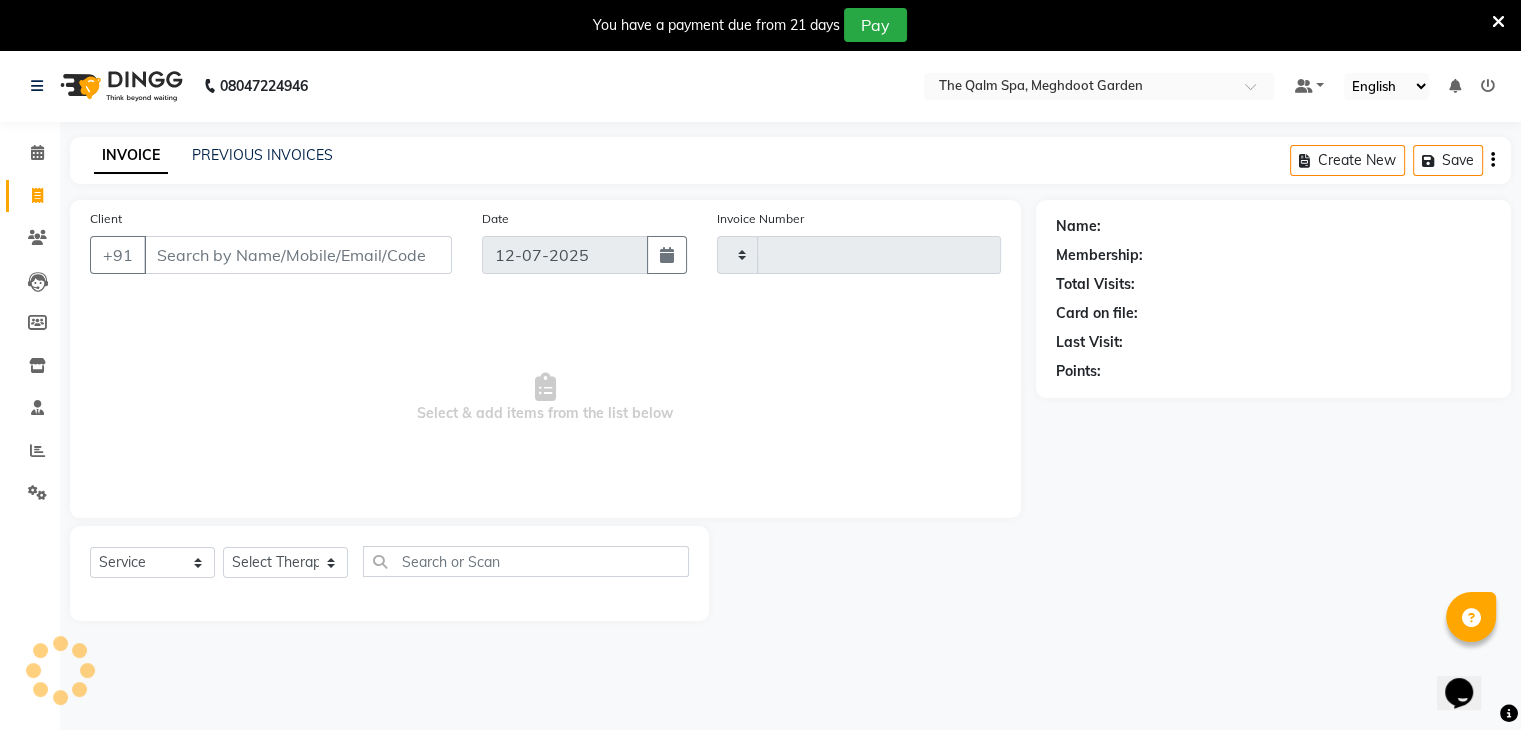type on "1255" 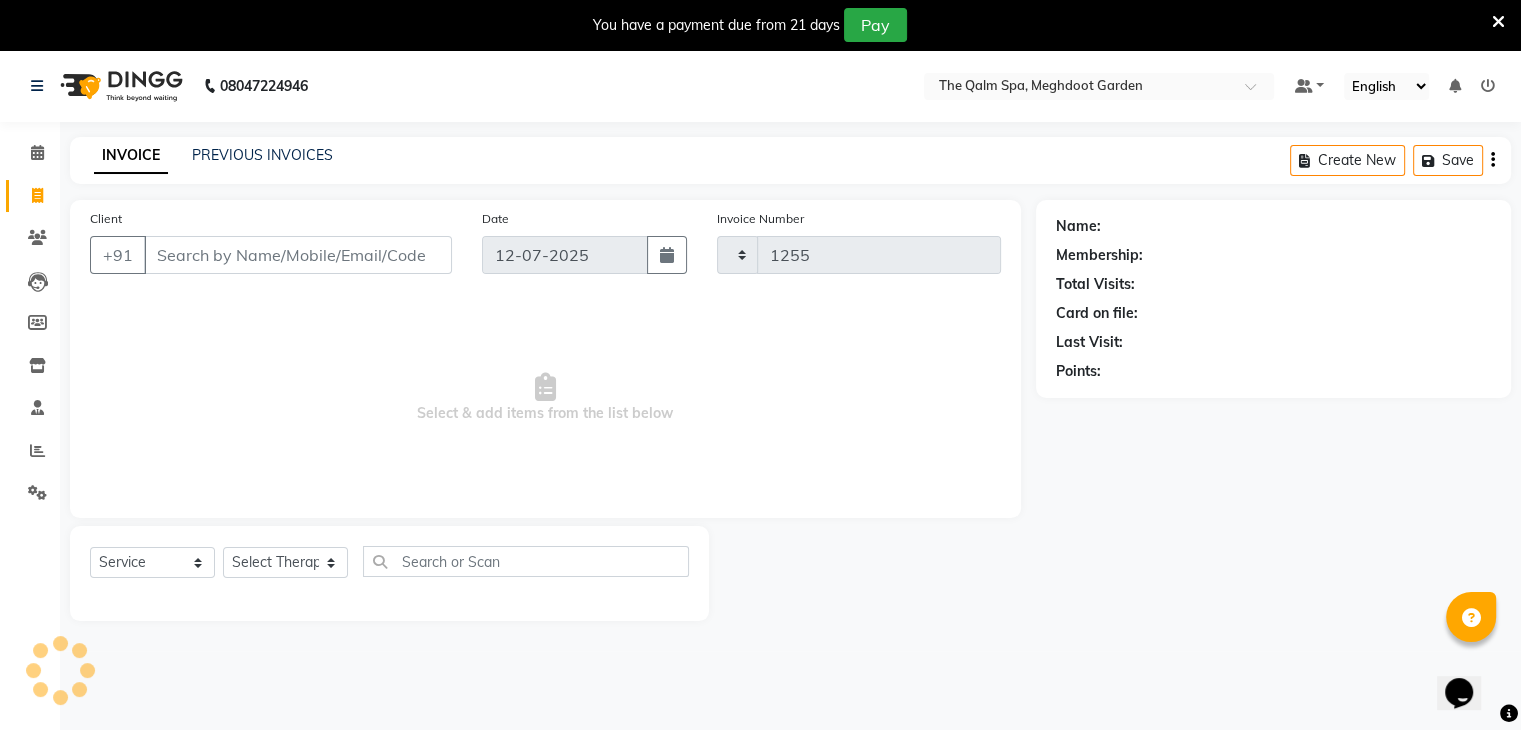 select on "6401" 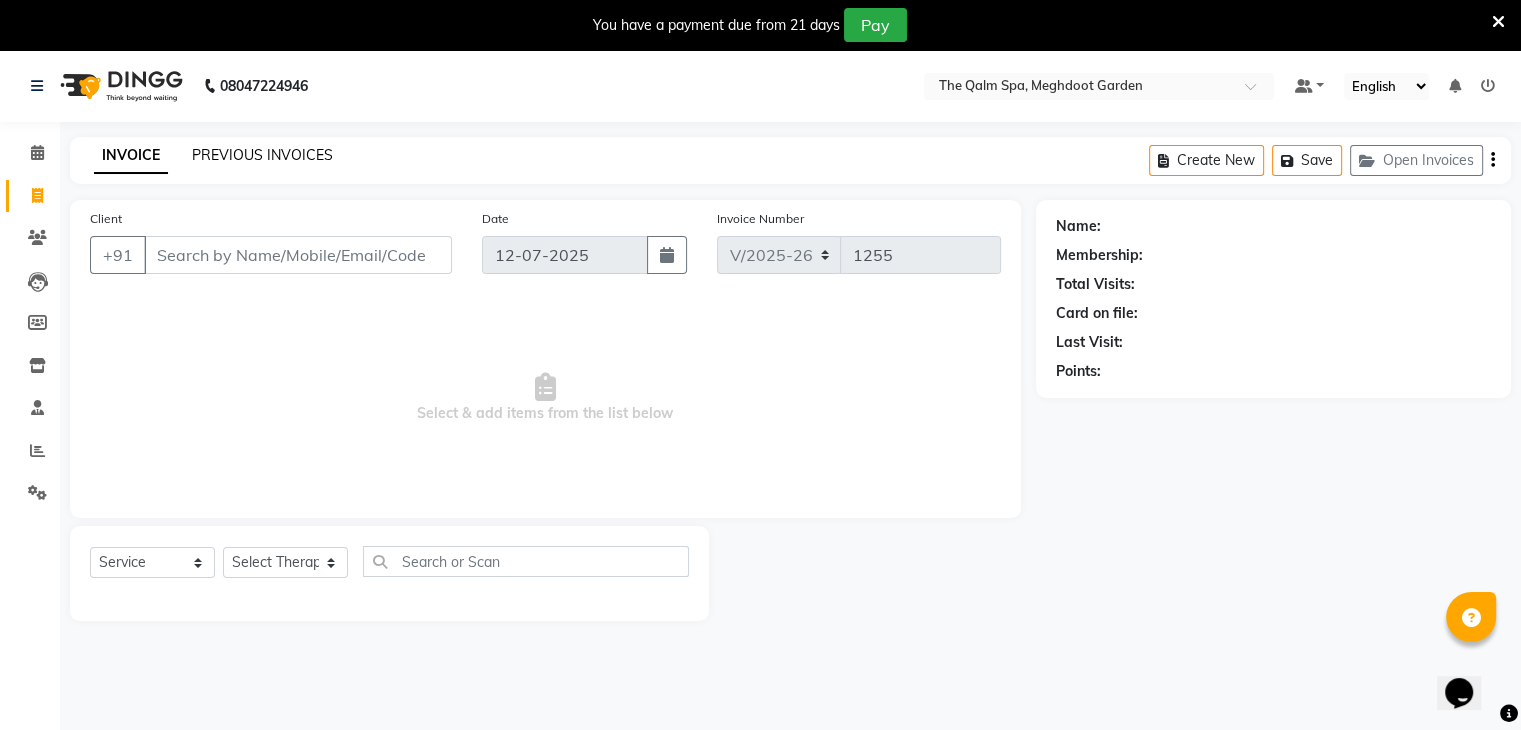 click on "PREVIOUS INVOICES" 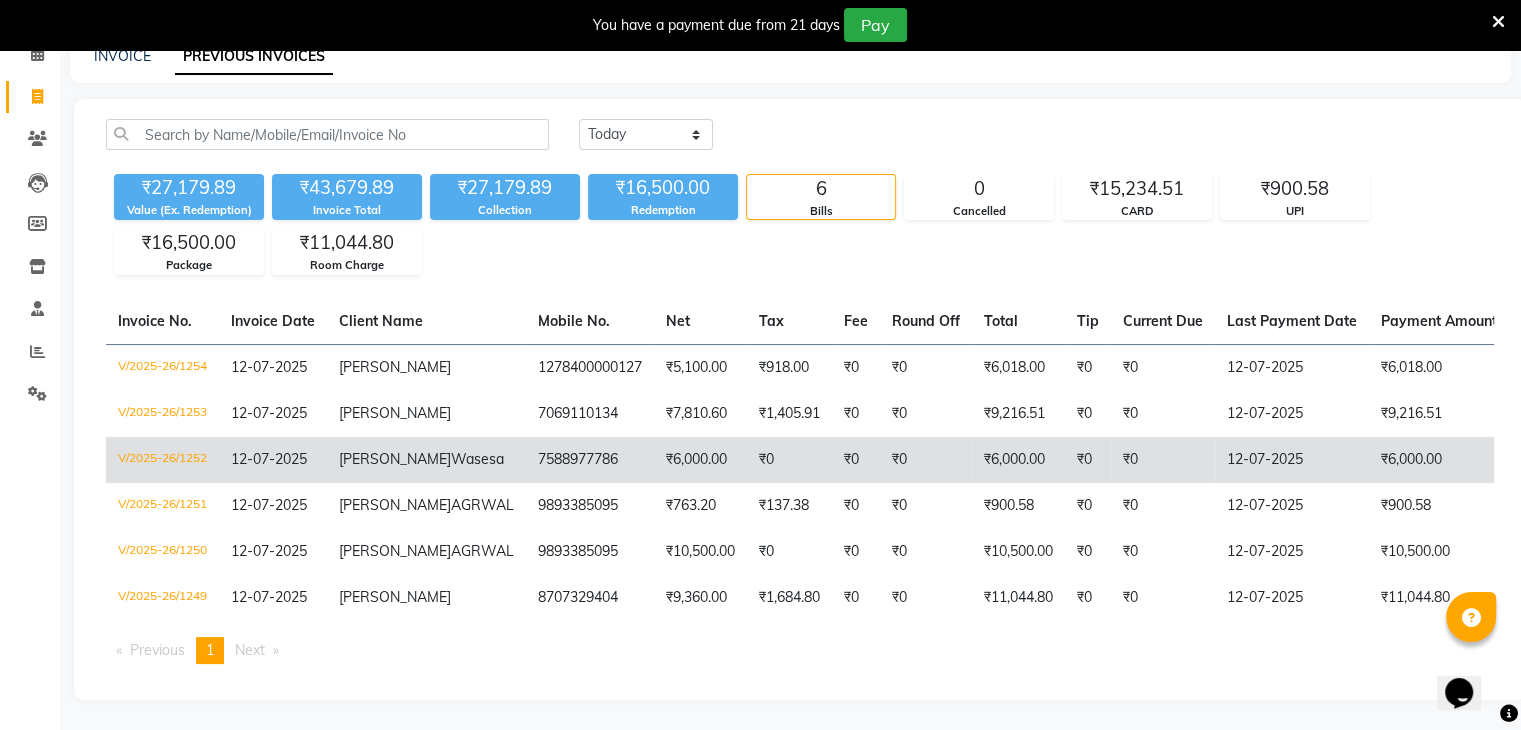 scroll, scrollTop: 174, scrollLeft: 0, axis: vertical 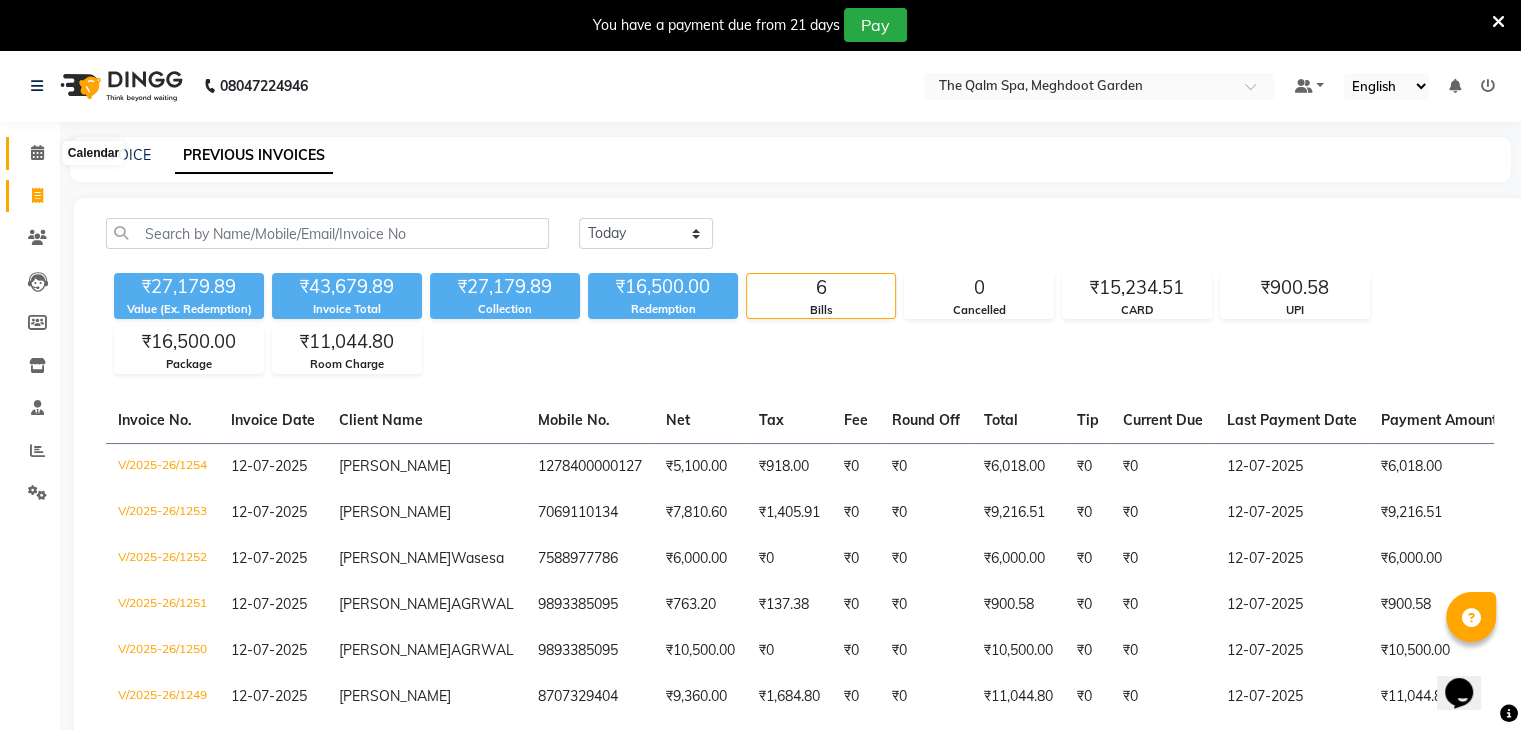 click 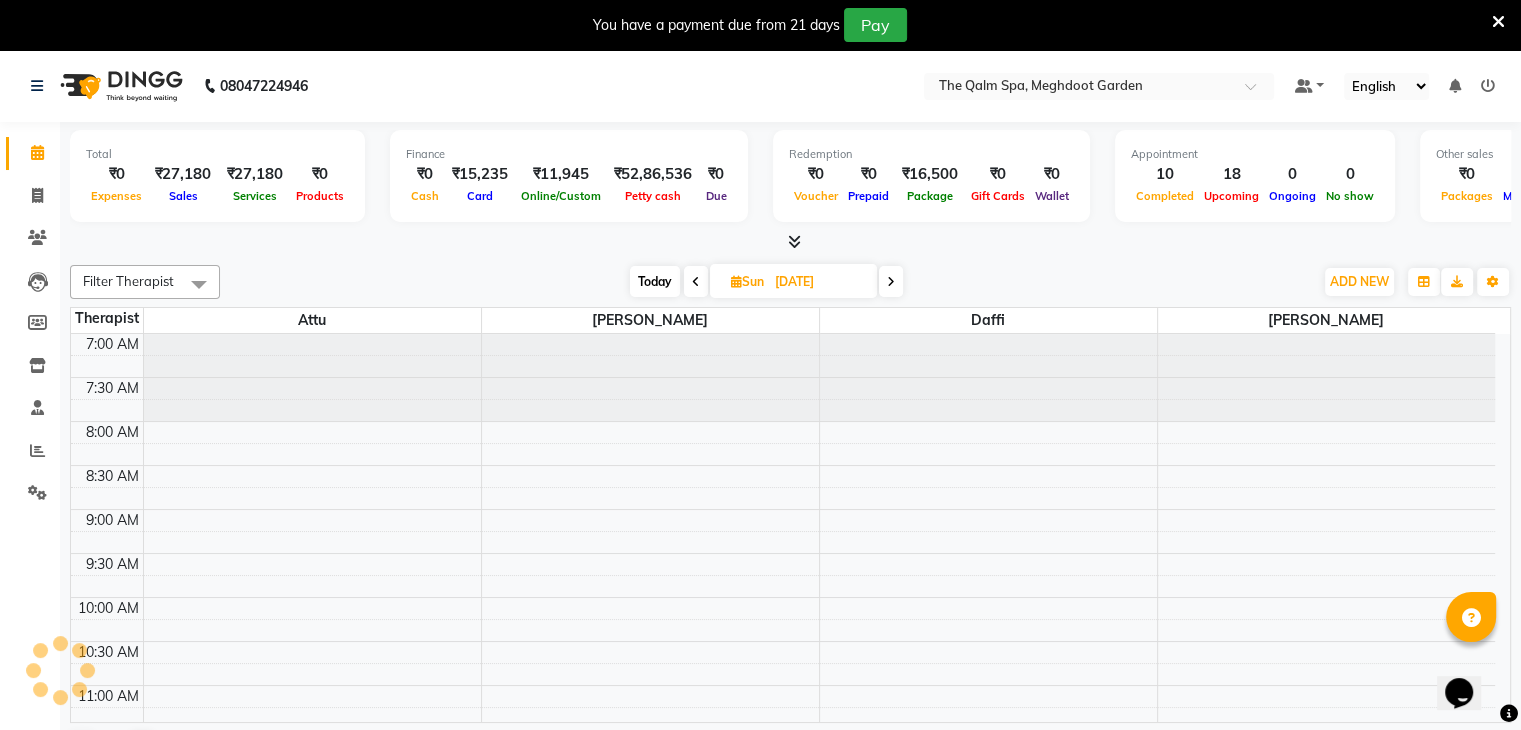 scroll, scrollTop: 0, scrollLeft: 0, axis: both 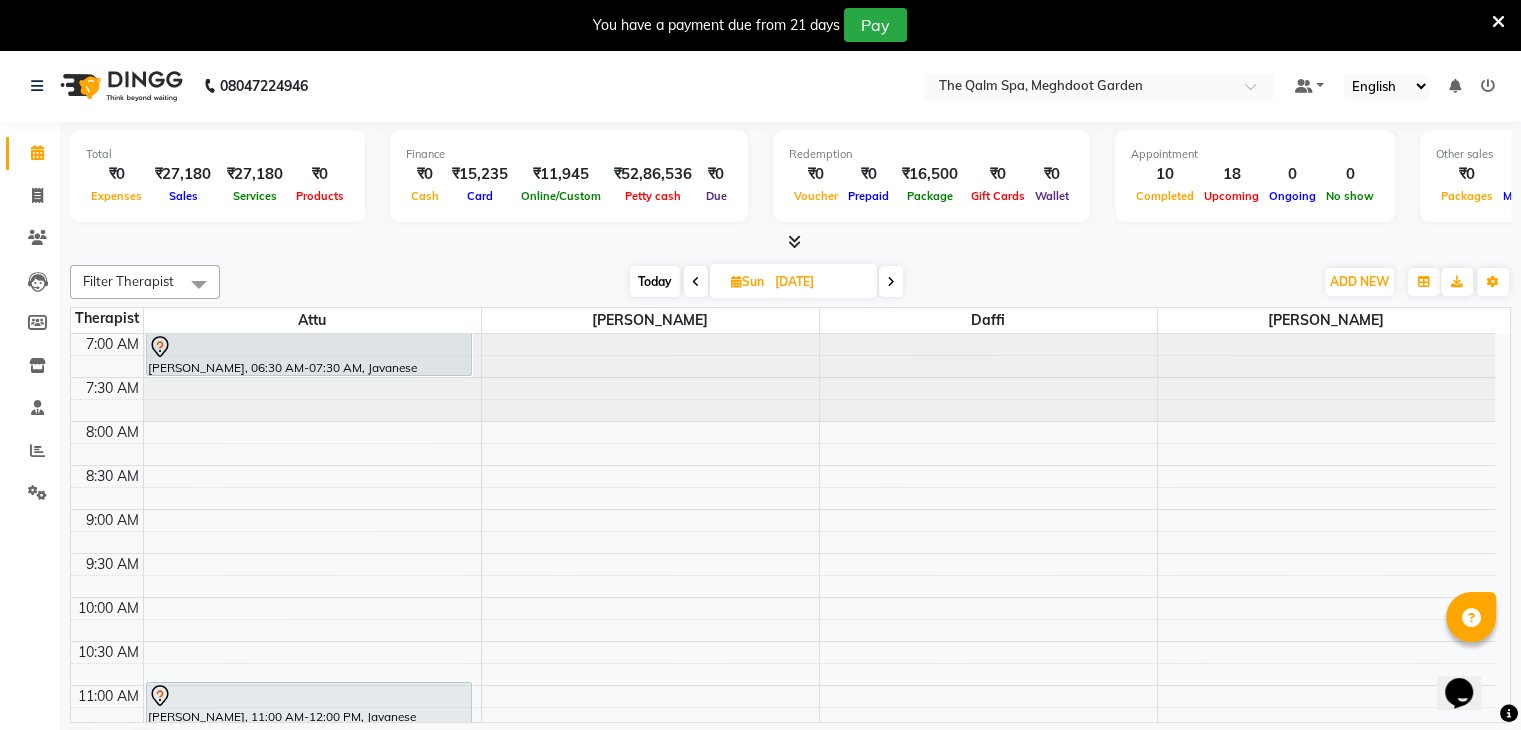click at bounding box center [696, 281] 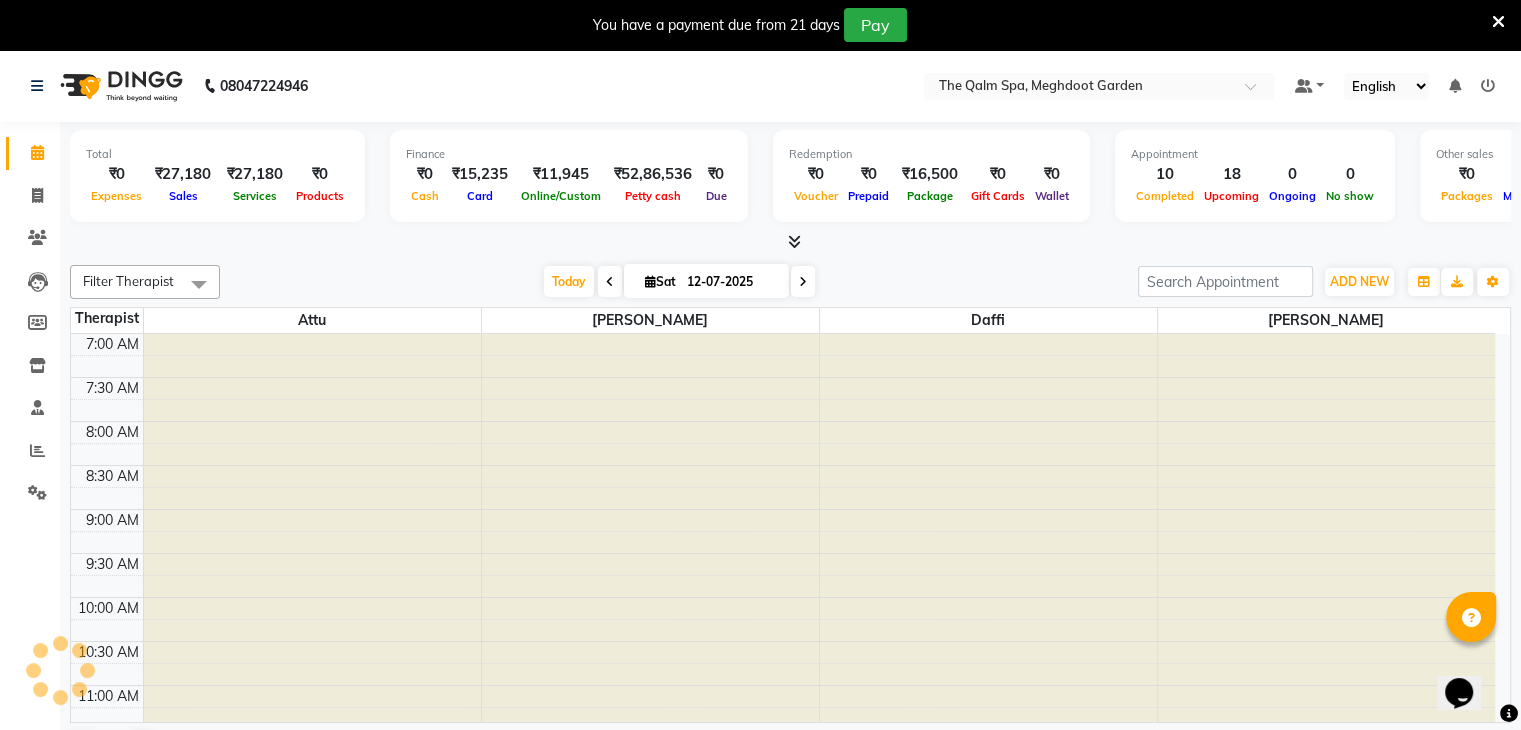 scroll, scrollTop: 960, scrollLeft: 0, axis: vertical 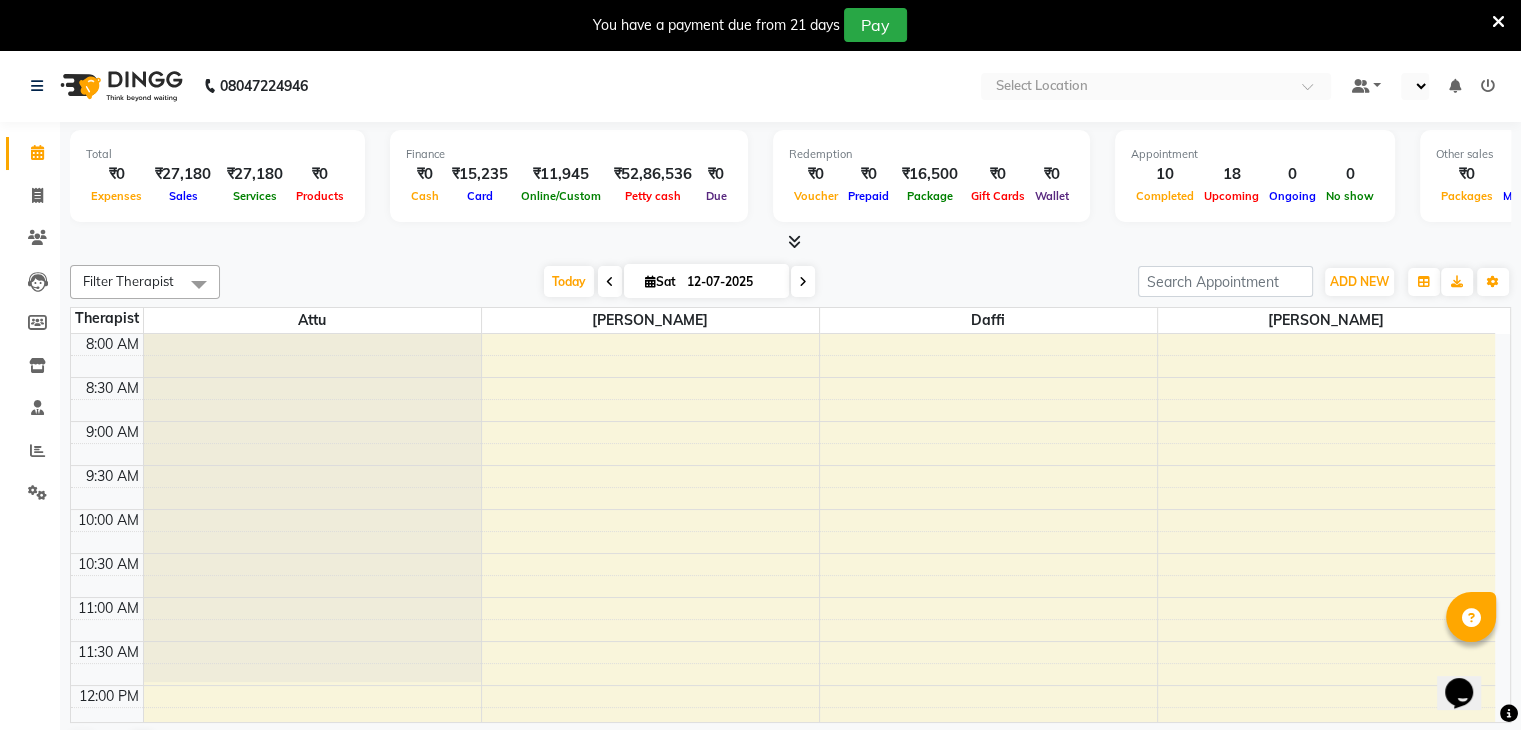 select on "en" 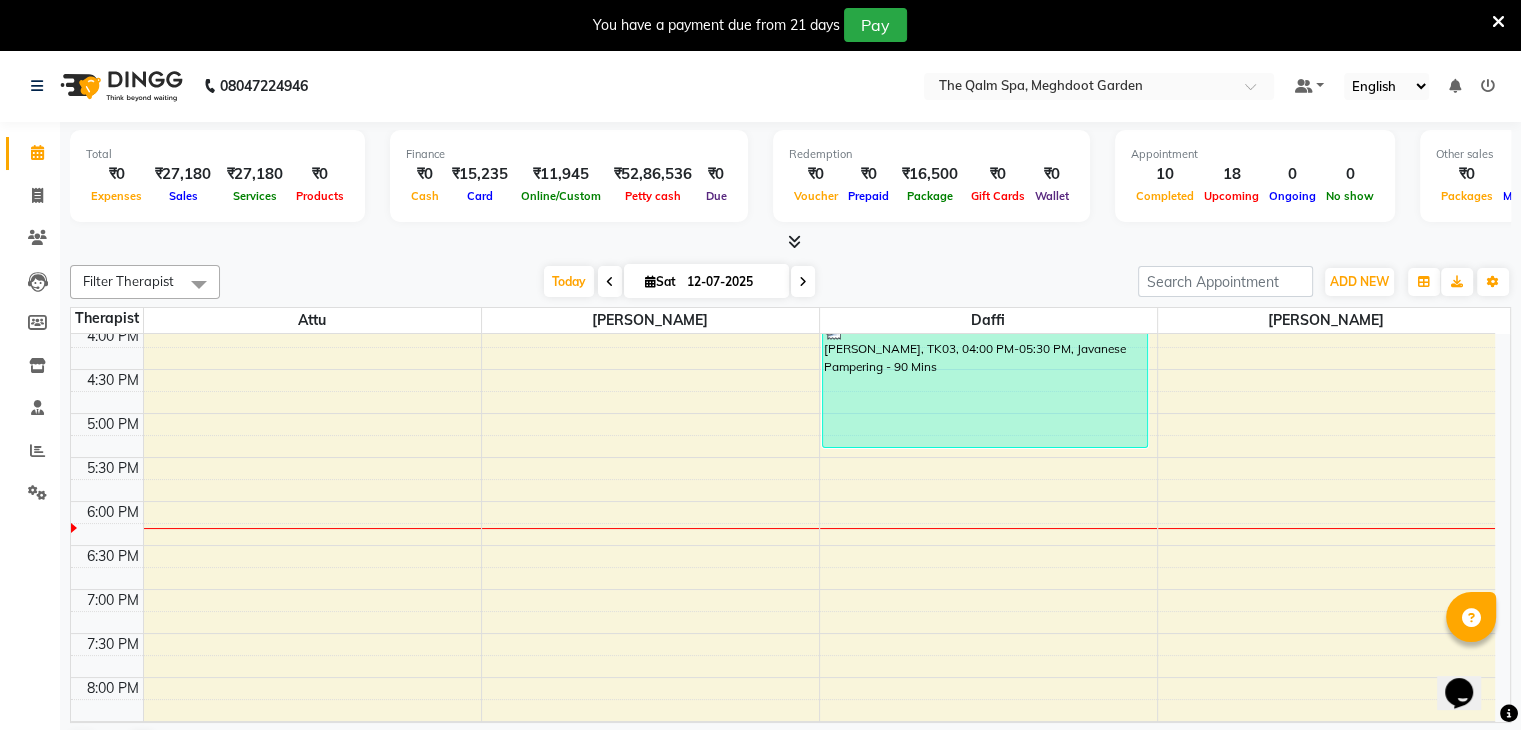 scroll, scrollTop: 1004, scrollLeft: 0, axis: vertical 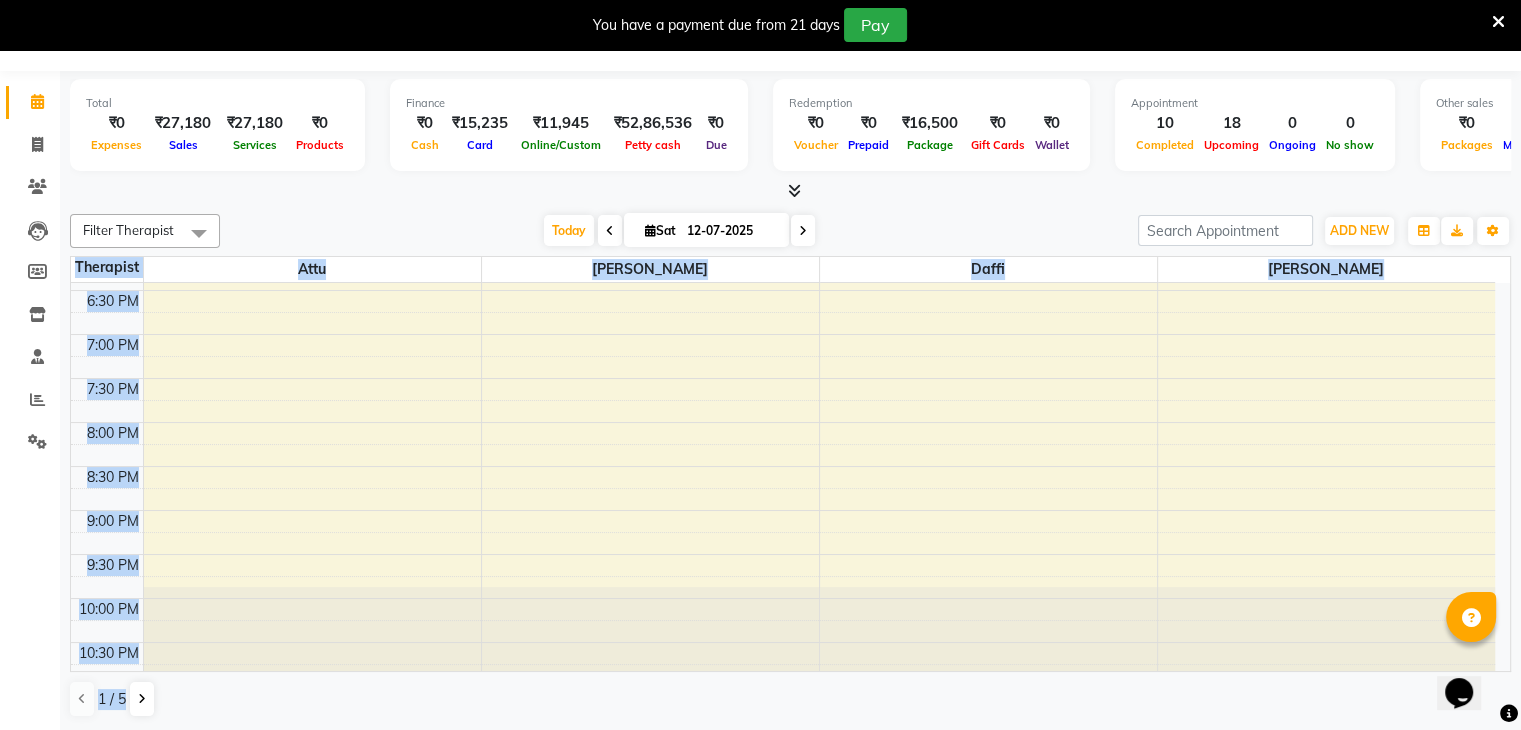 drag, startPoint x: 744, startPoint y: 724, endPoint x: 989, endPoint y: 736, distance: 245.2937 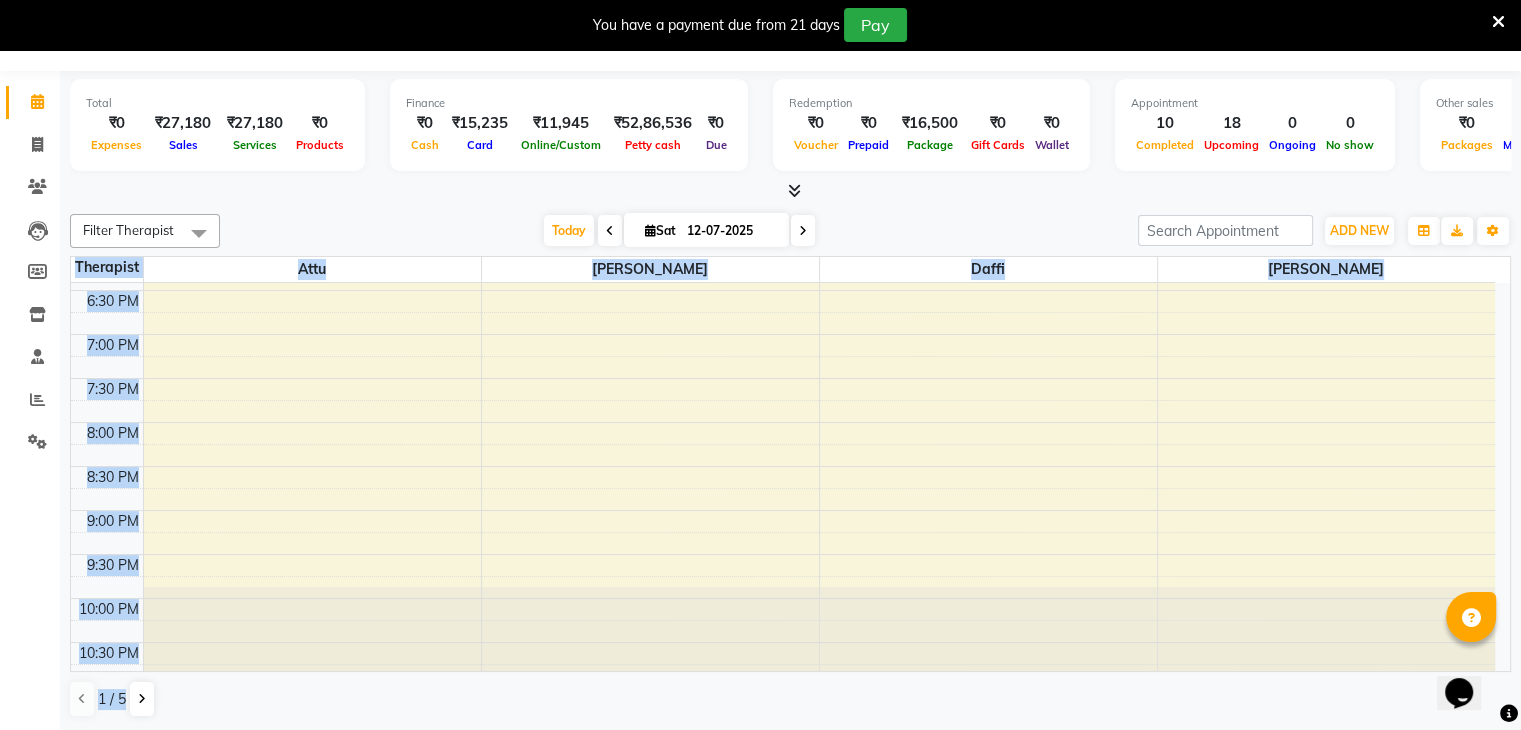 click on "1 / 5" at bounding box center (790, 699) 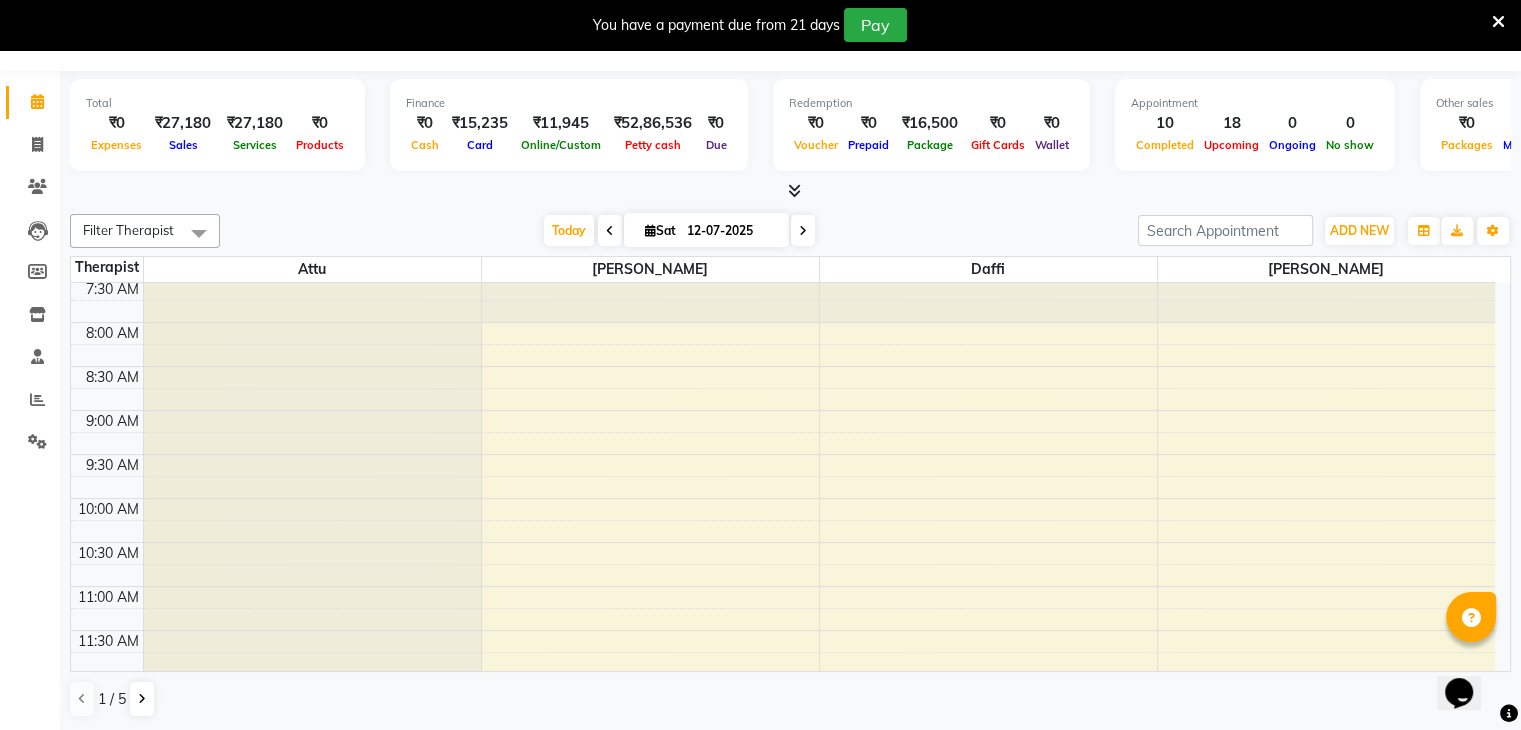 scroll, scrollTop: 0, scrollLeft: 0, axis: both 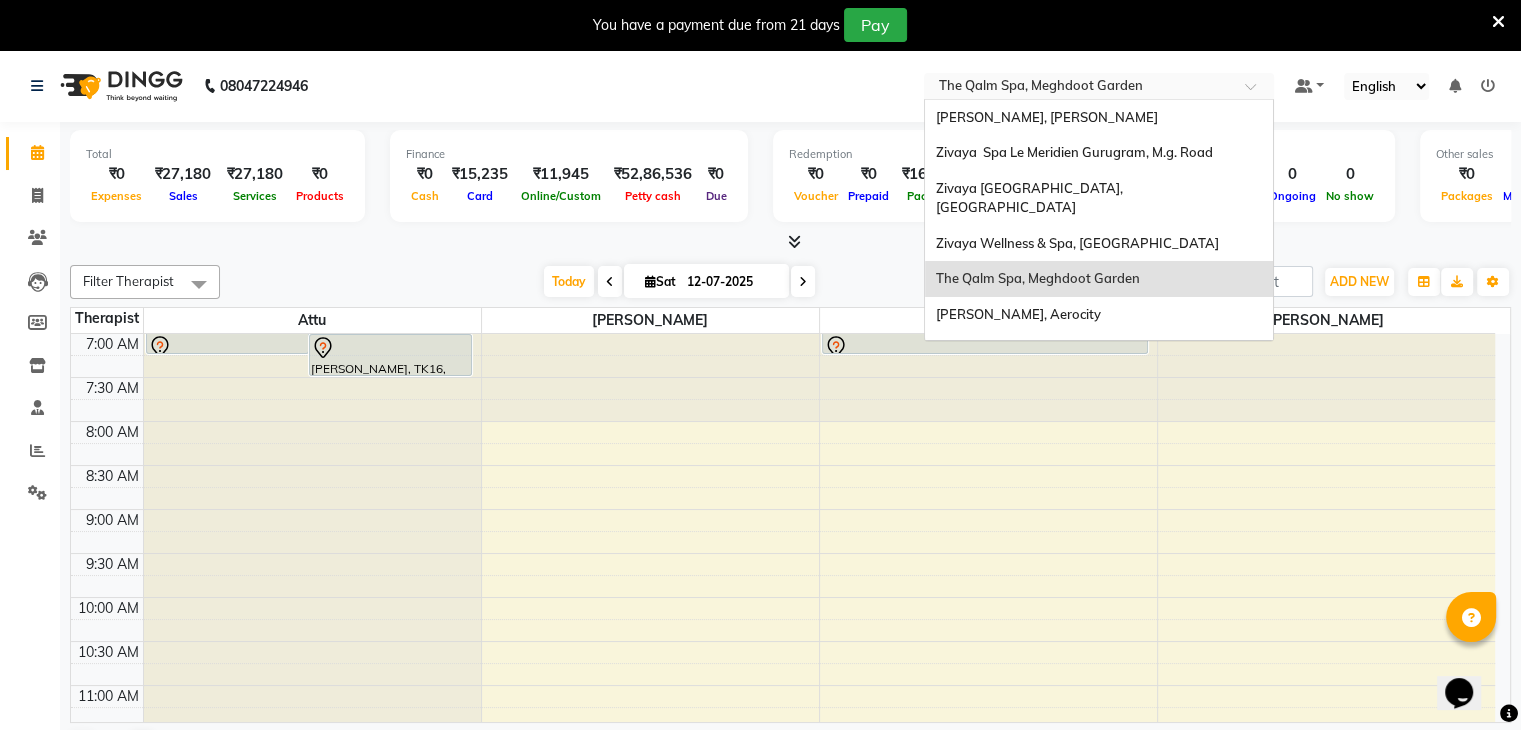 click at bounding box center [1079, 88] 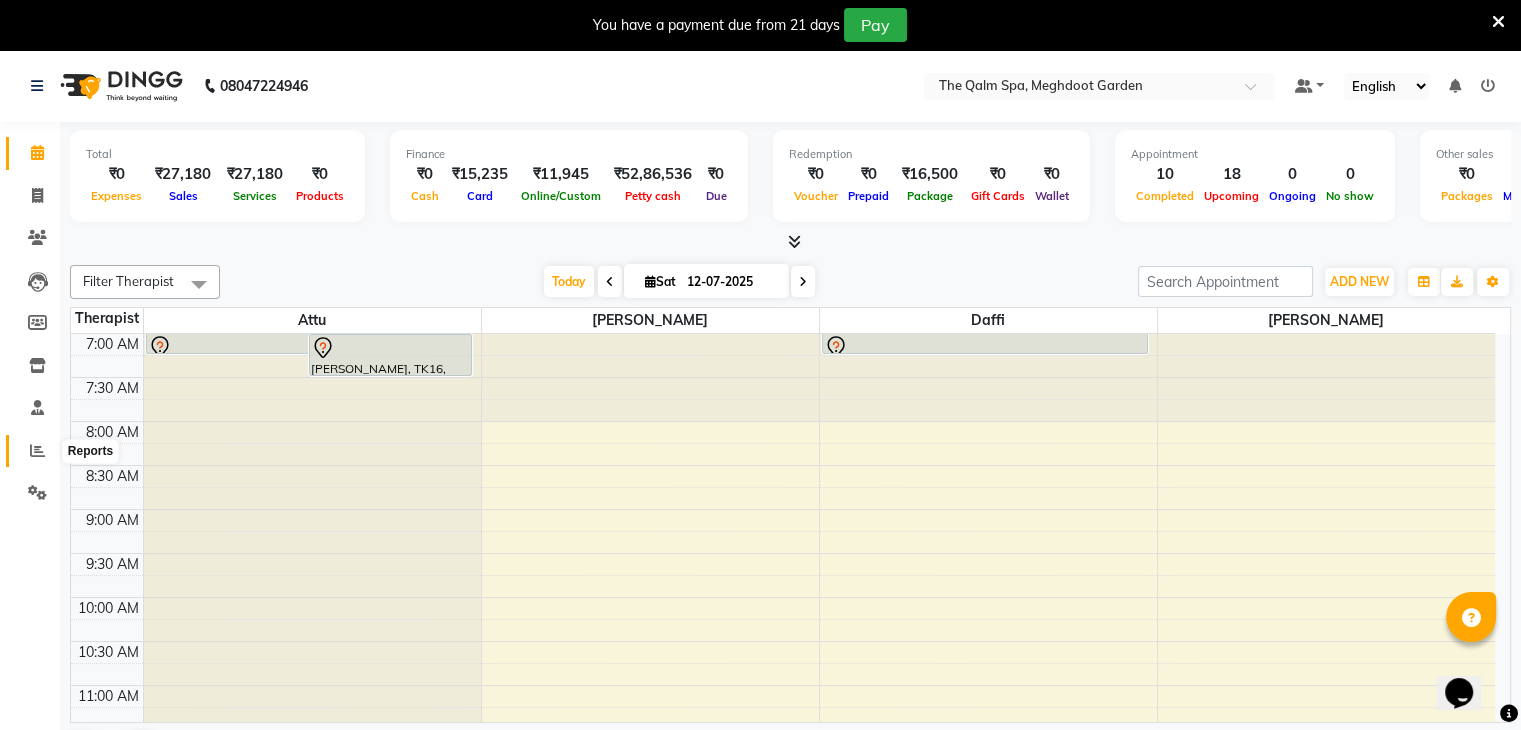 click 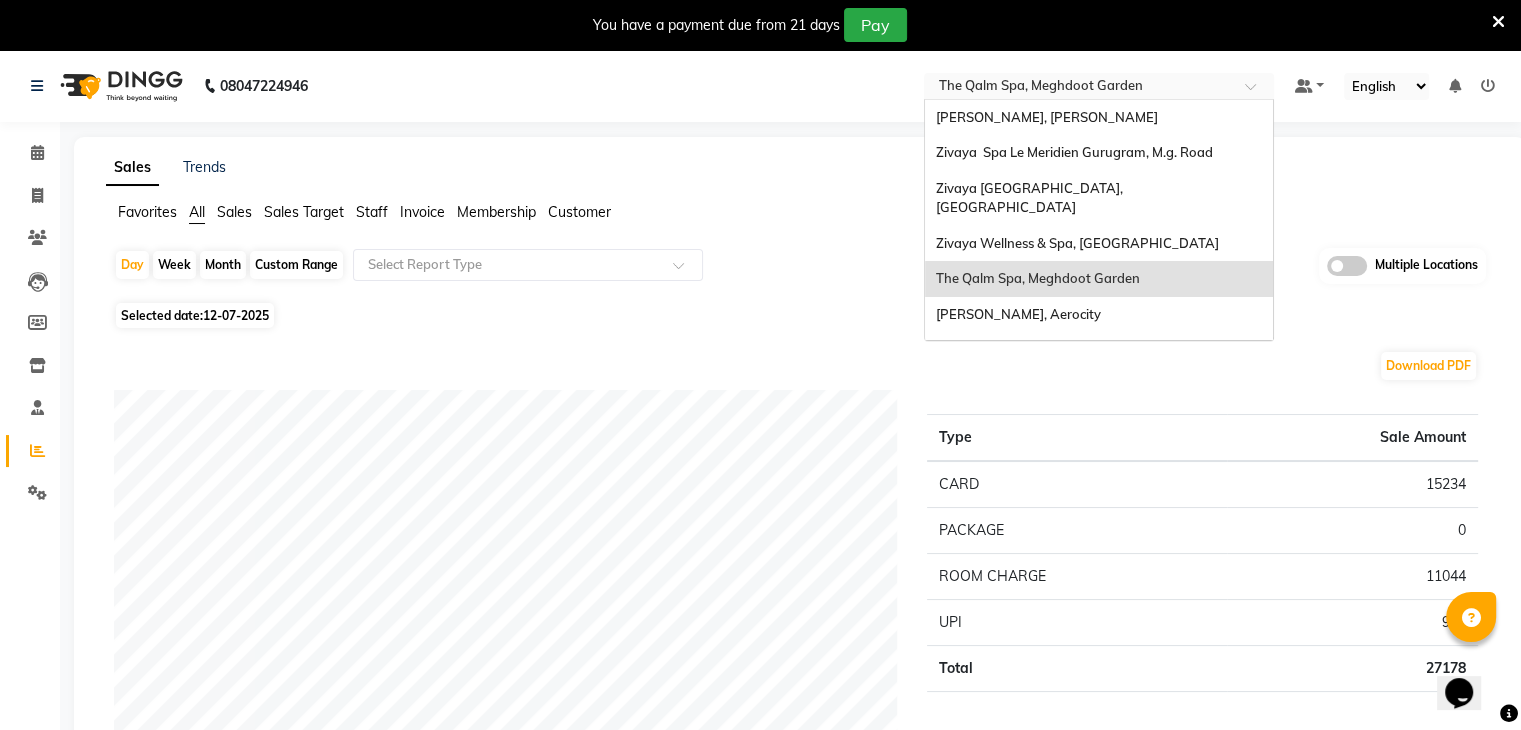 click at bounding box center (1079, 88) 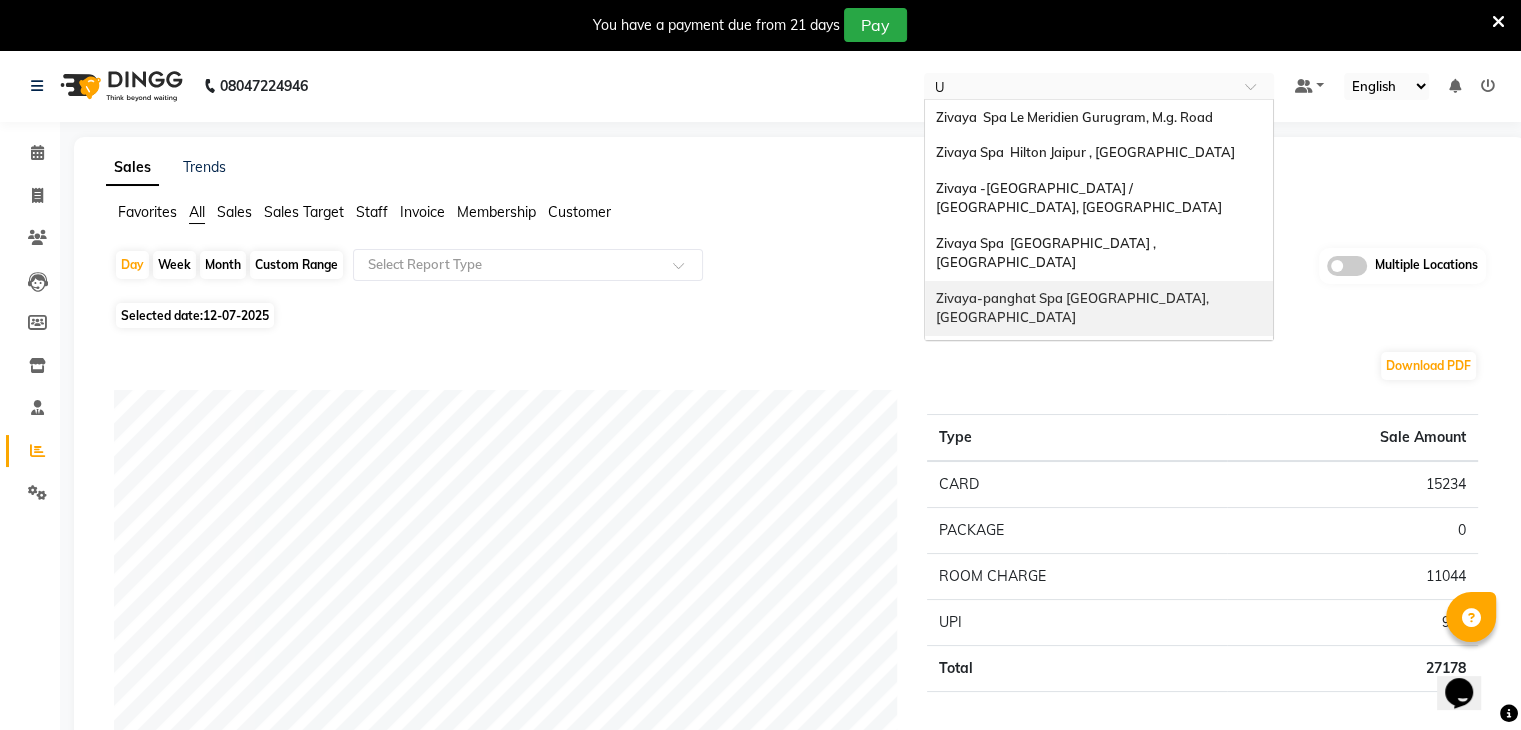 click on "Zivaya-panghat Spa [GEOGRAPHIC_DATA], [GEOGRAPHIC_DATA]" at bounding box center (1073, 308) 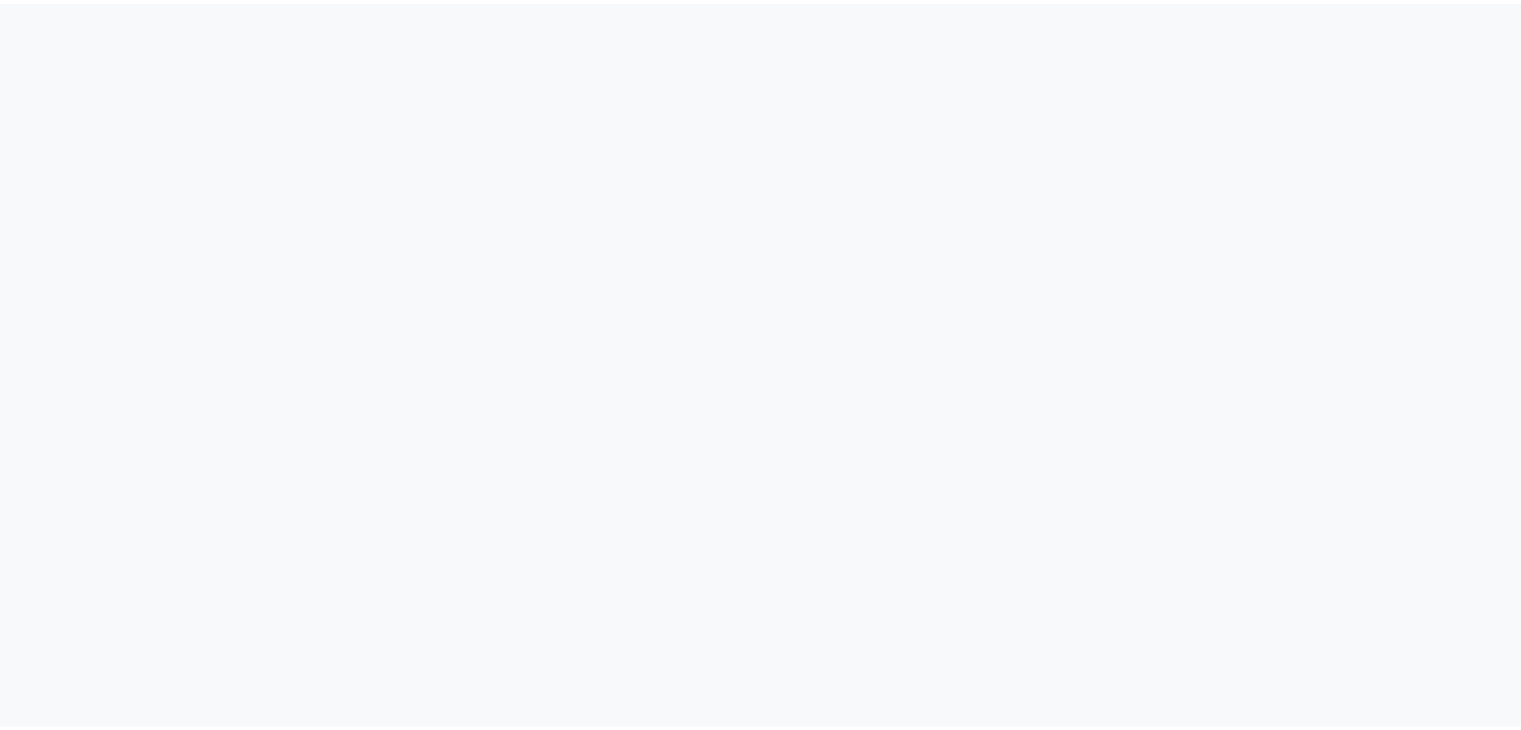 scroll, scrollTop: 0, scrollLeft: 0, axis: both 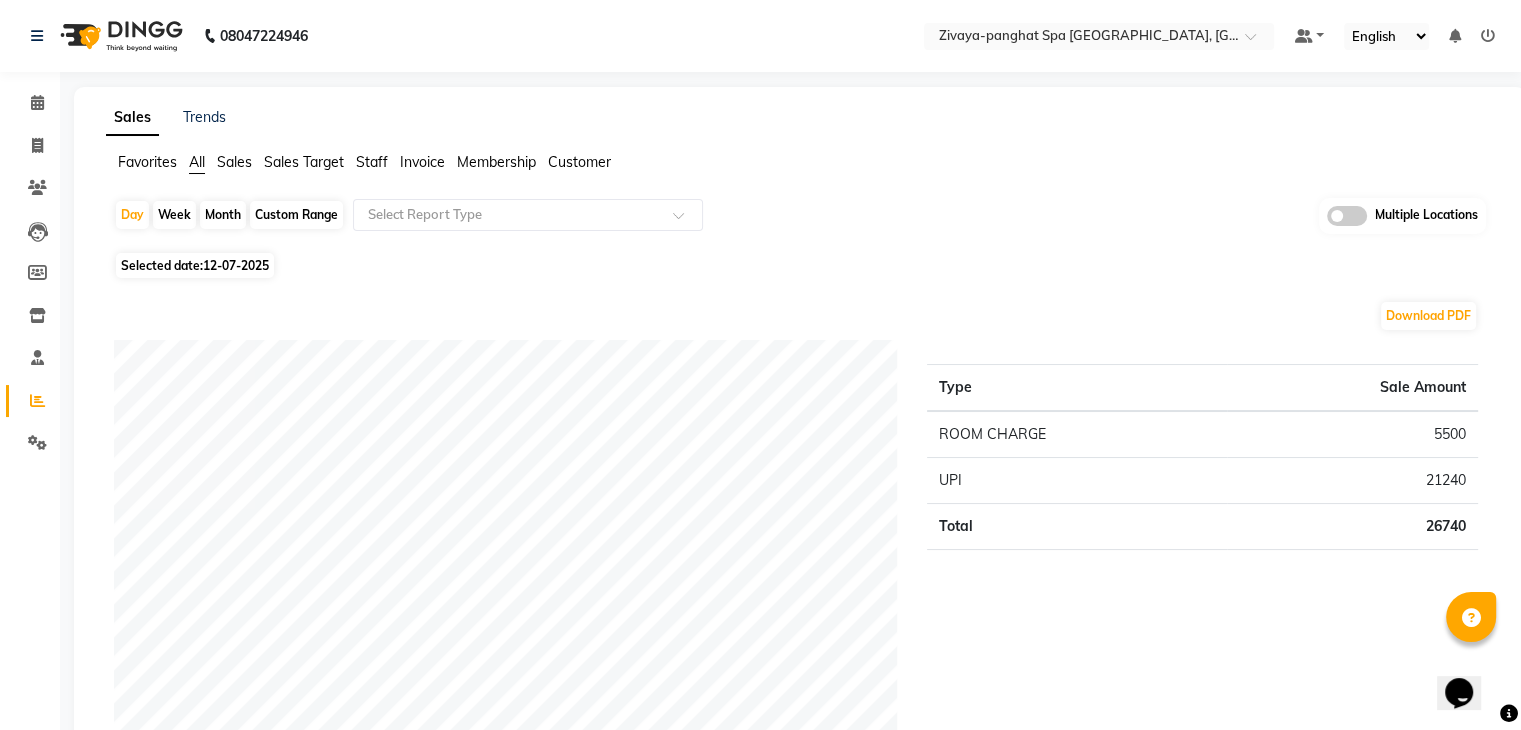 click on "Month" 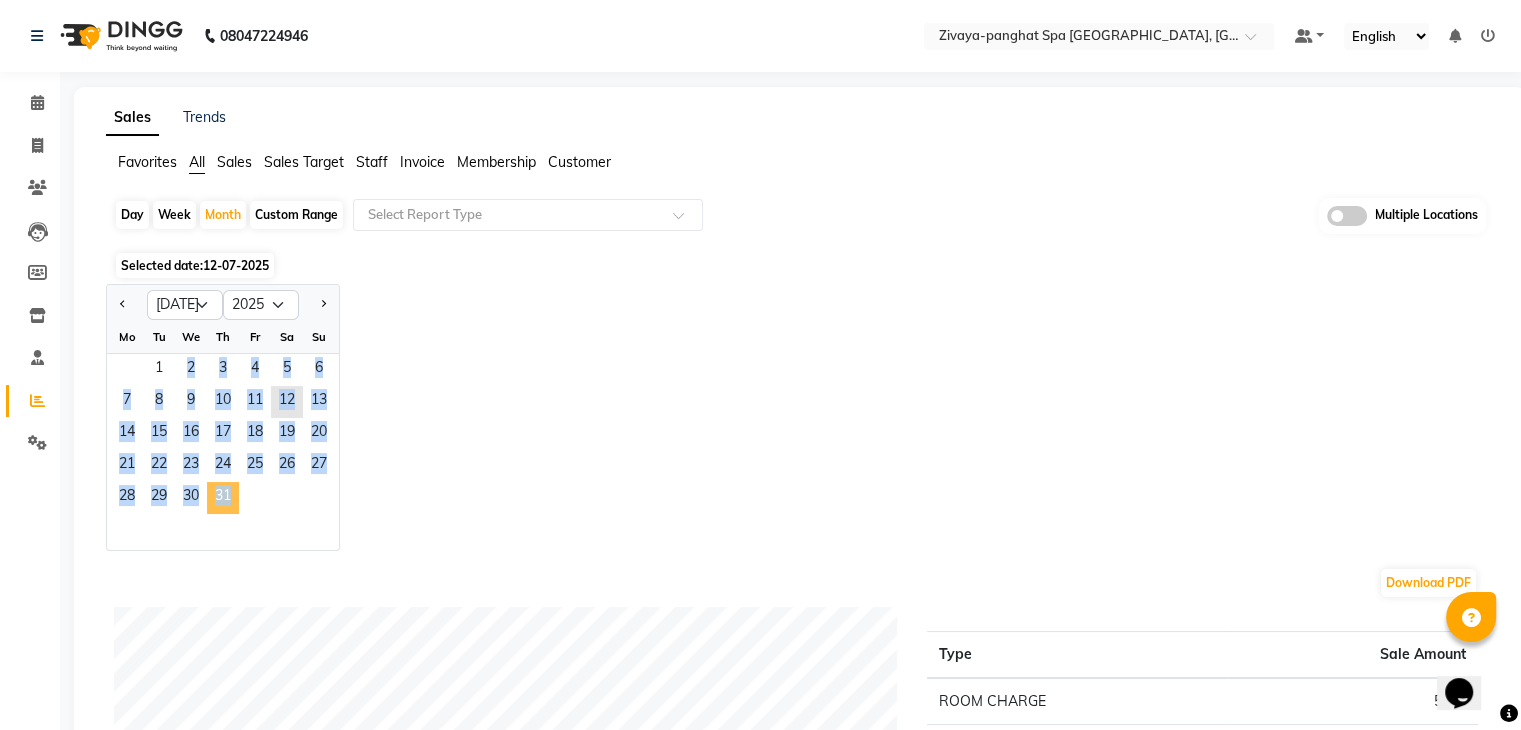 drag, startPoint x: 157, startPoint y: 373, endPoint x: 219, endPoint y: 506, distance: 146.74127 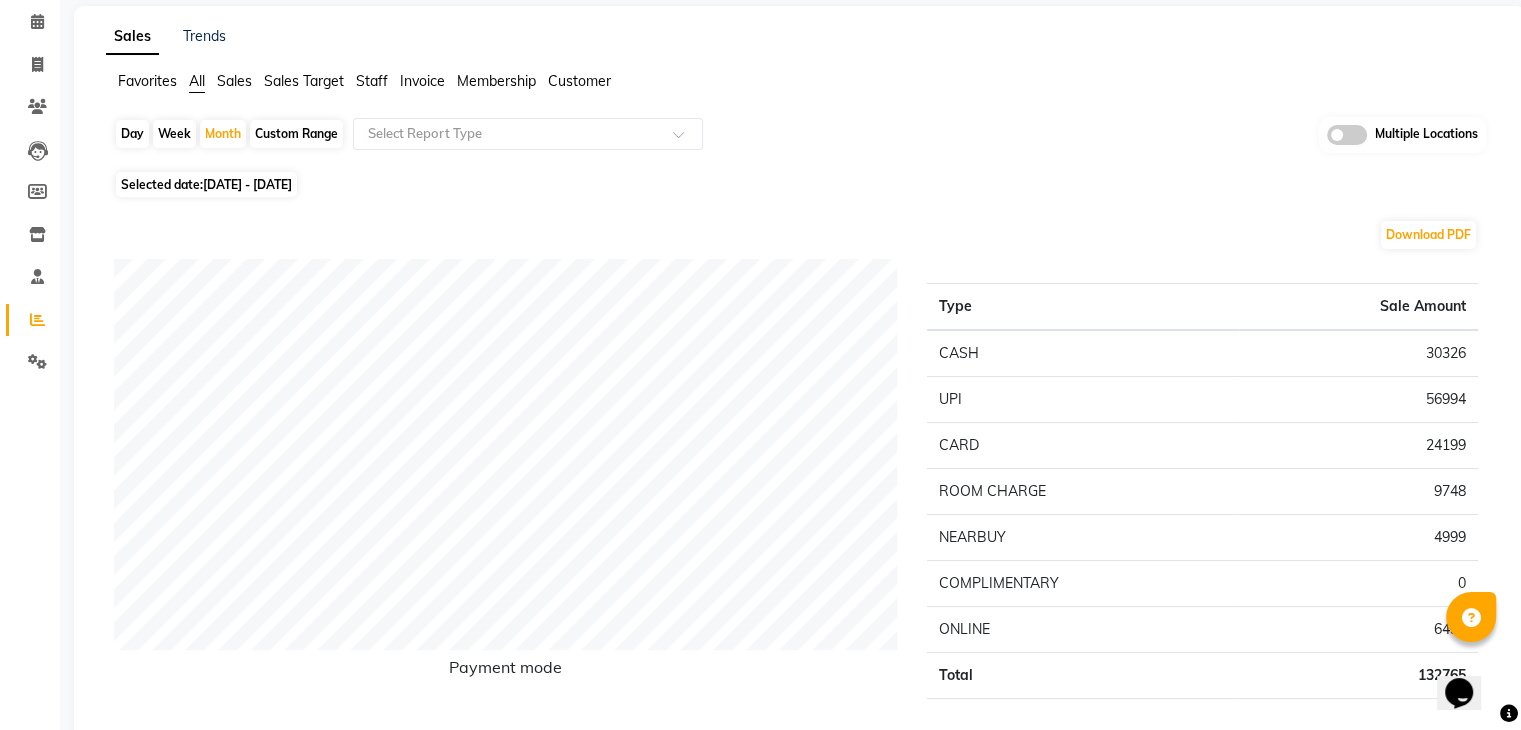 scroll, scrollTop: 0, scrollLeft: 0, axis: both 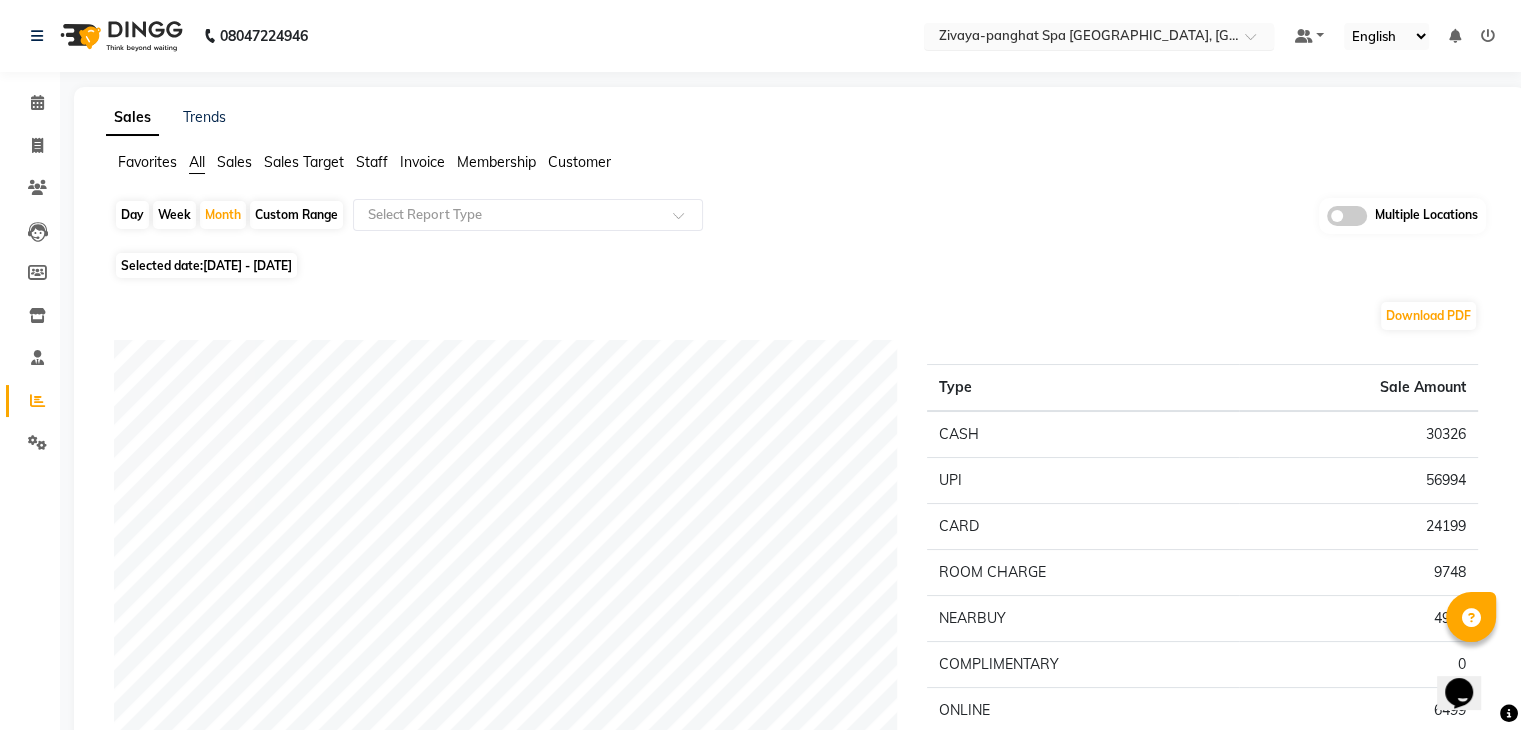 click at bounding box center (1079, 38) 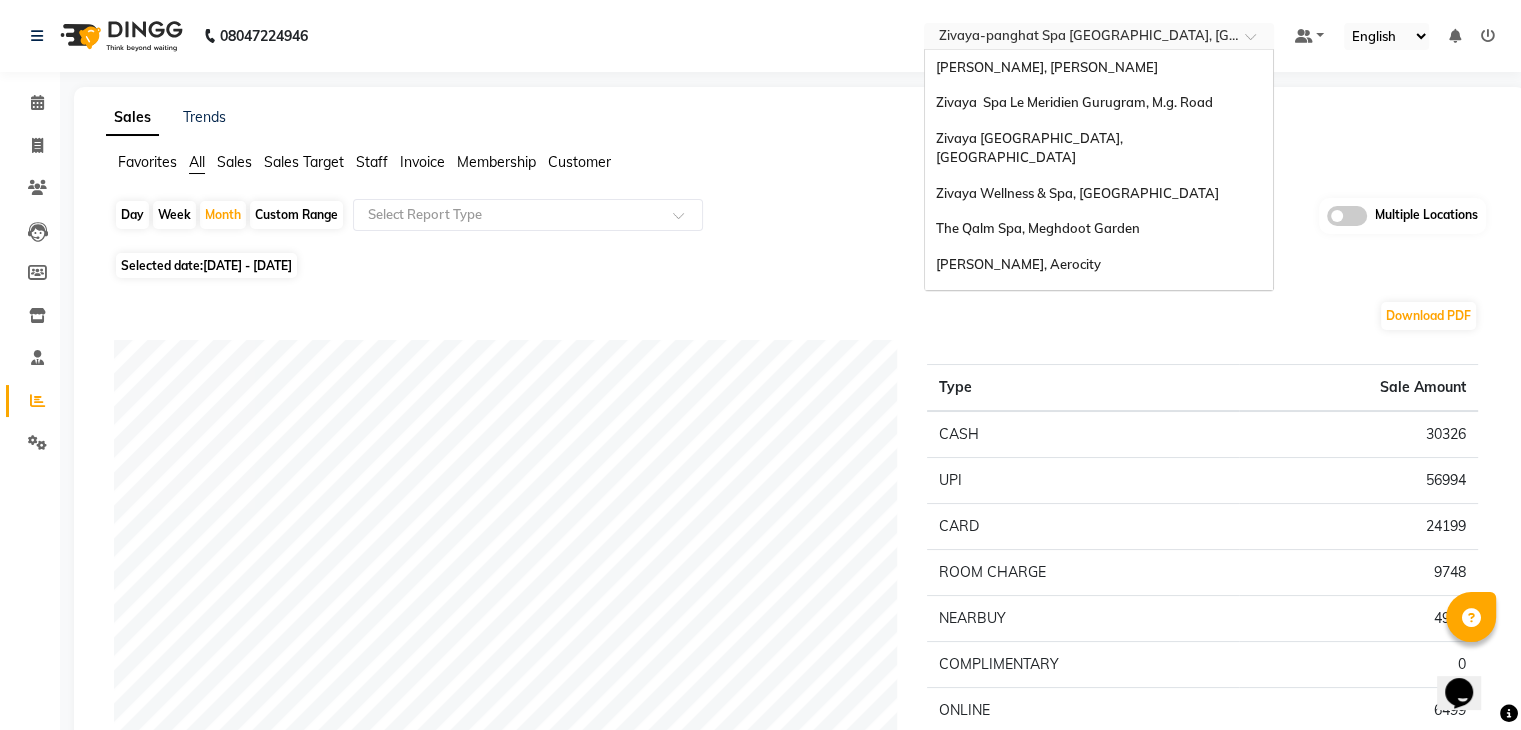scroll, scrollTop: 205, scrollLeft: 0, axis: vertical 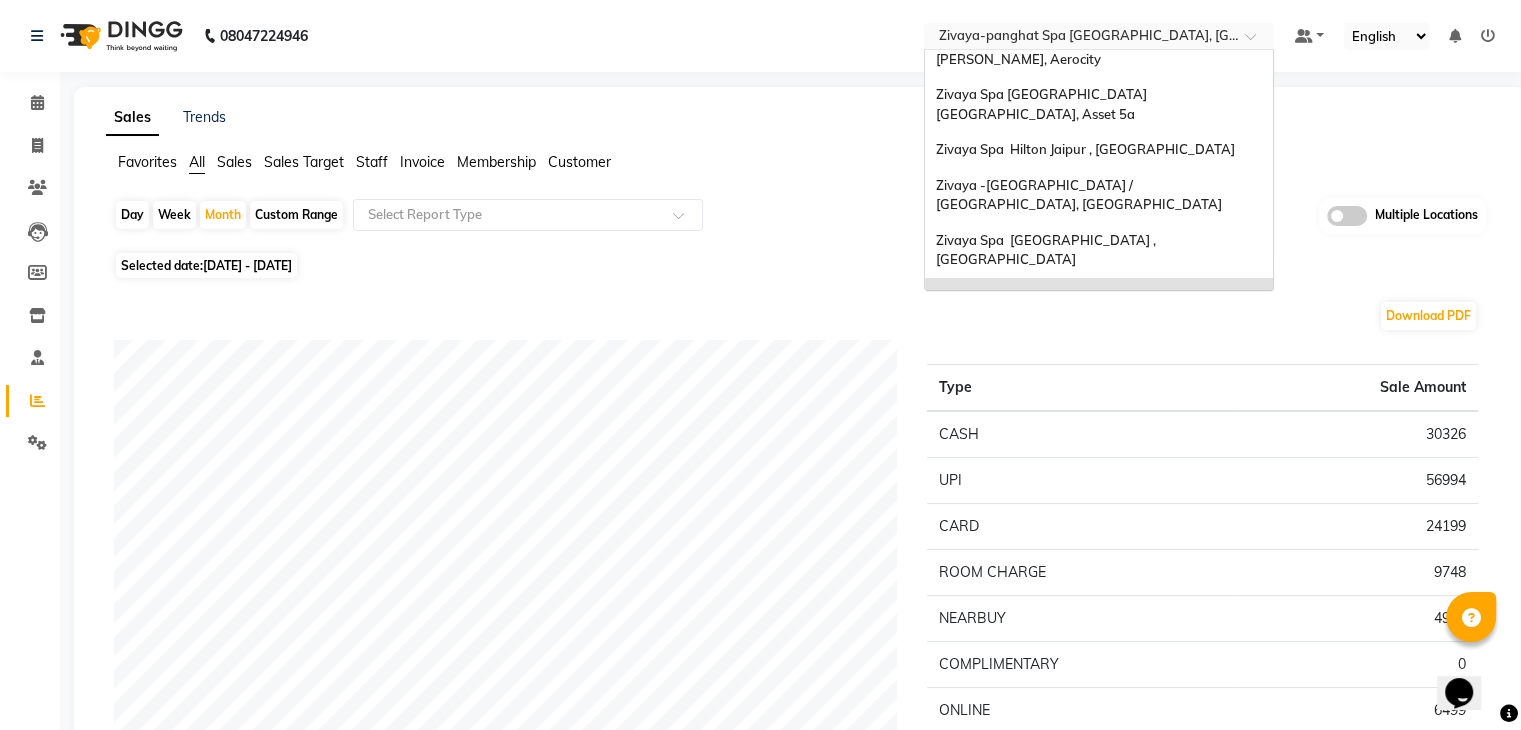 click on "Zivaya Wellness & Spa, Mumbai Airport" at bounding box center (1076, 350) 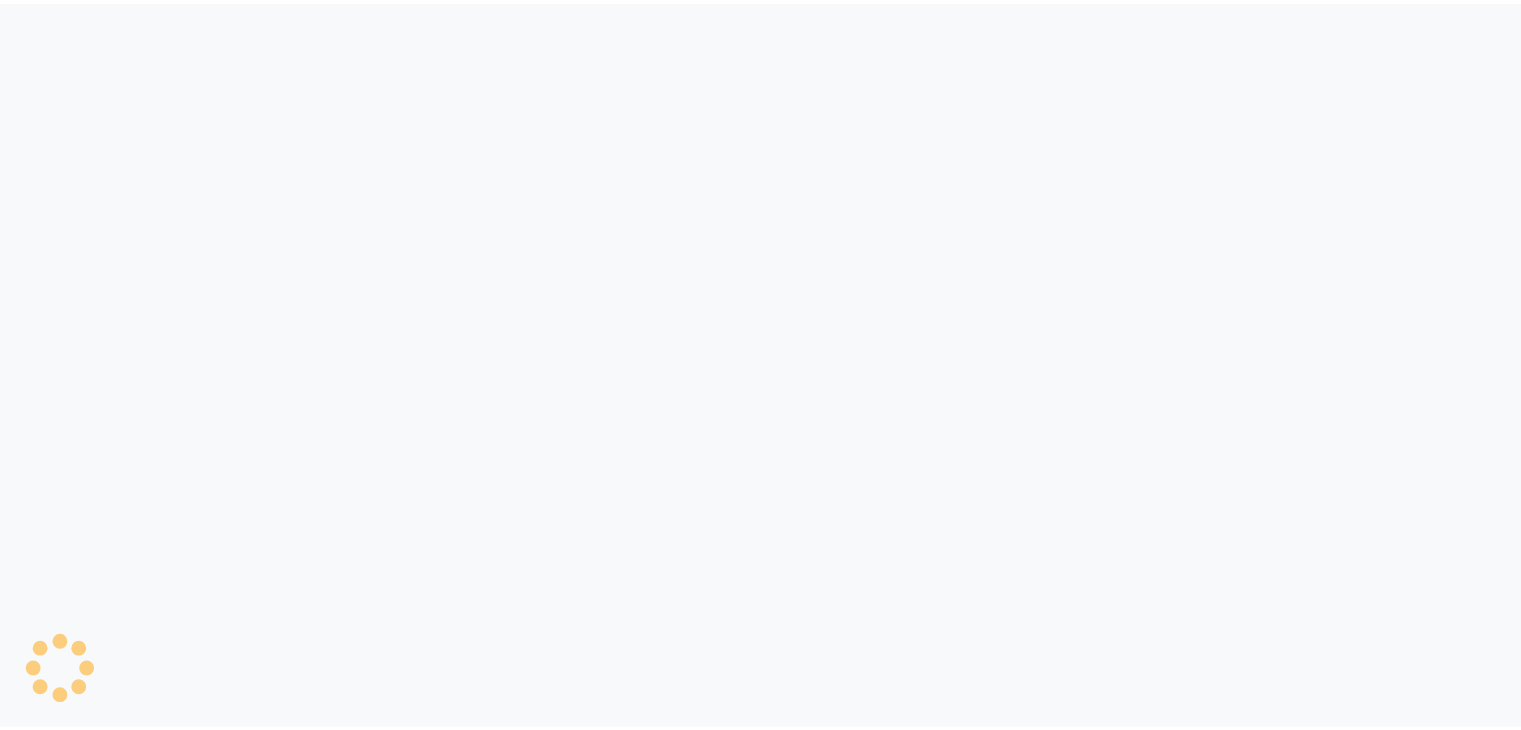 scroll, scrollTop: 0, scrollLeft: 0, axis: both 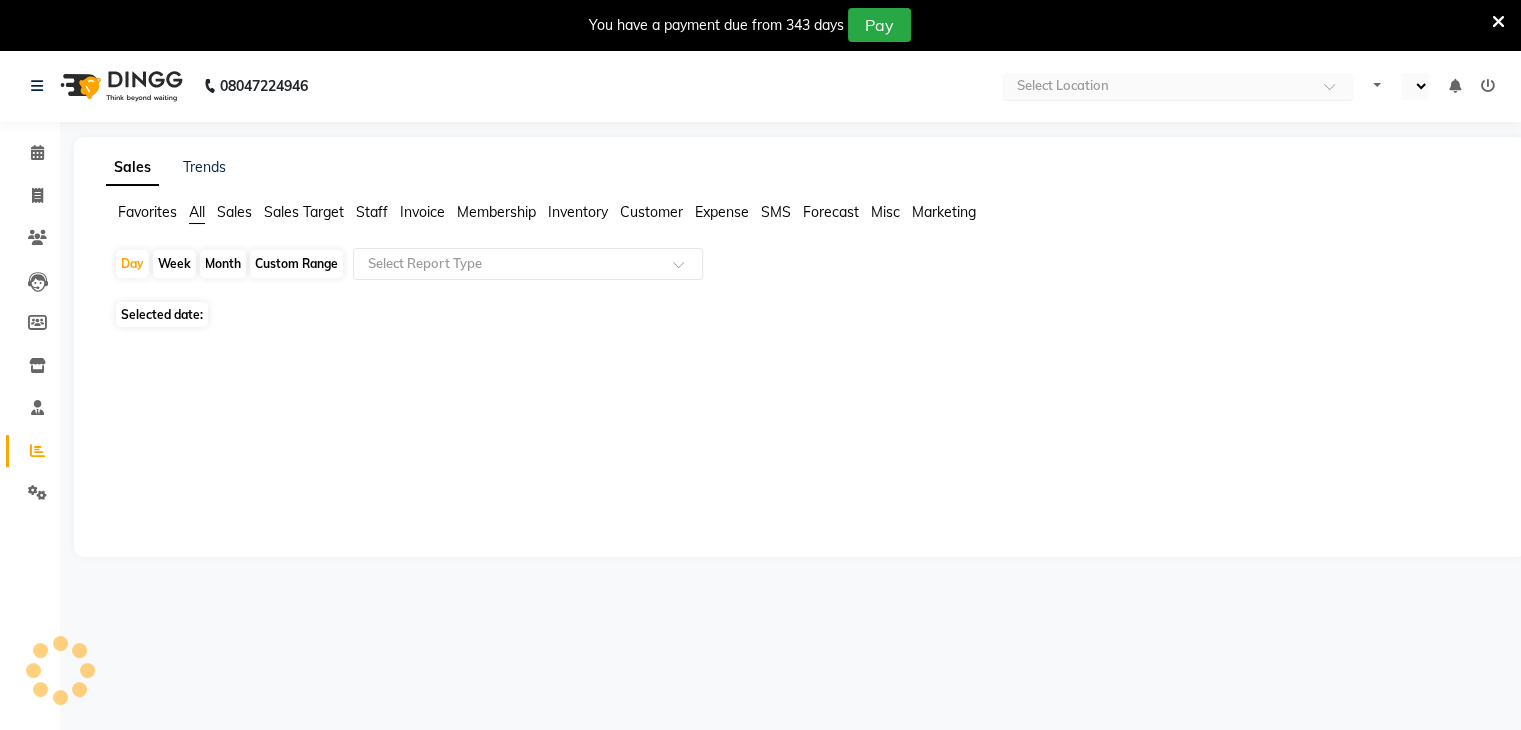 select on "en" 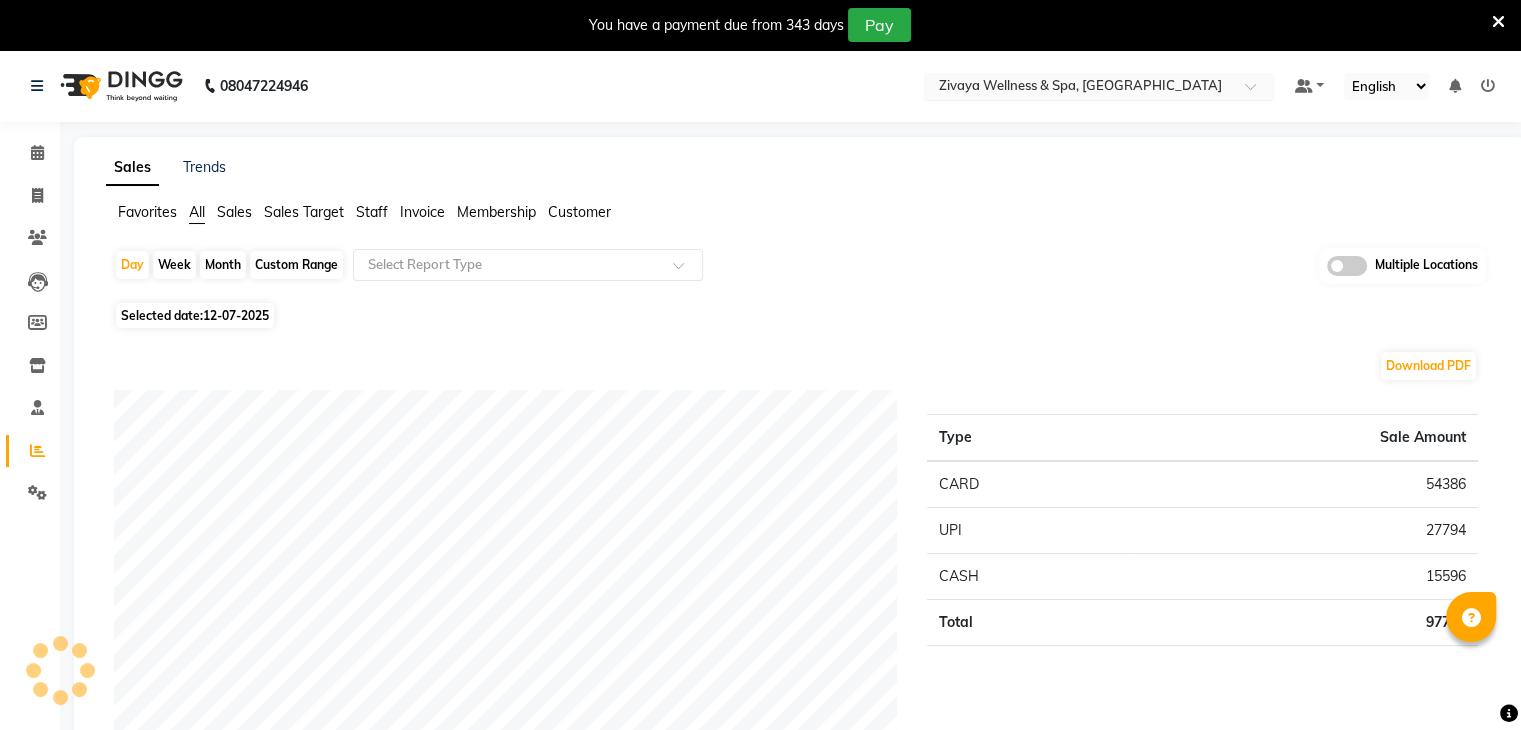 click at bounding box center [1079, 88] 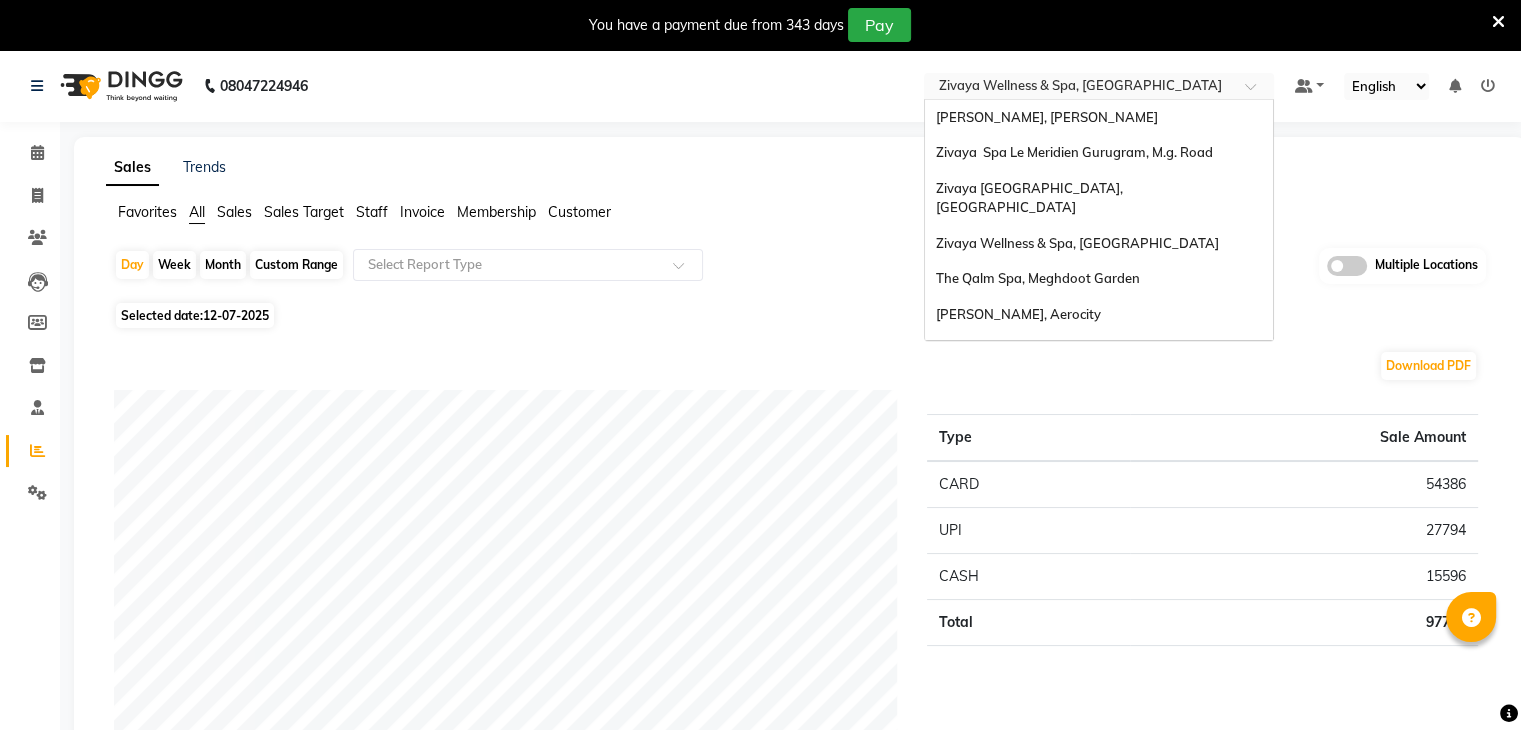 scroll, scrollTop: 205, scrollLeft: 0, axis: vertical 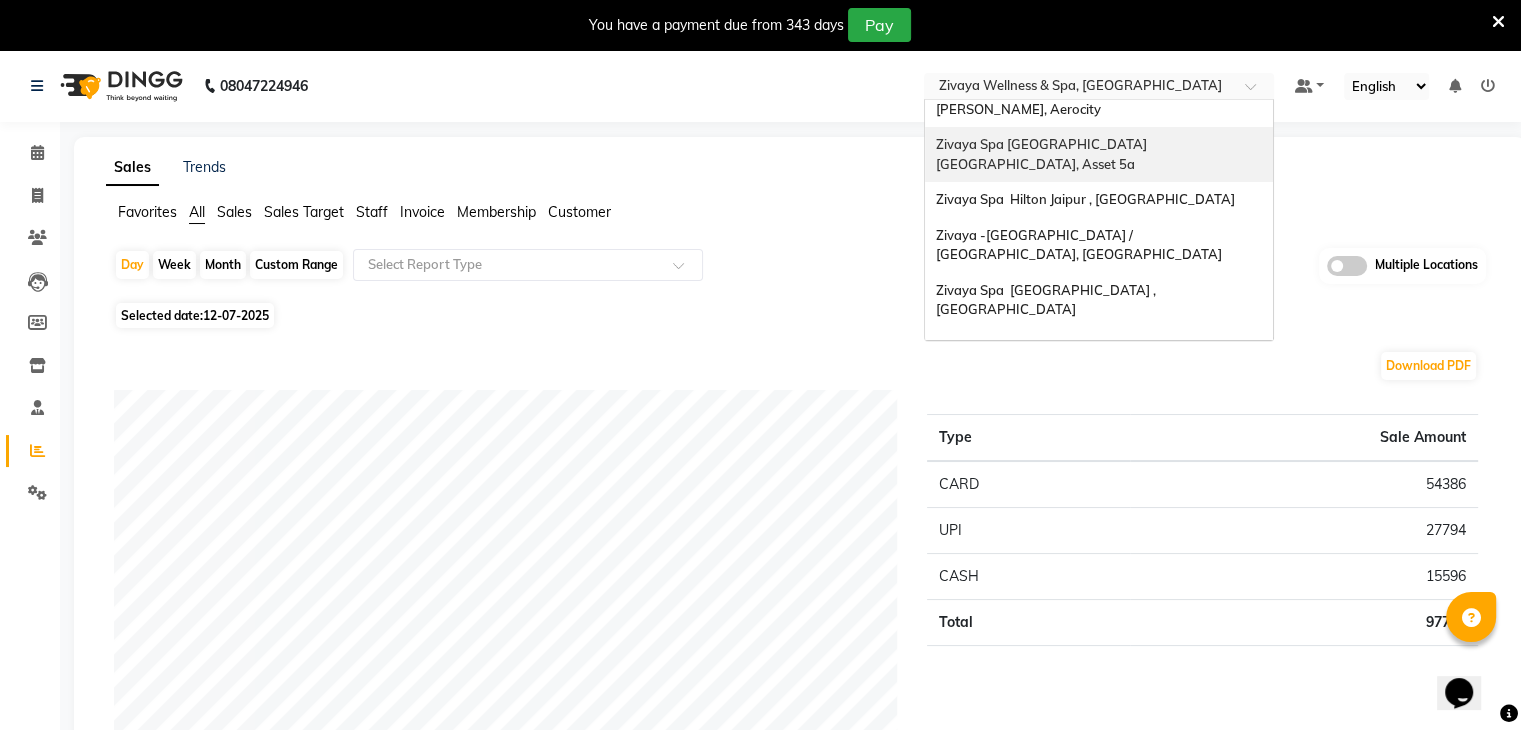 type on "Q" 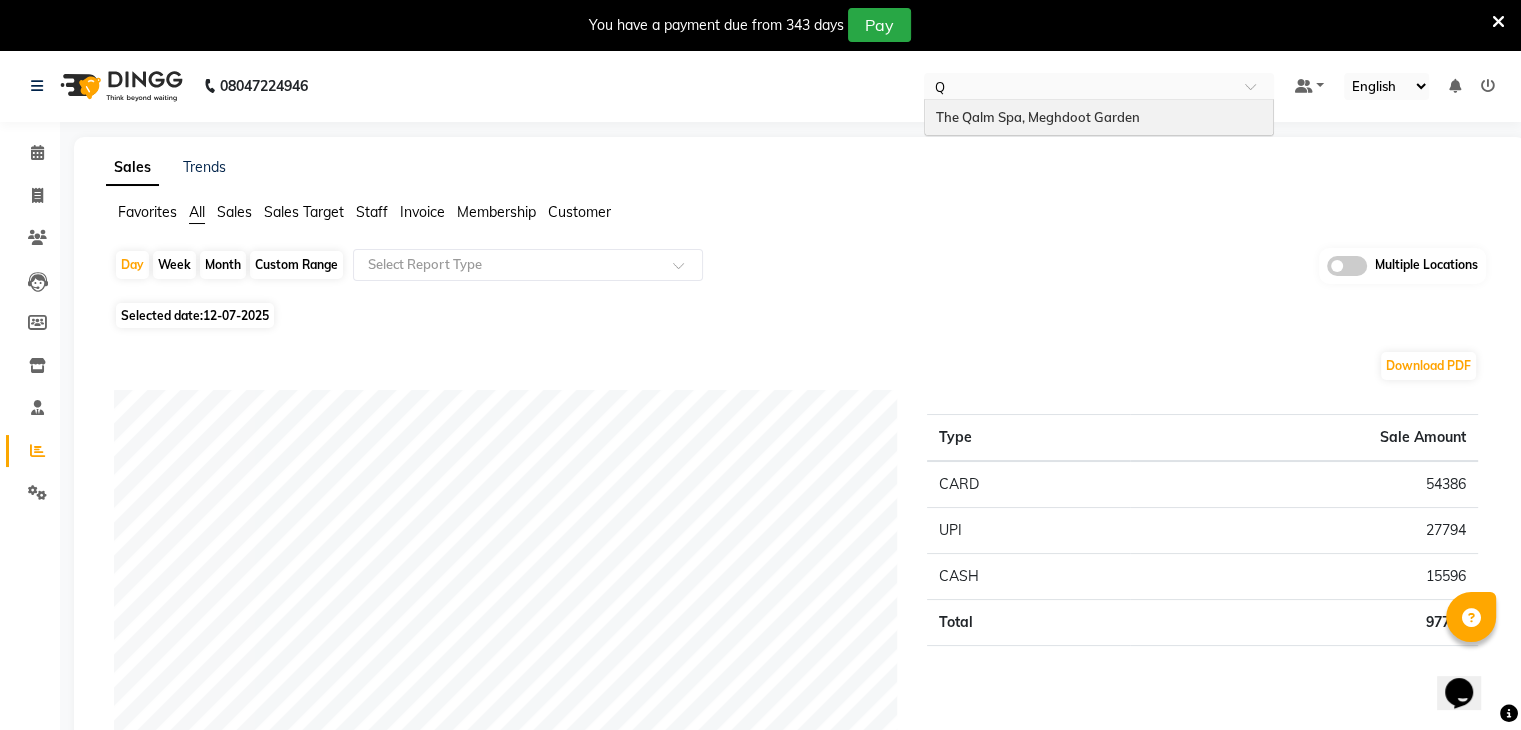 scroll, scrollTop: 0, scrollLeft: 0, axis: both 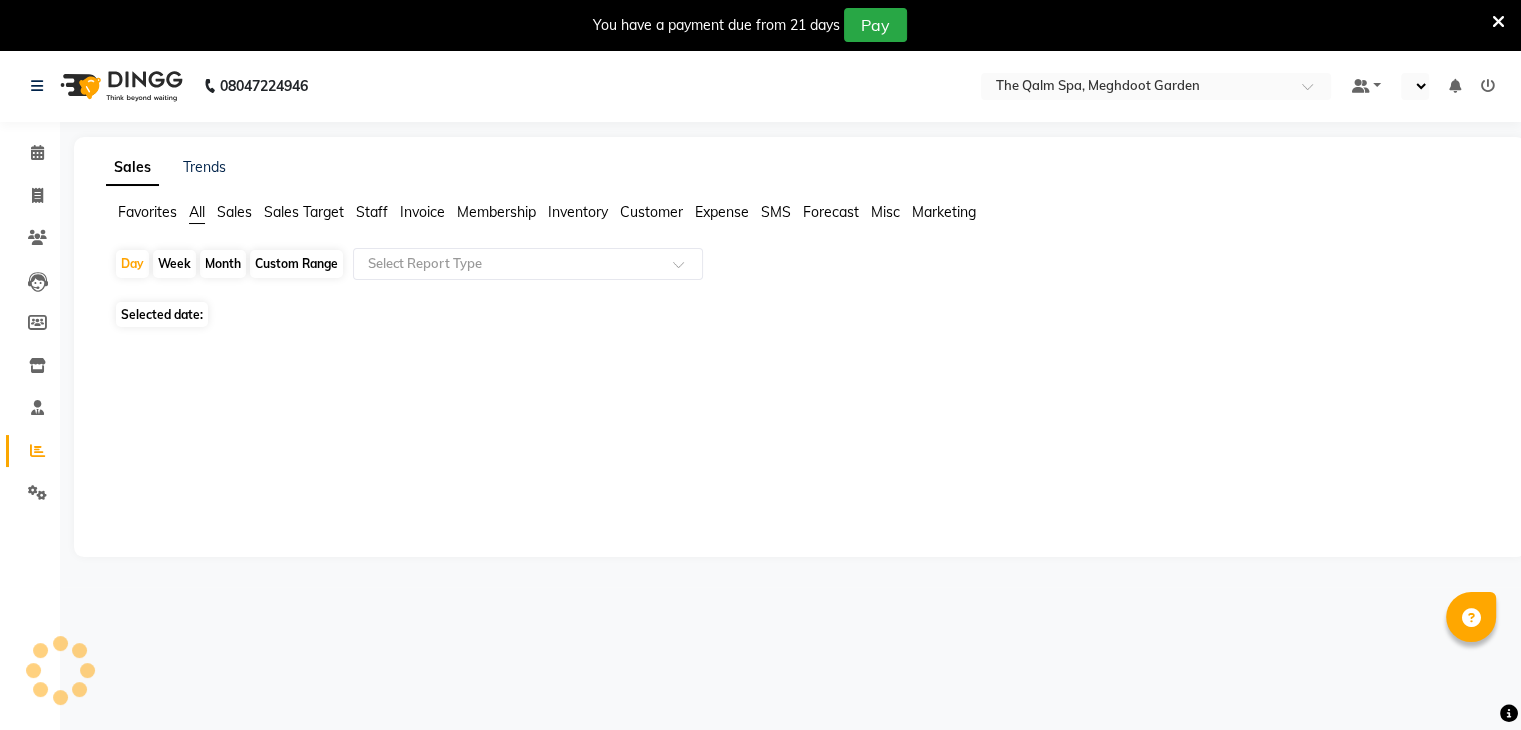 select on "en" 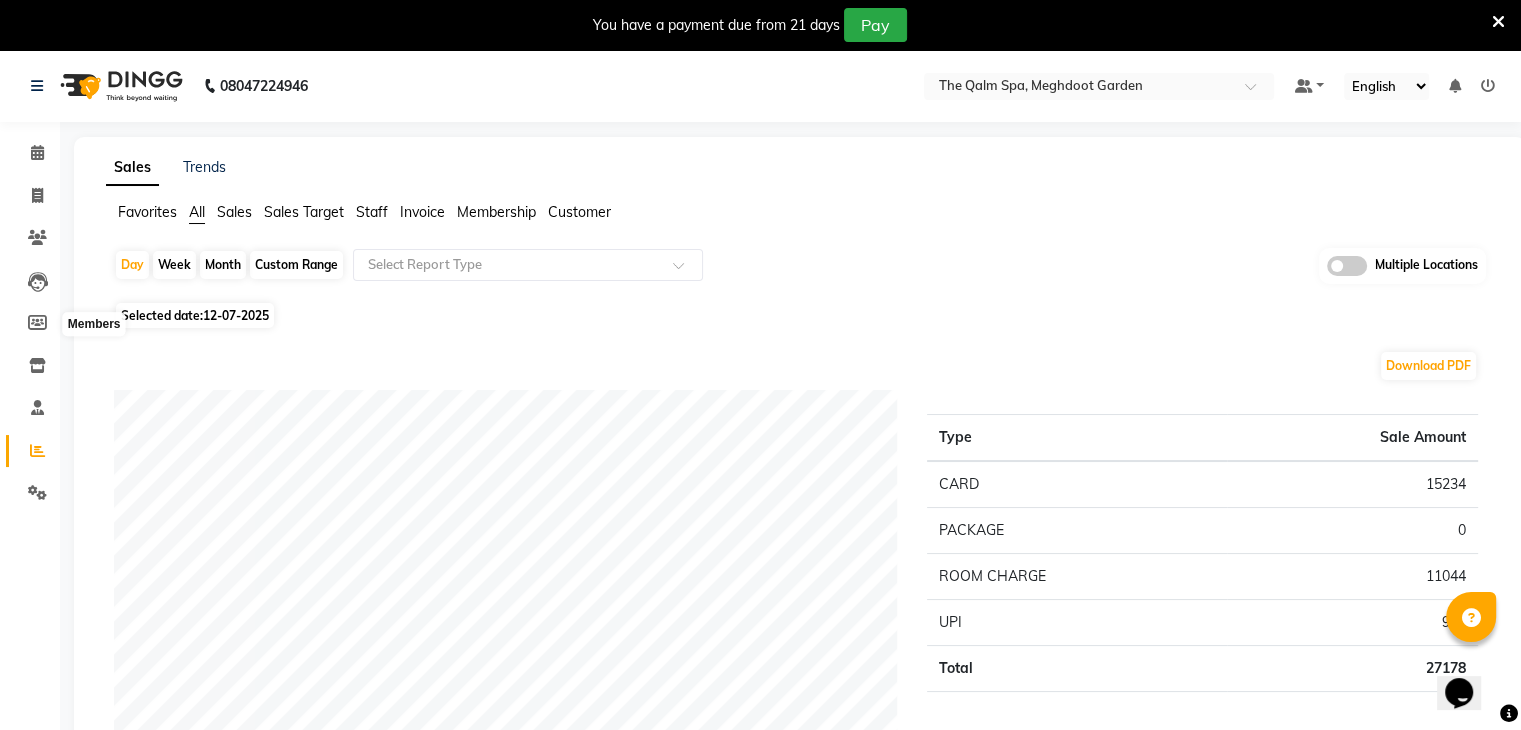 scroll, scrollTop: 0, scrollLeft: 0, axis: both 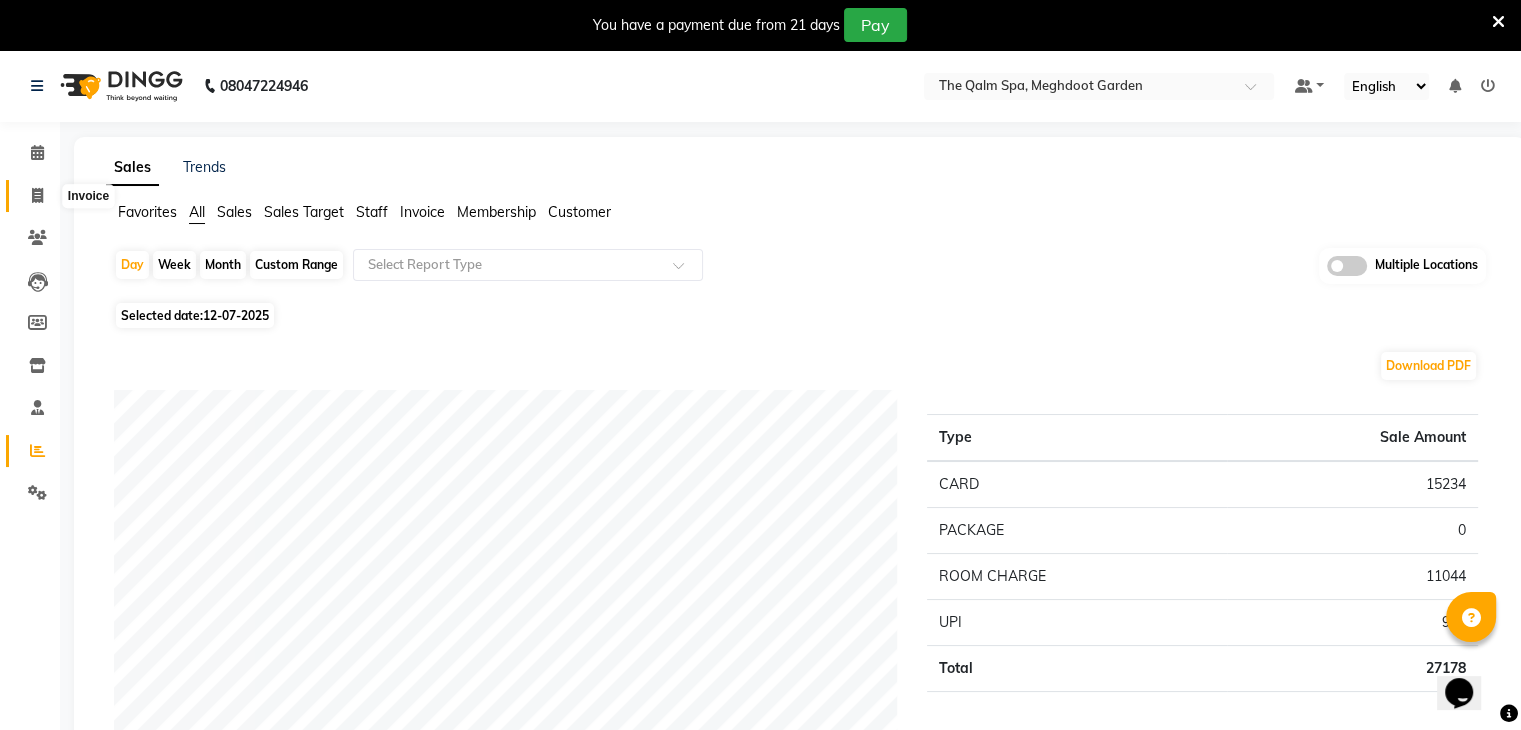 click 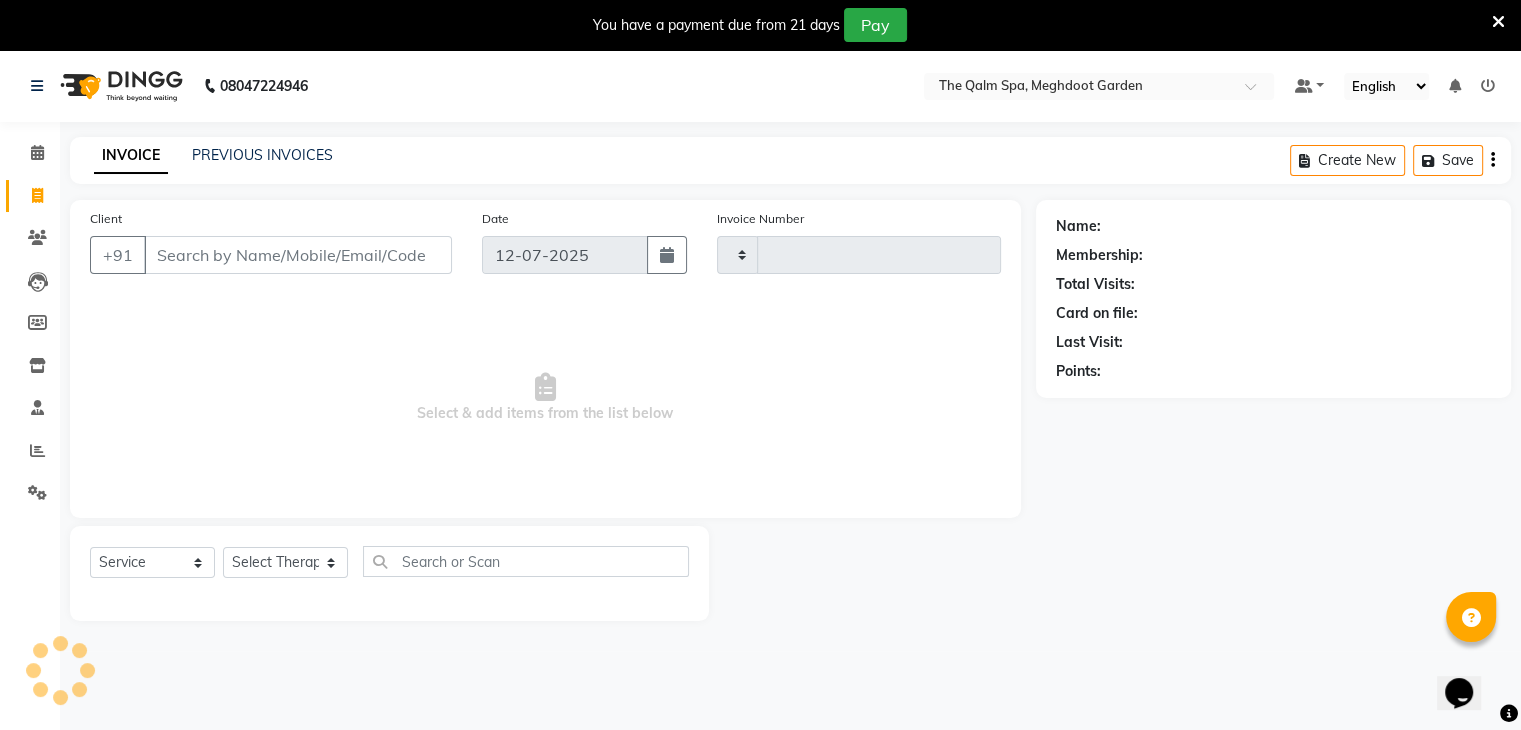 scroll, scrollTop: 50, scrollLeft: 0, axis: vertical 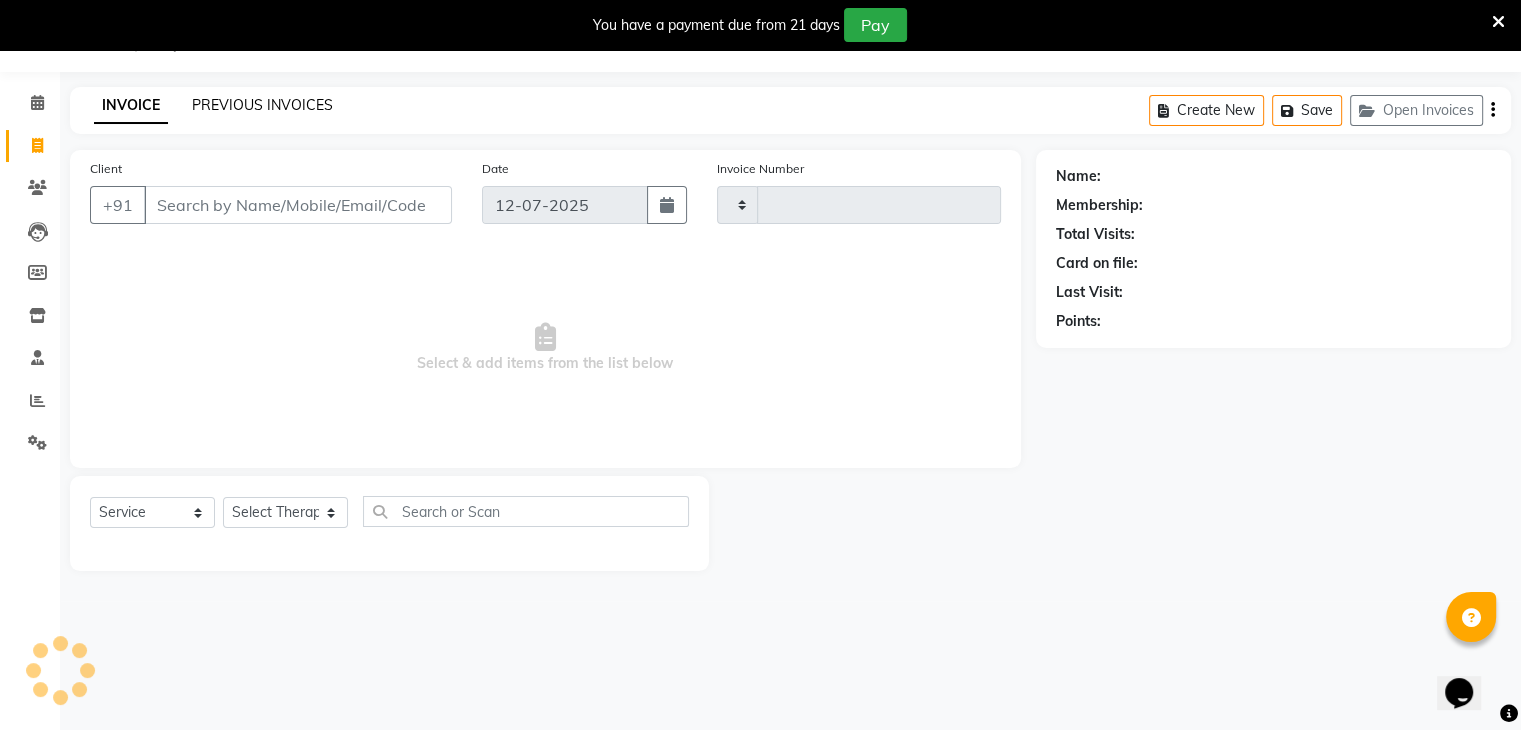 click on "PREVIOUS INVOICES" 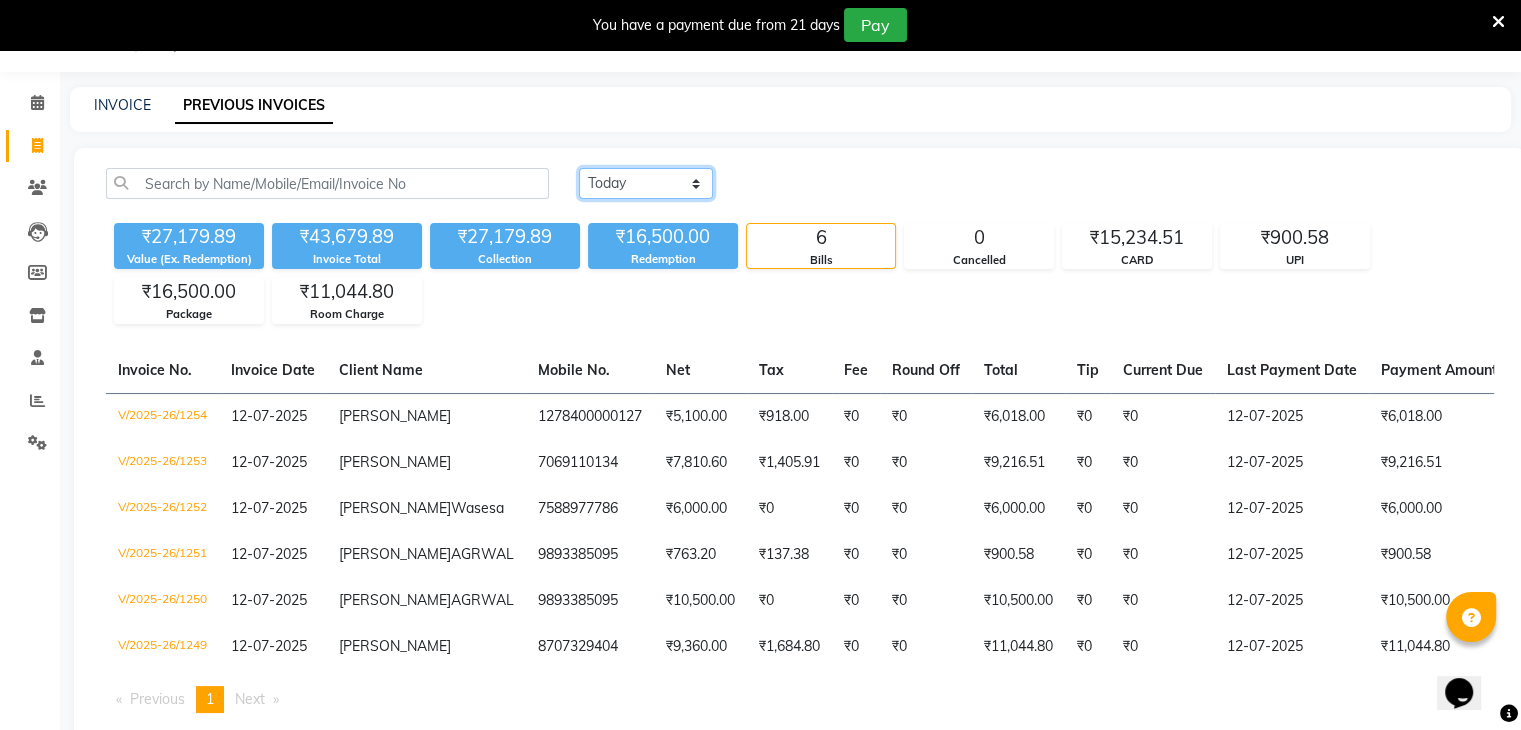 click on "[DATE] [DATE] Custom Range" 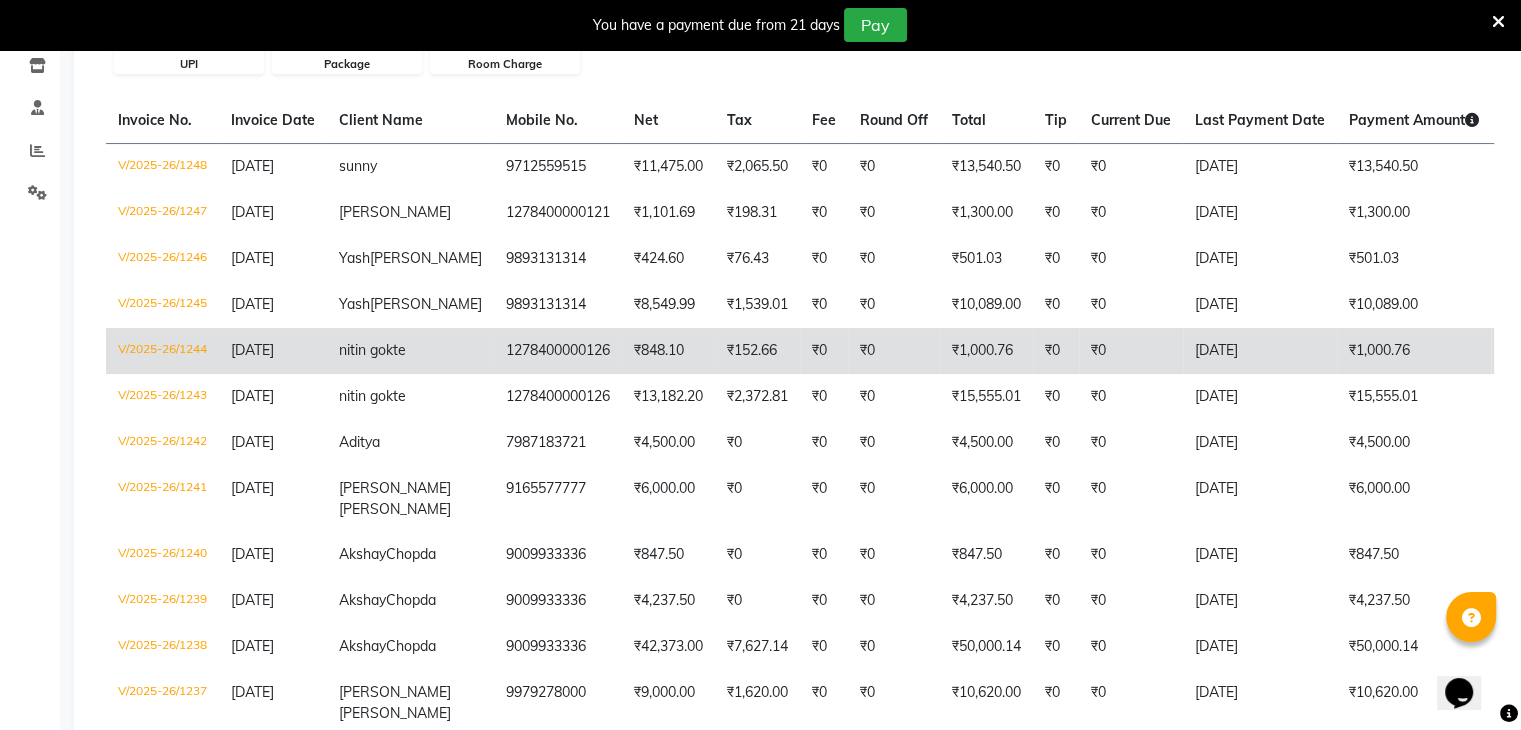 scroll, scrollTop: 200, scrollLeft: 0, axis: vertical 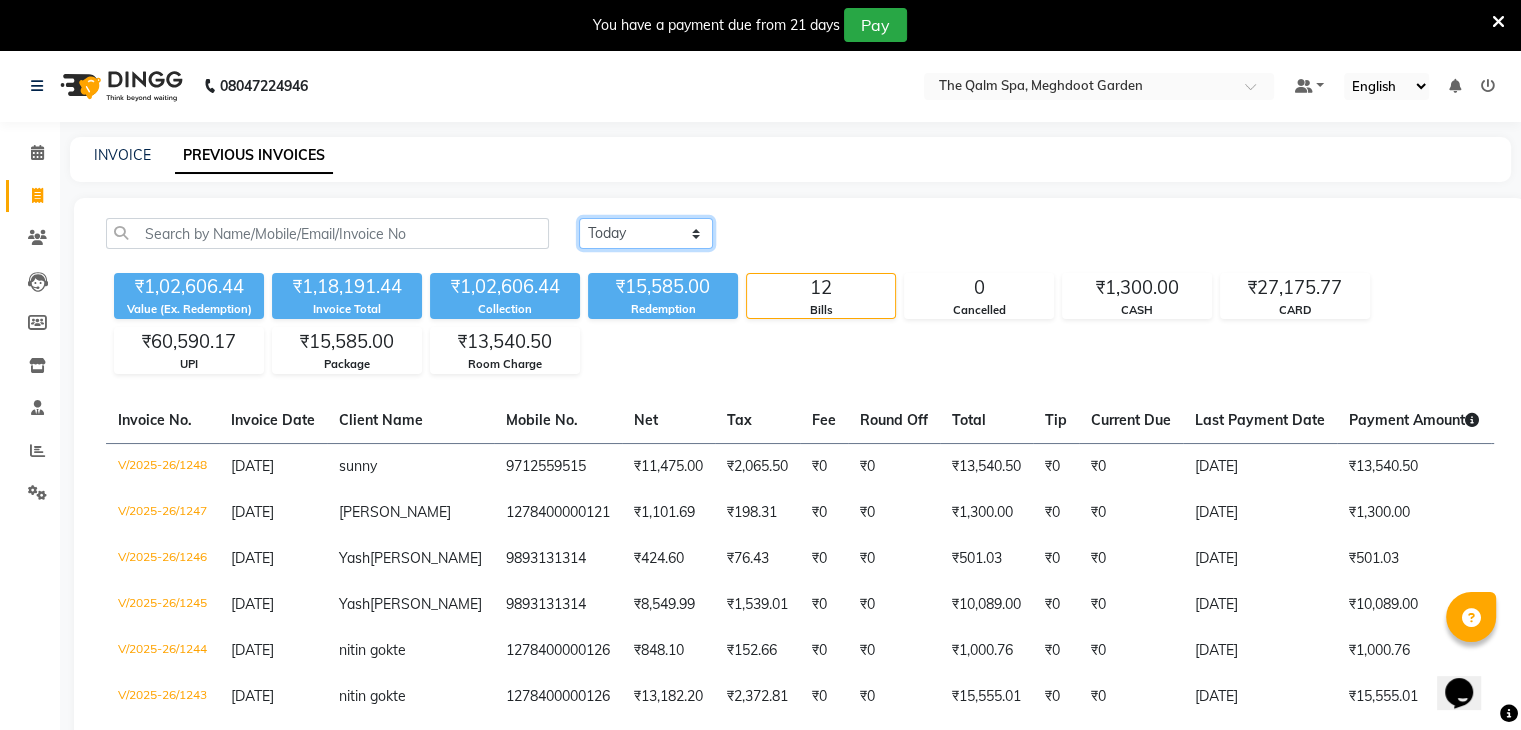 click on "[DATE] [DATE] Custom Range" 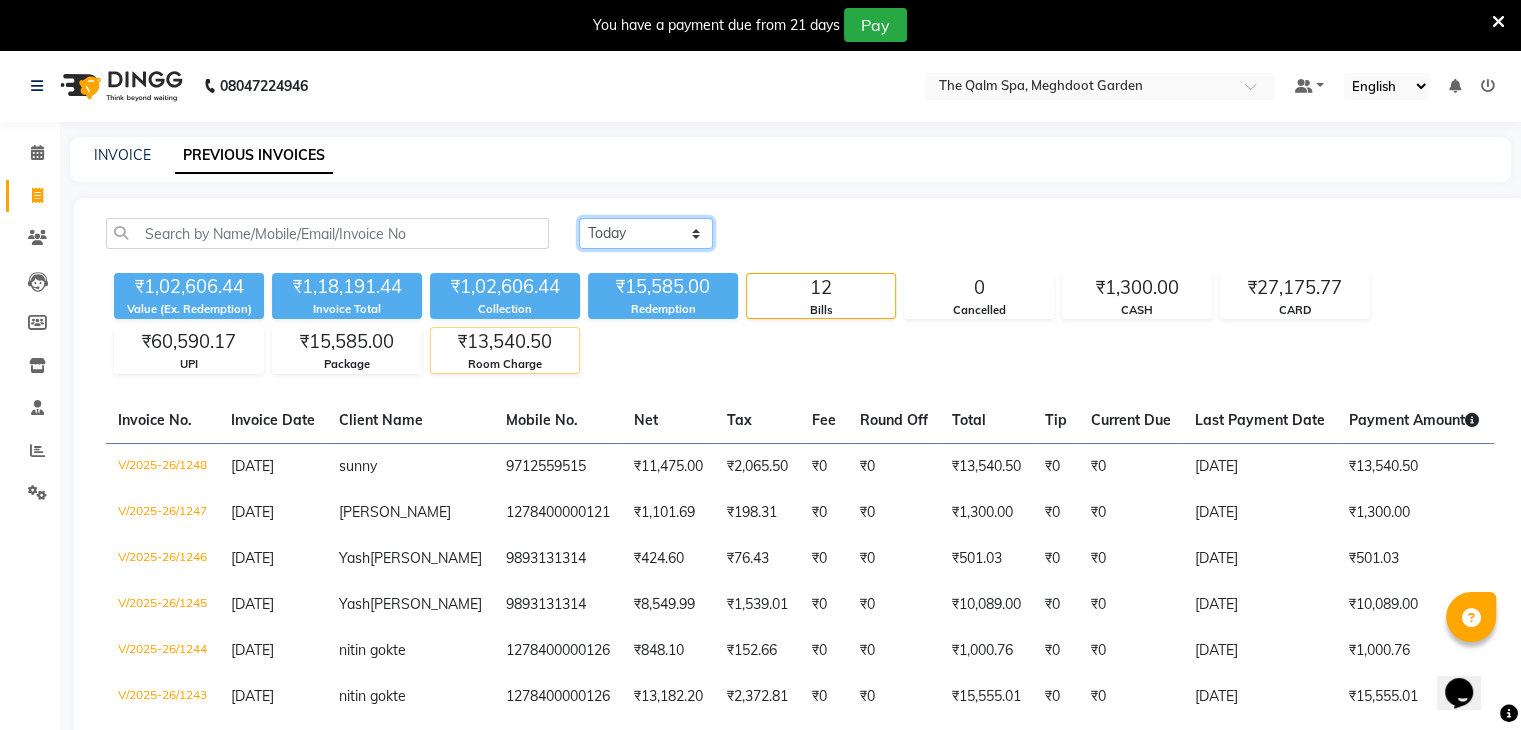 select on "range" 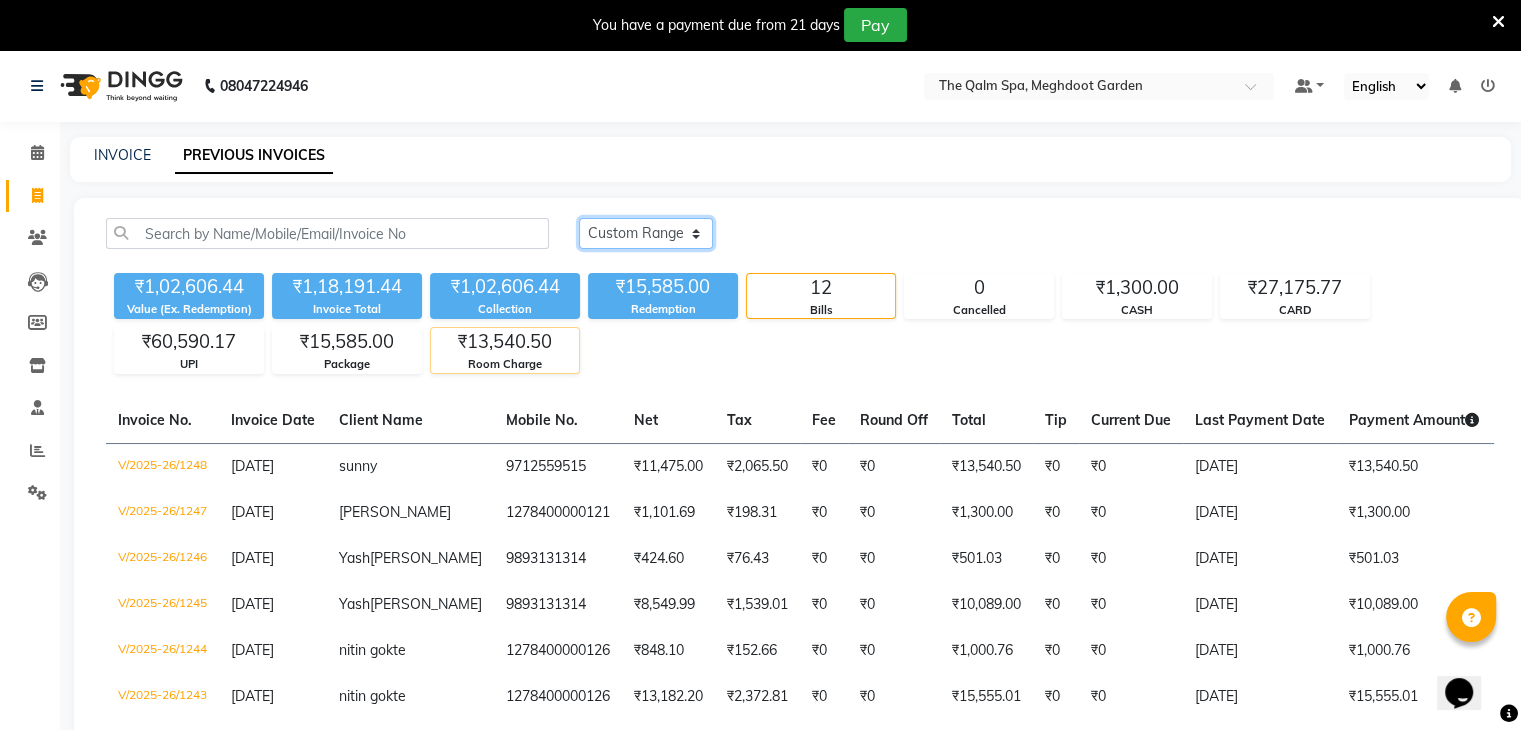 click on "[DATE] [DATE] Custom Range" 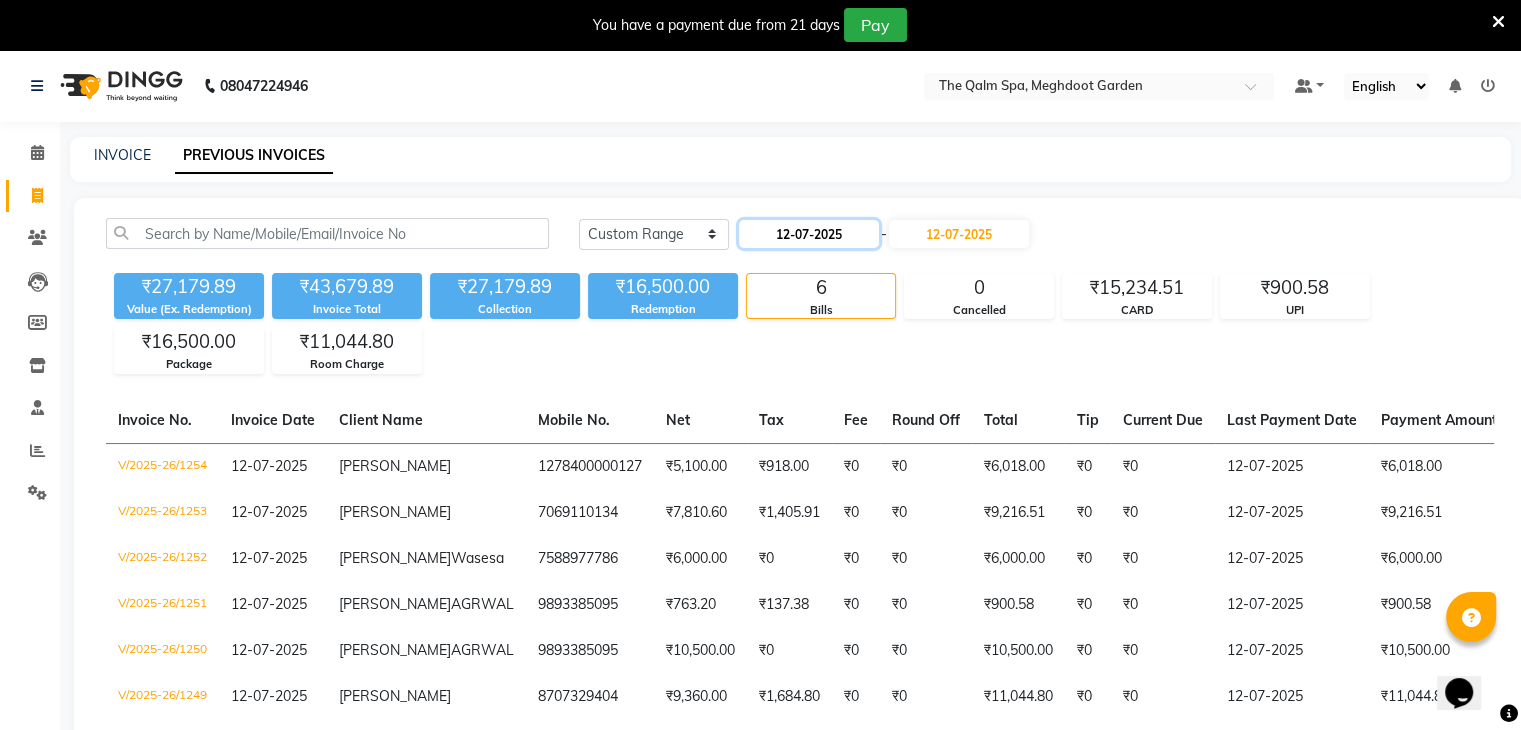 click on "12-07-2025" 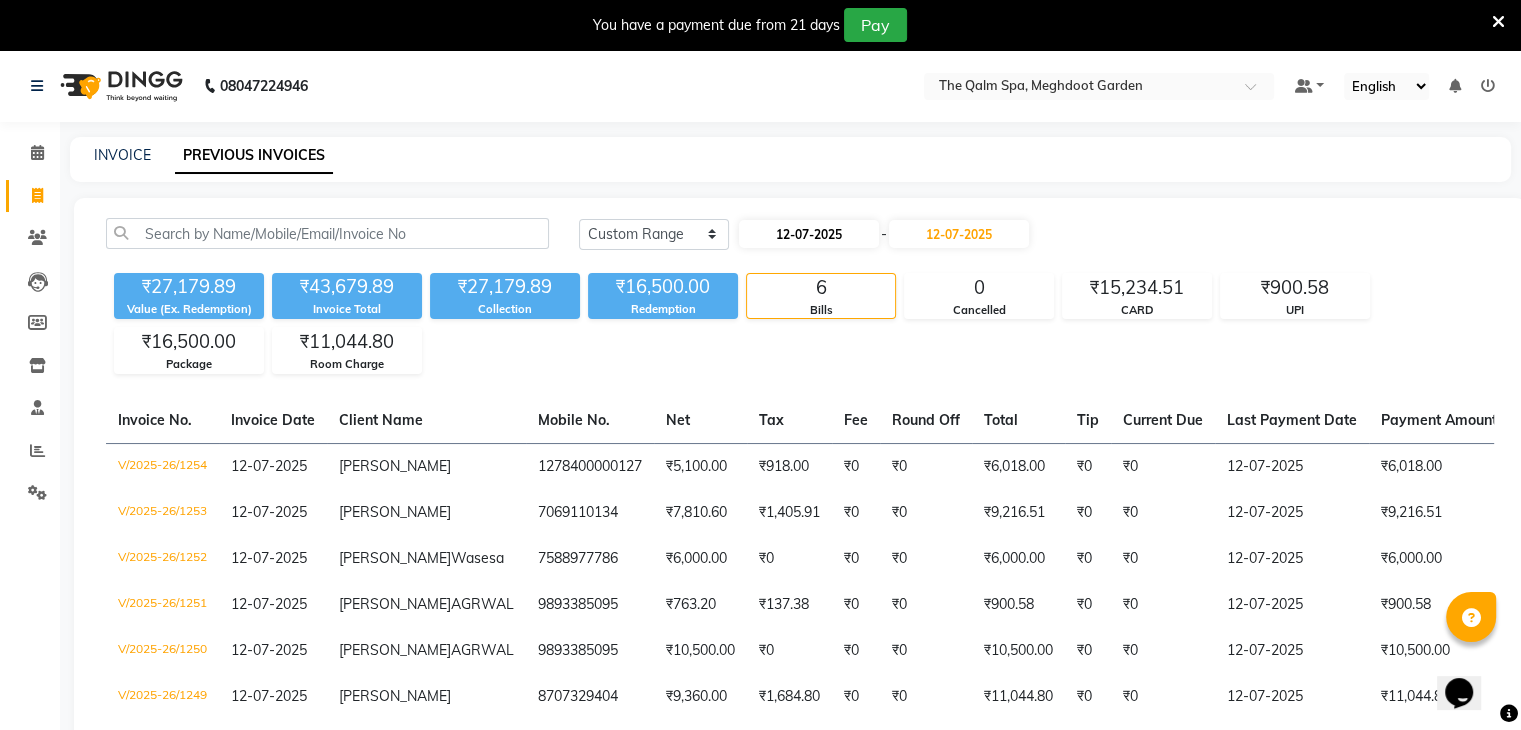 select on "7" 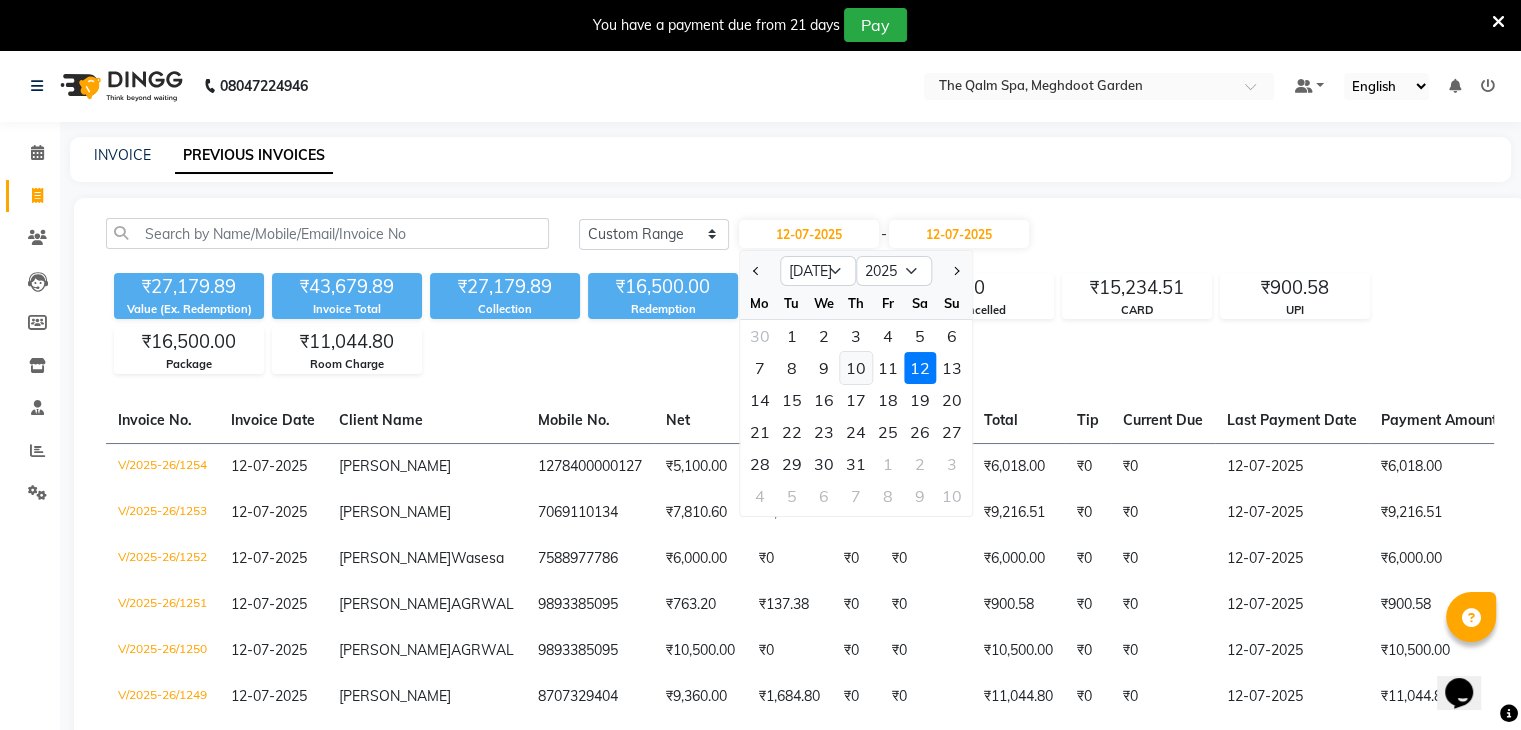 click on "10" 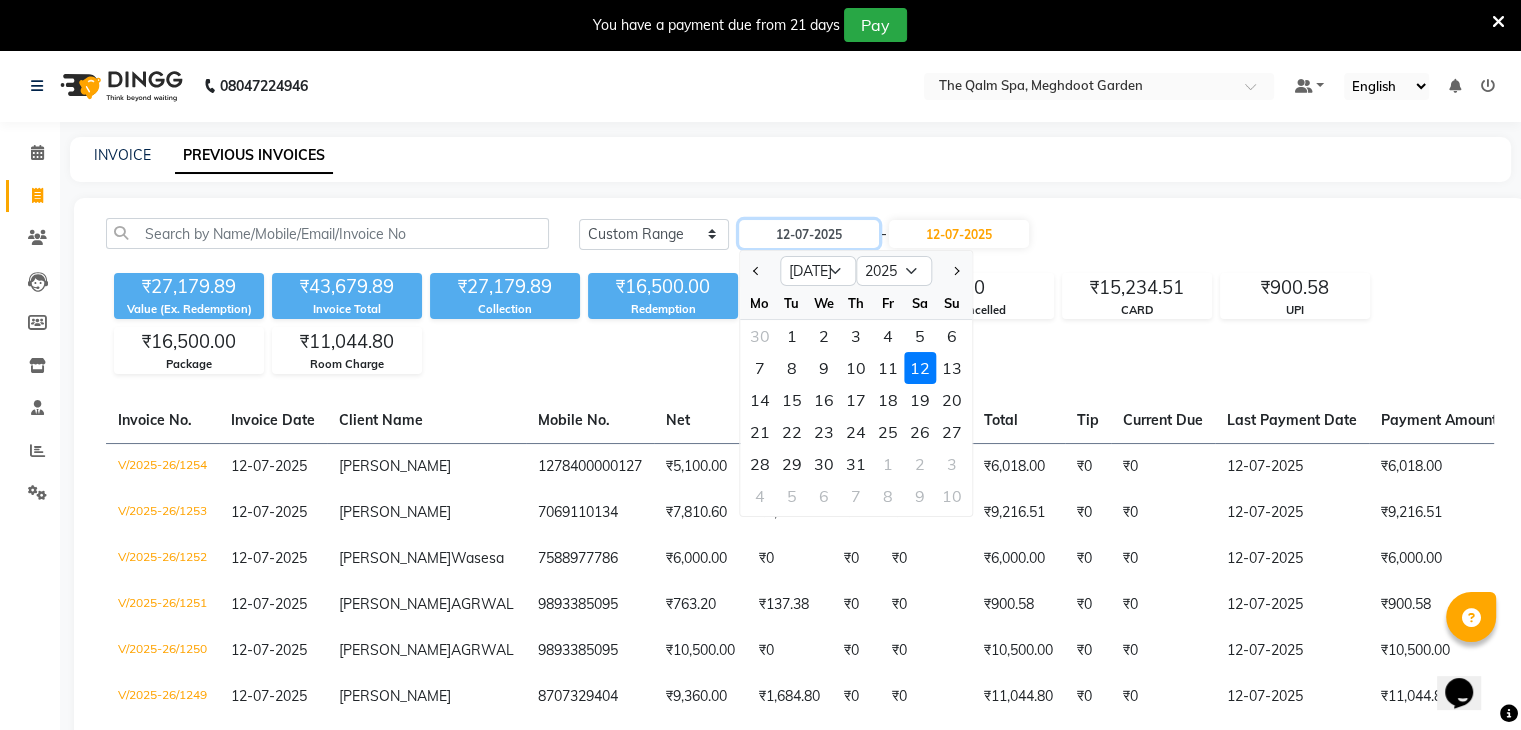 type on "[DATE]" 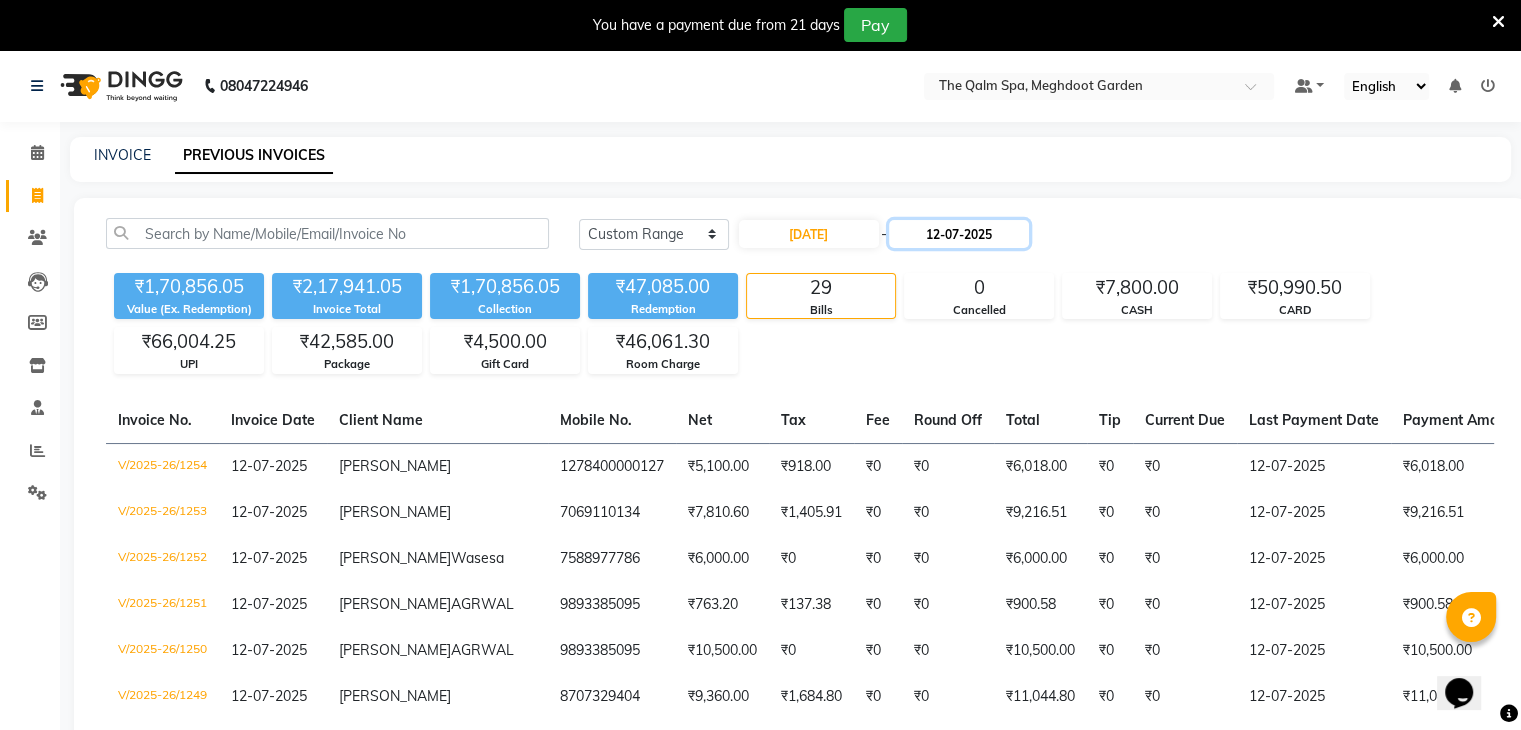 click on "12-07-2025" 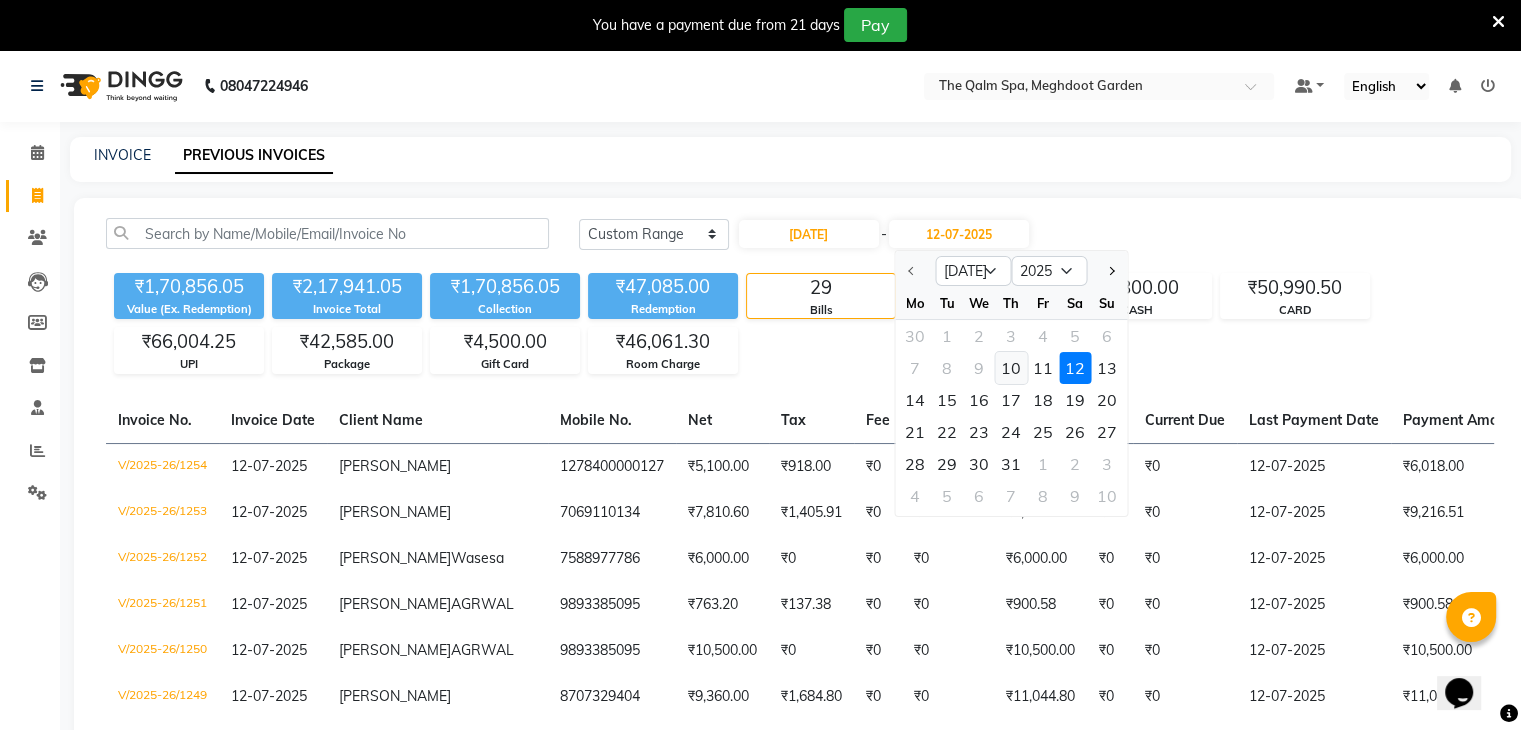 click on "10" 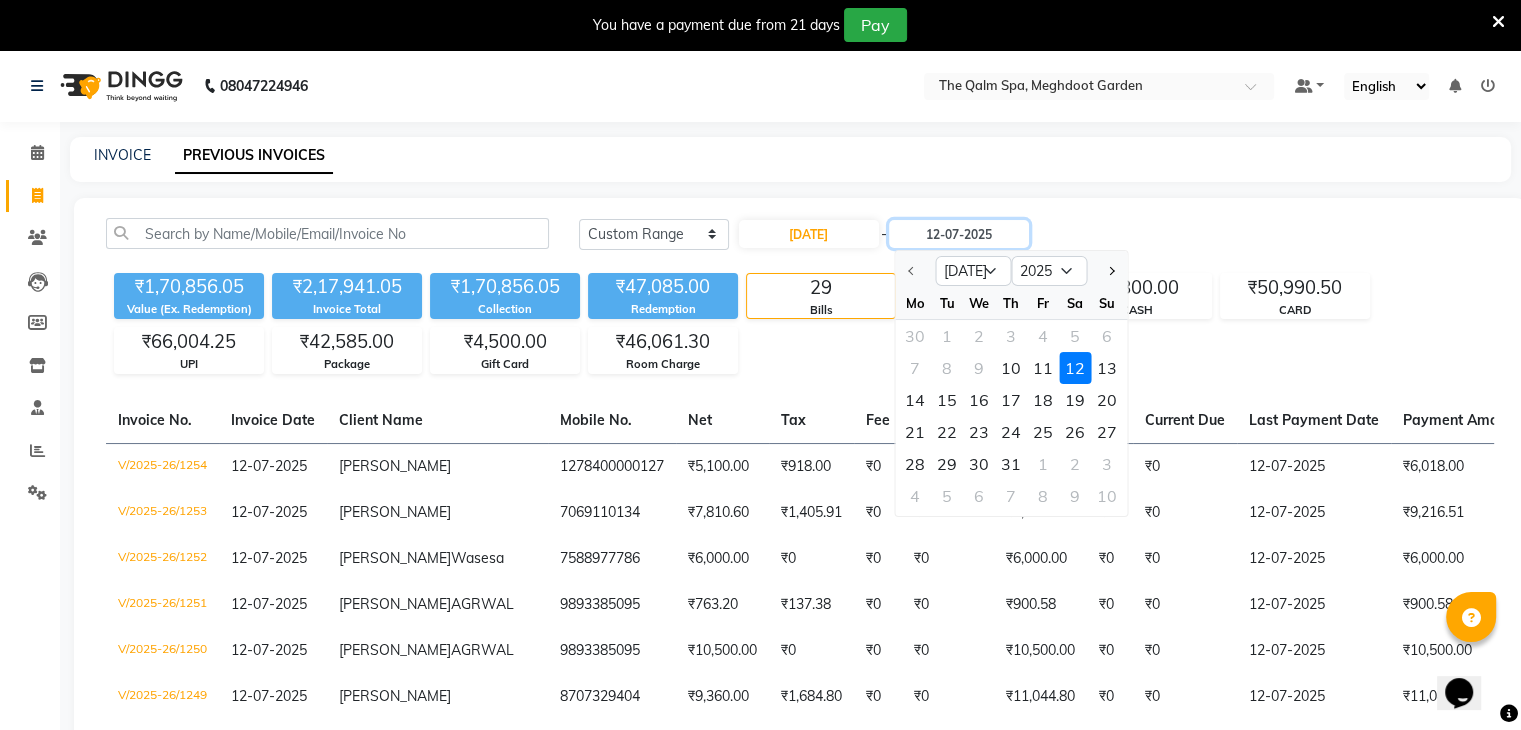 type on "[DATE]" 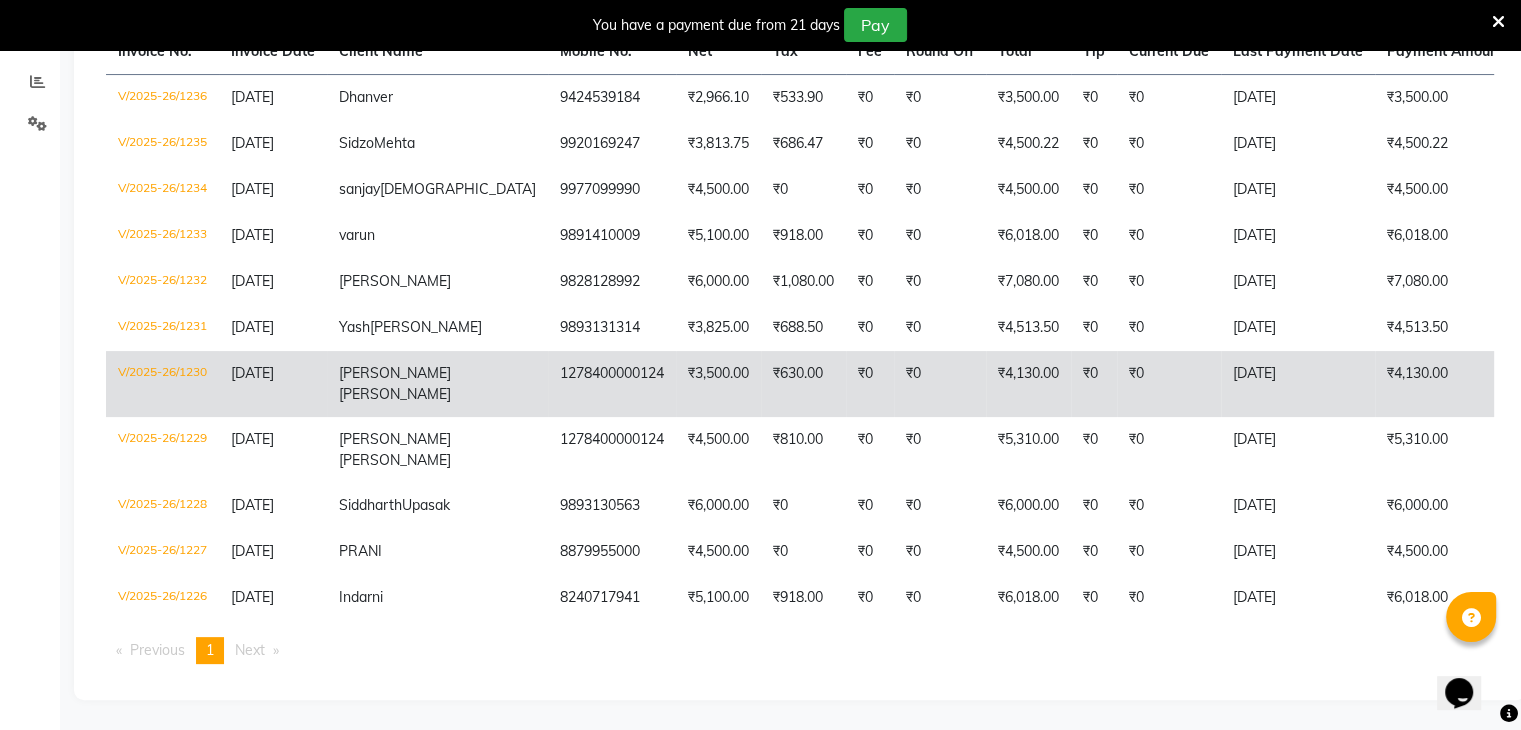 scroll, scrollTop: 224, scrollLeft: 0, axis: vertical 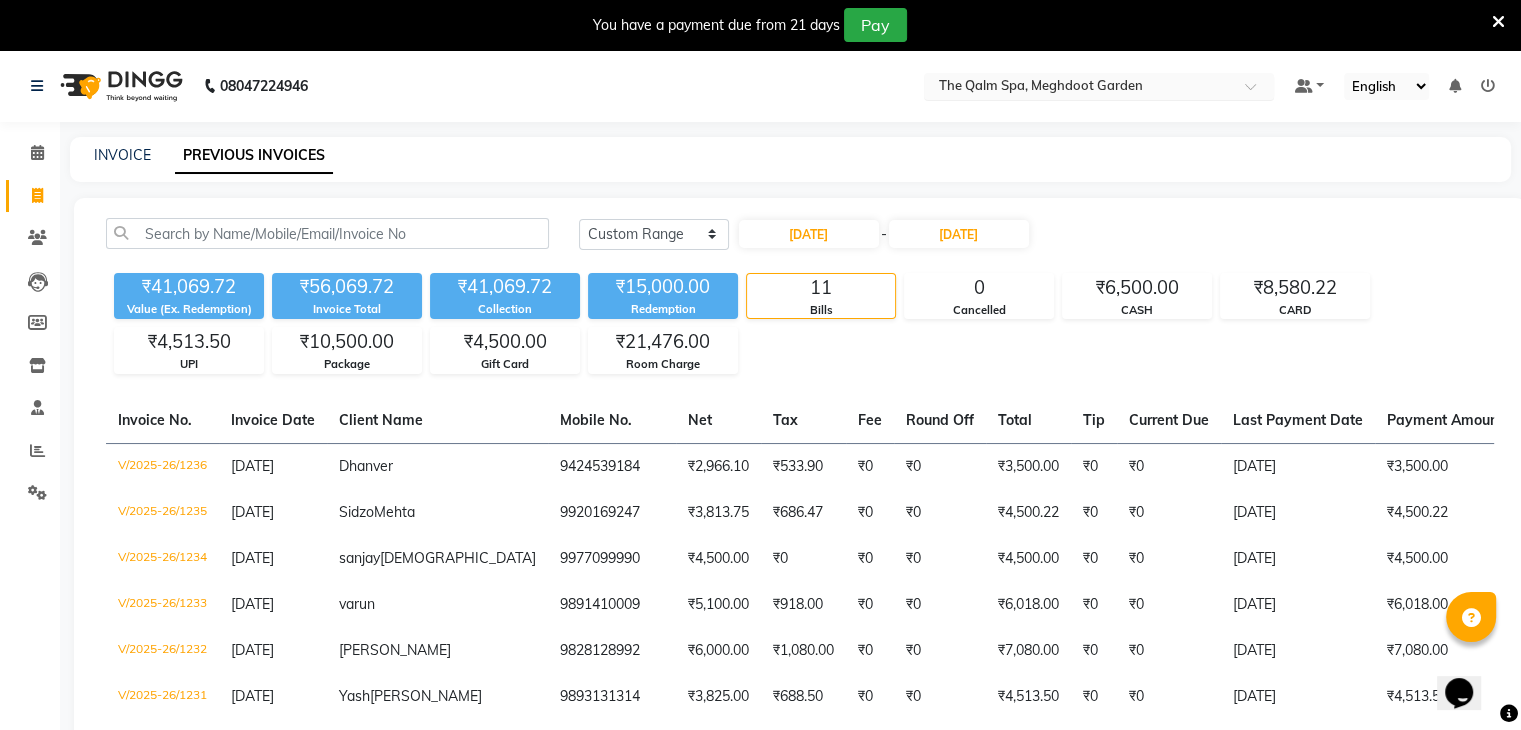 click at bounding box center [1079, 88] 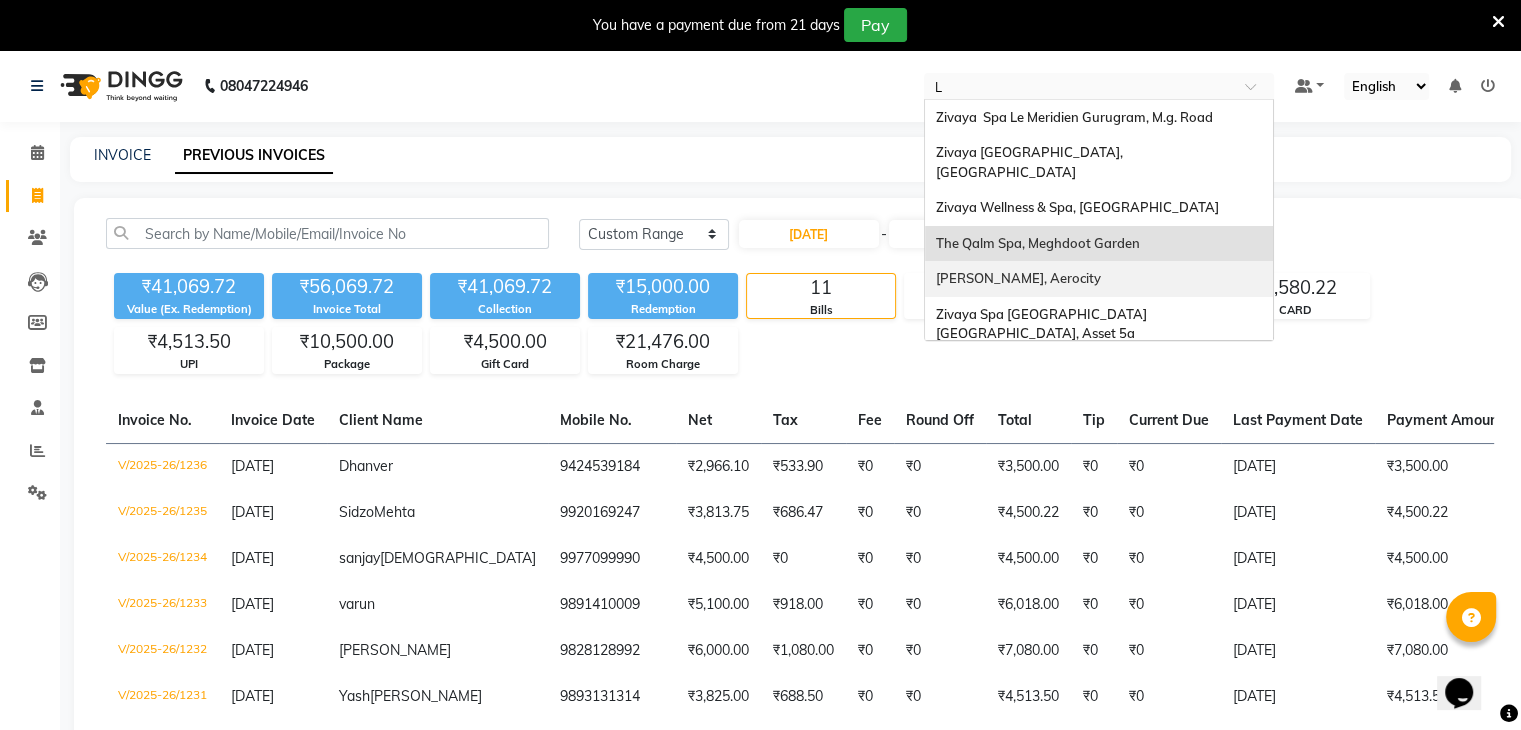 type on "LE" 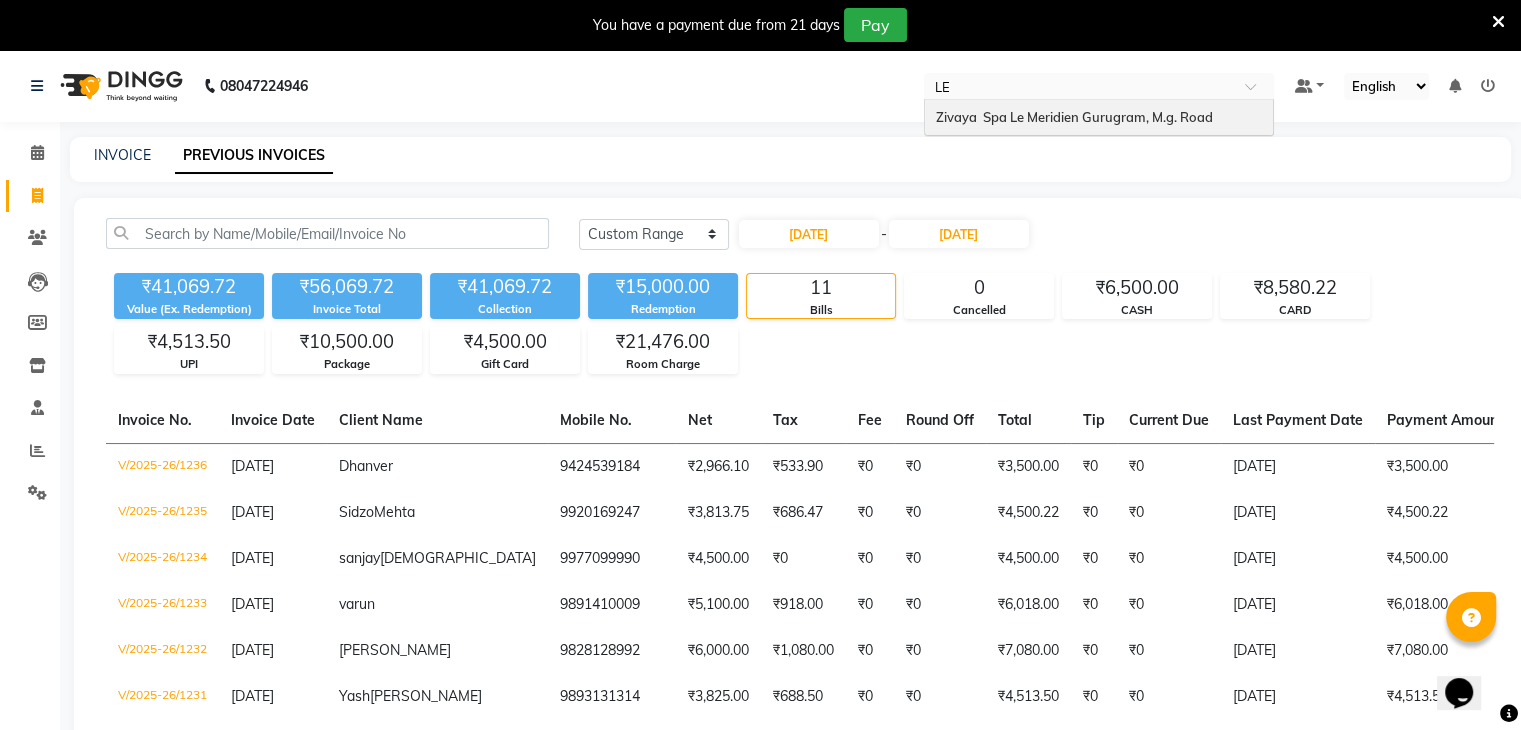click on "Zivaya  Spa Le Meridien Gurugram, M.g. Road" at bounding box center (1073, 117) 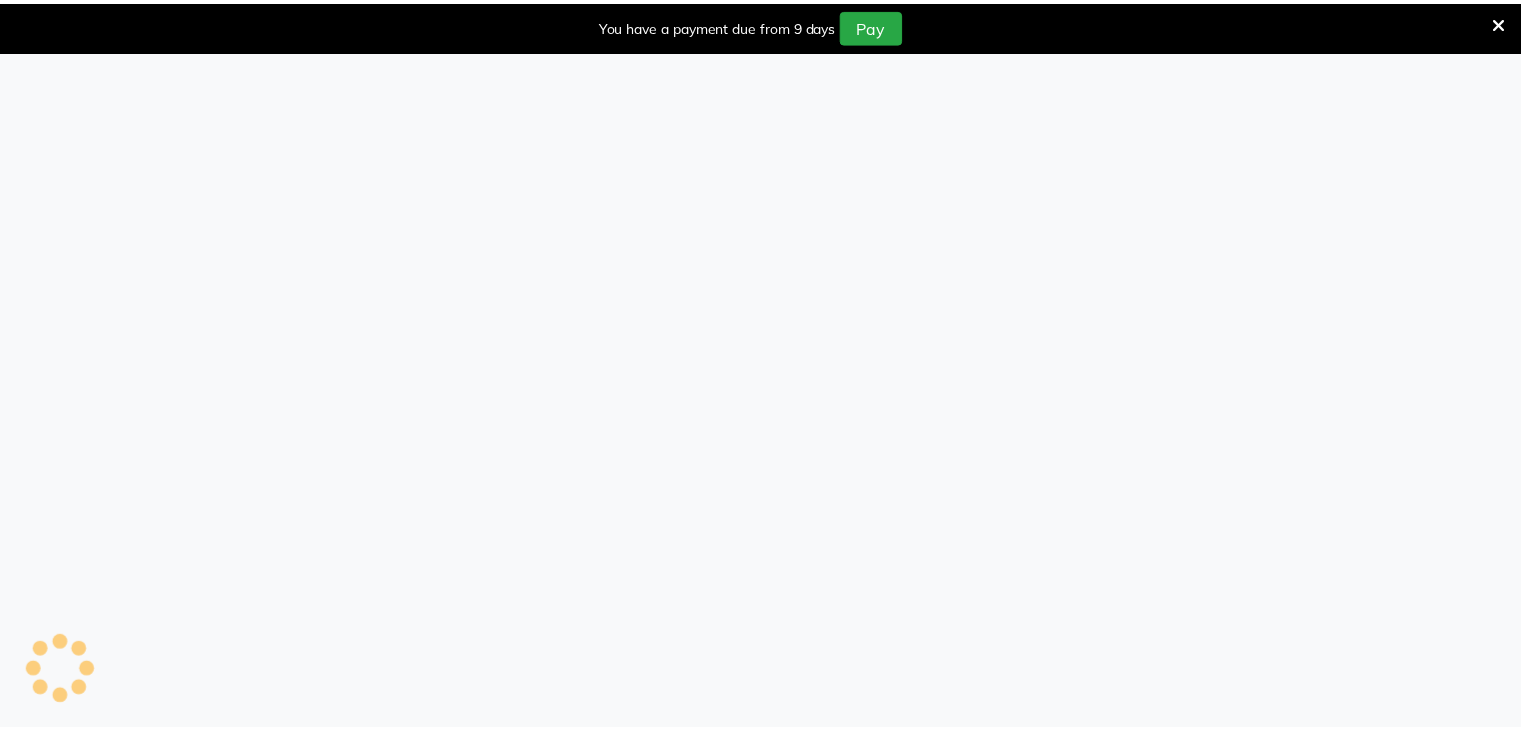 scroll, scrollTop: 0, scrollLeft: 0, axis: both 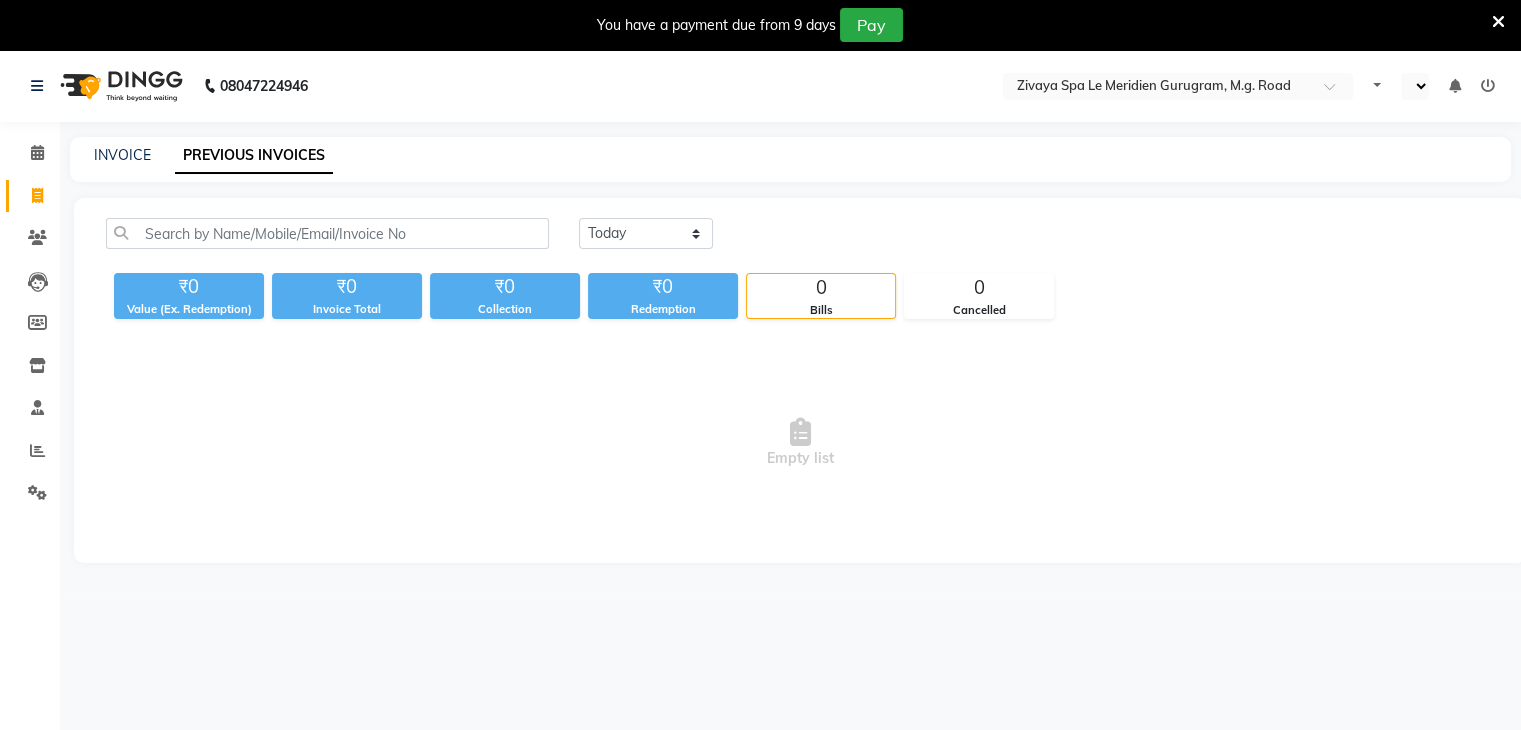 select on "en" 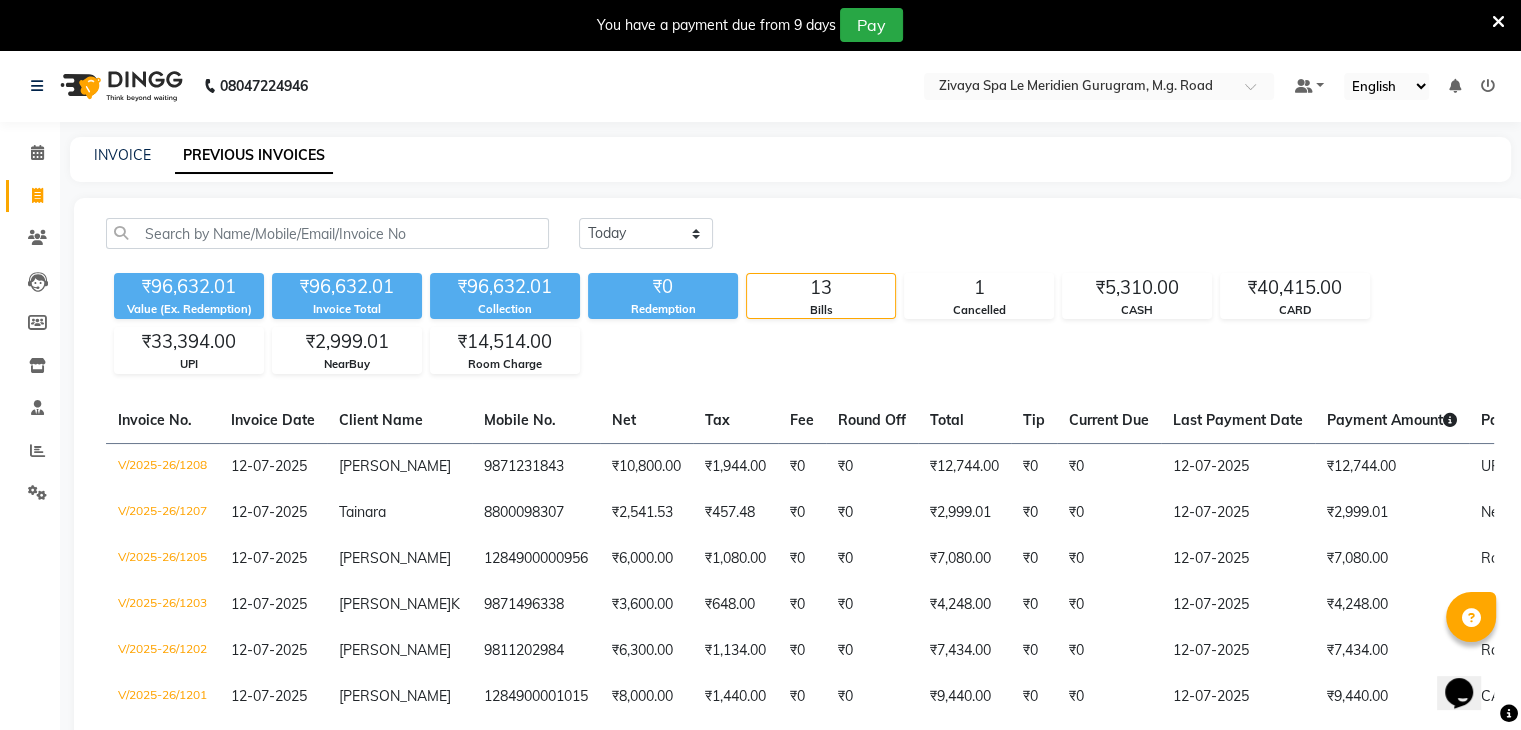 scroll, scrollTop: 0, scrollLeft: 0, axis: both 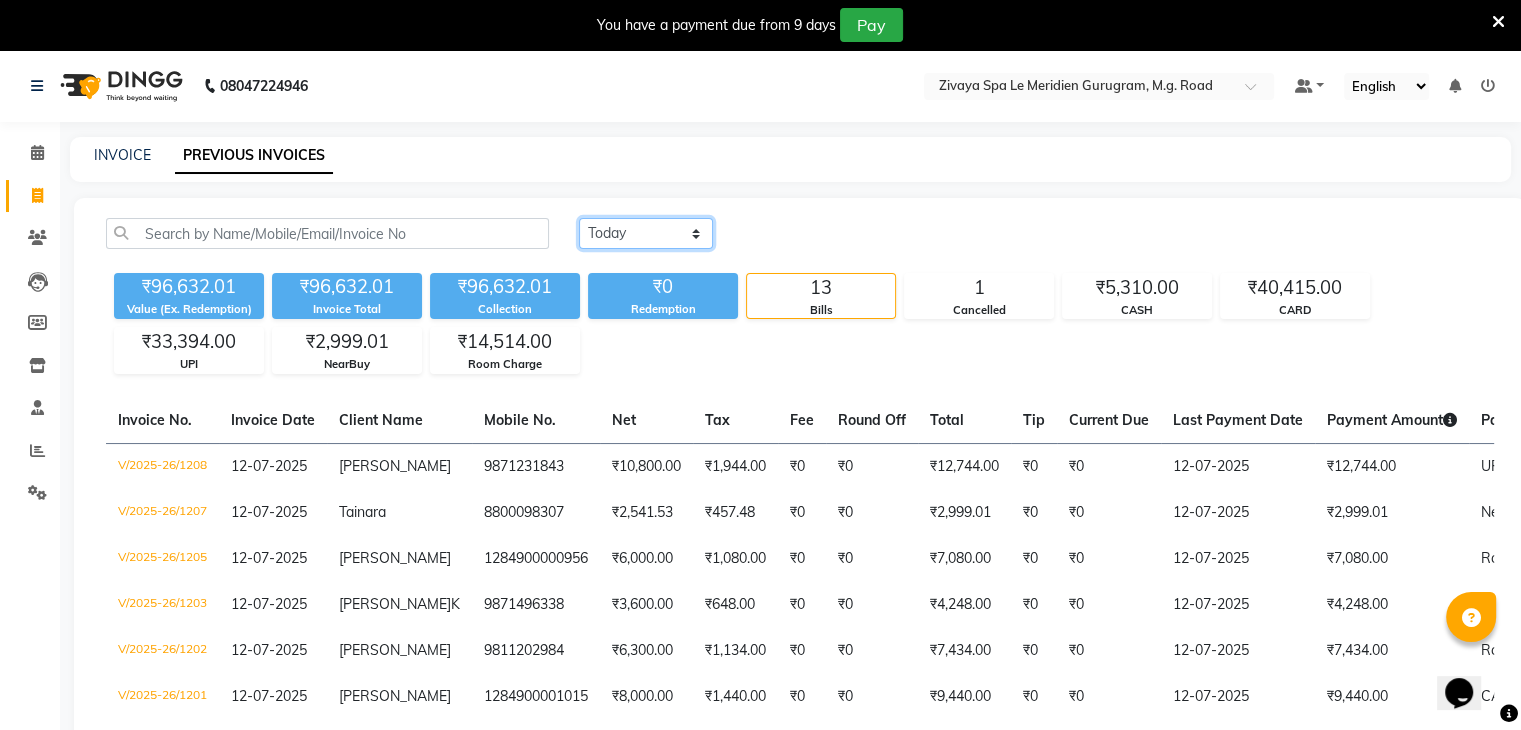 click on "[DATE] [DATE] Custom Range" 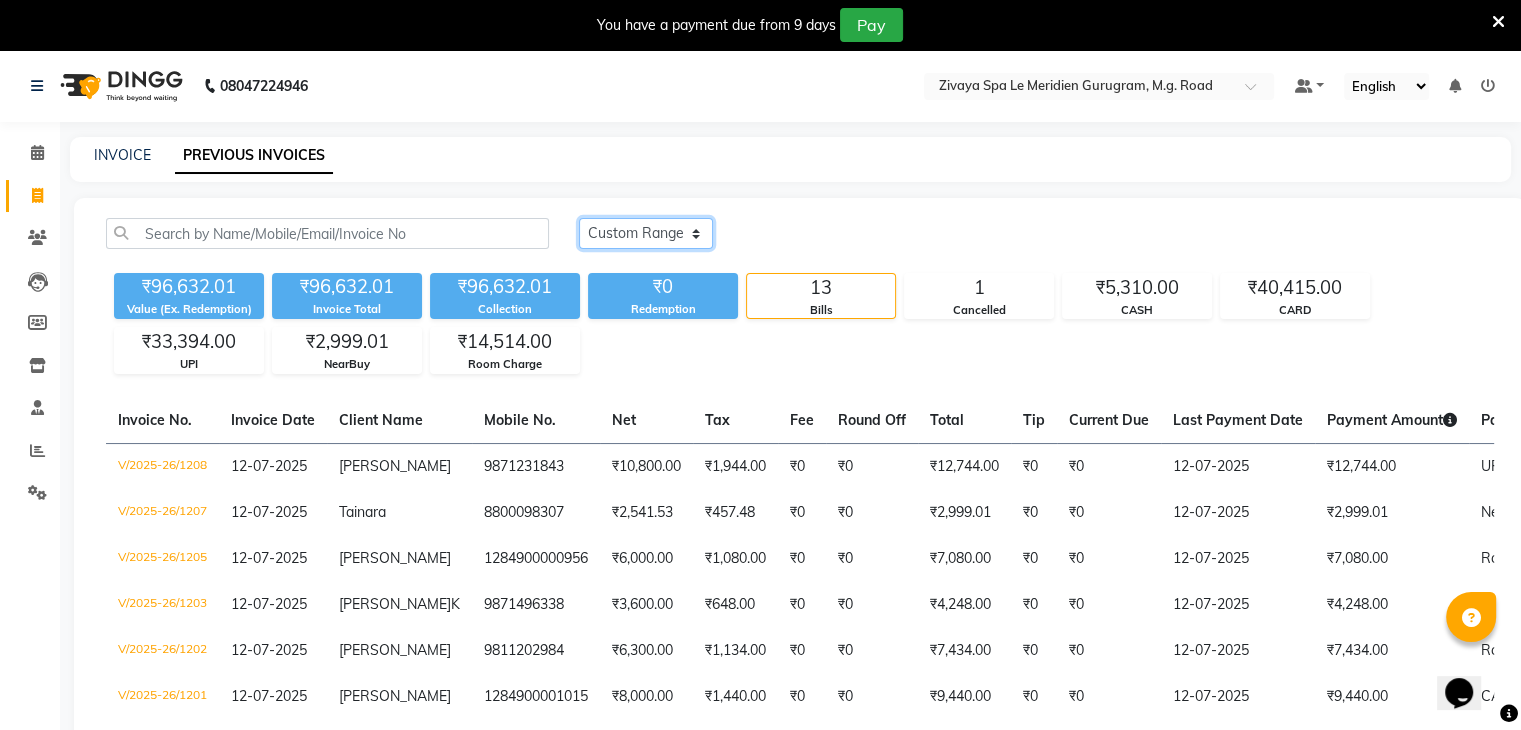 click on "[DATE] [DATE] Custom Range" 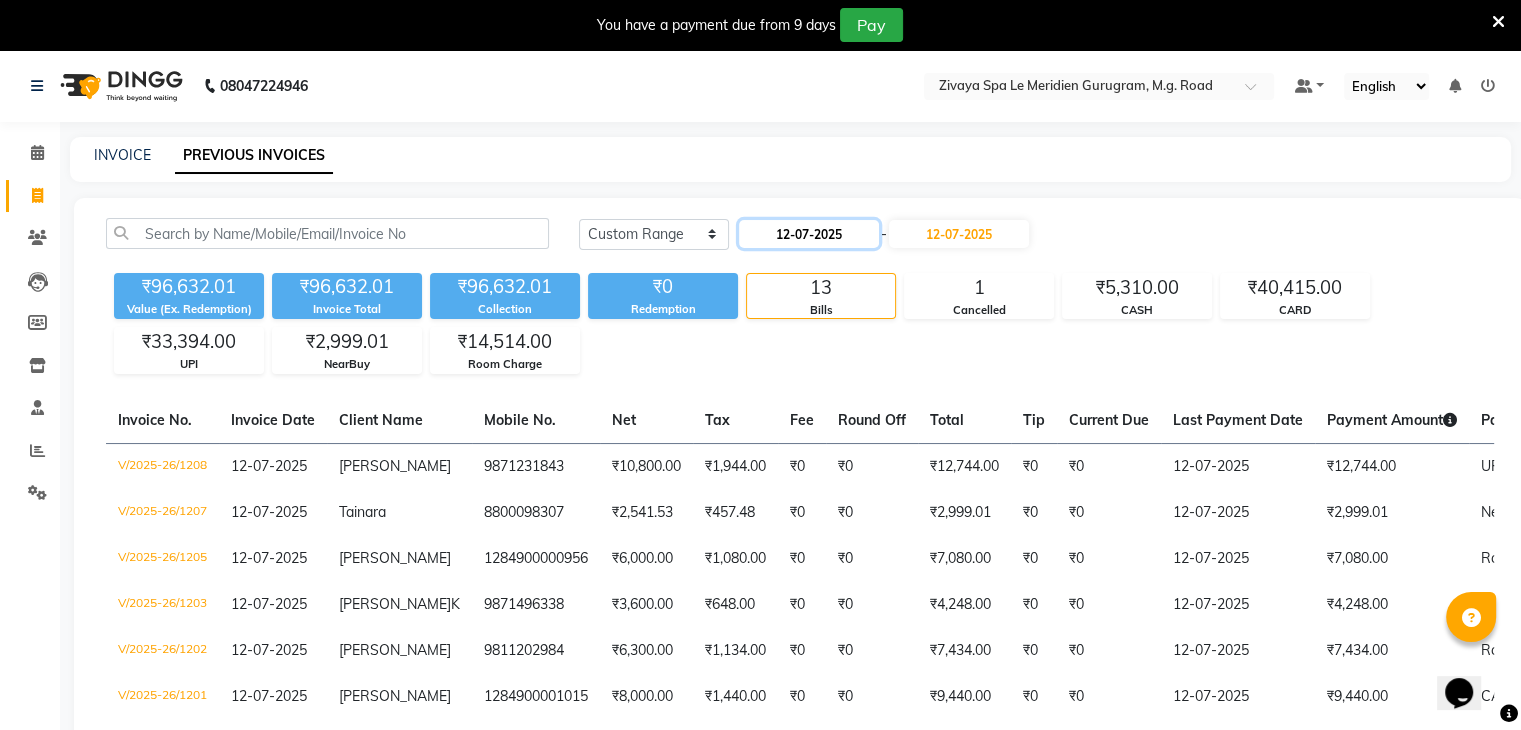 click on "12-07-2025" 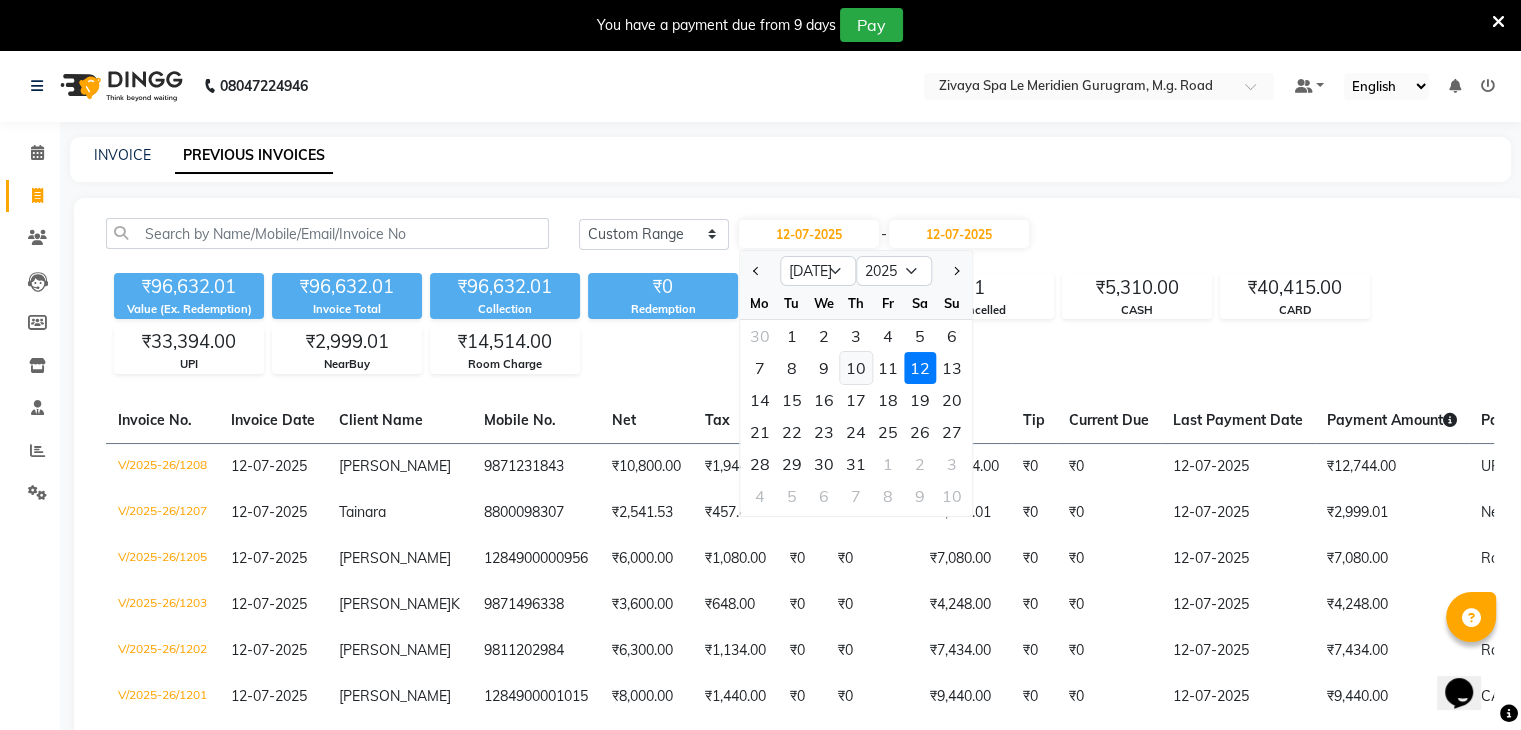 click on "10" 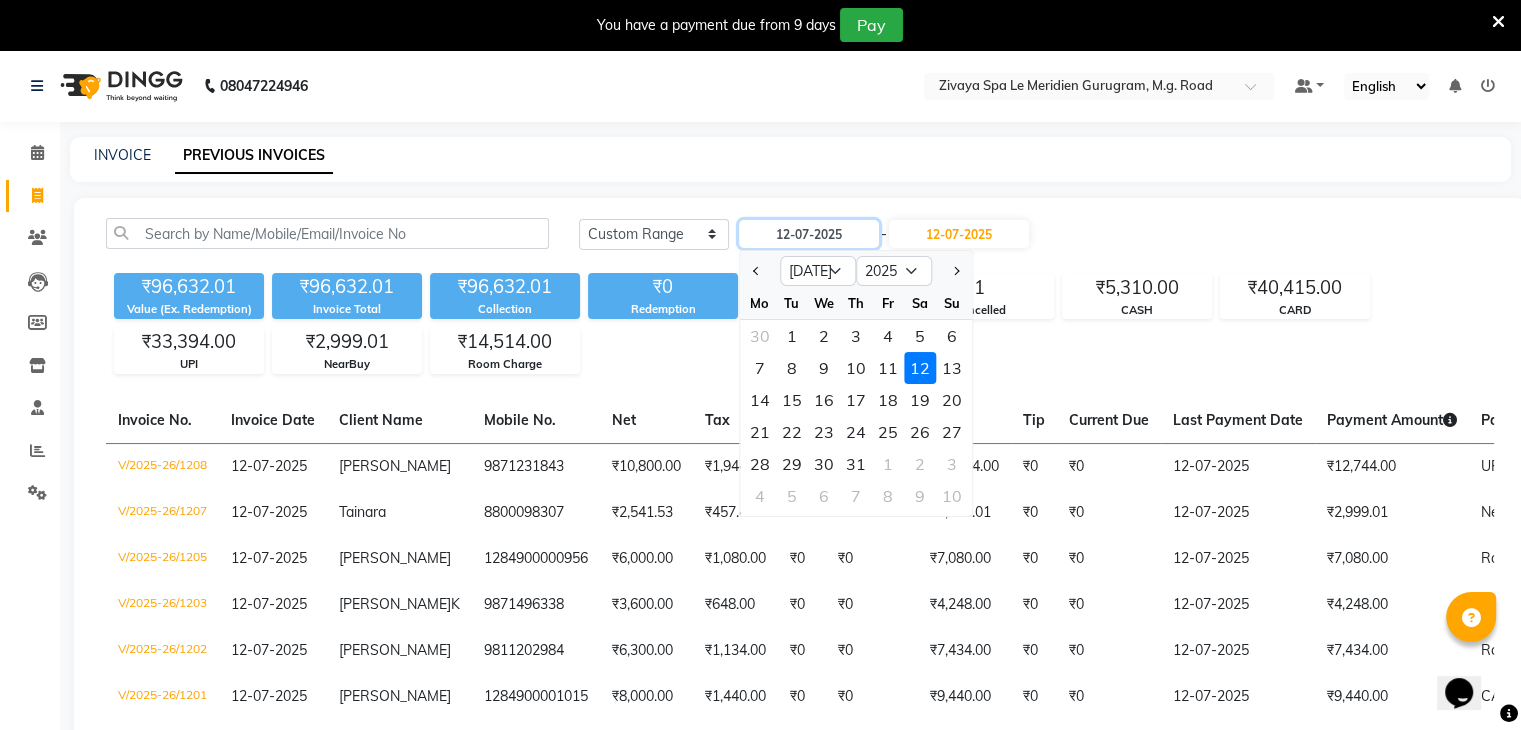 type on "[DATE]" 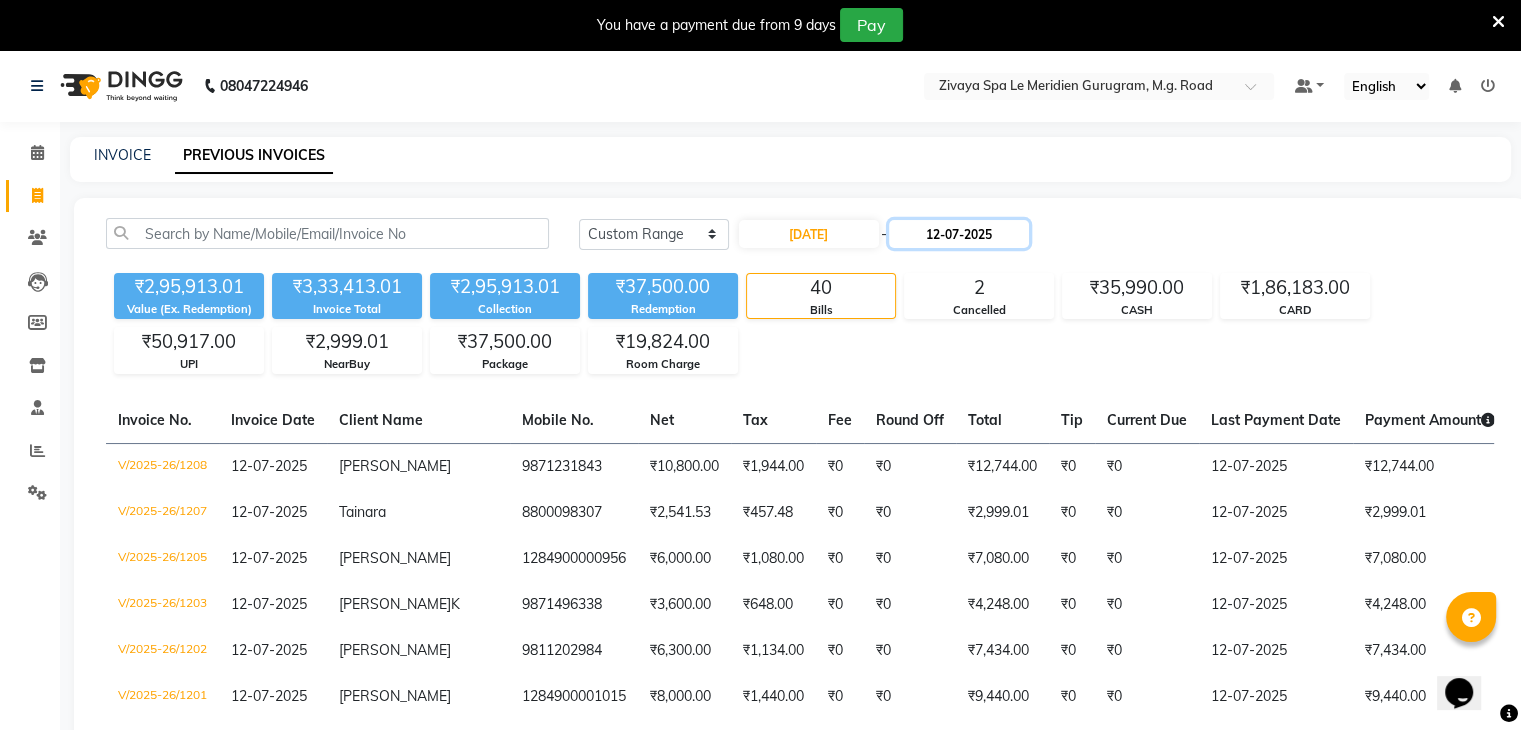 click on "12-07-2025" 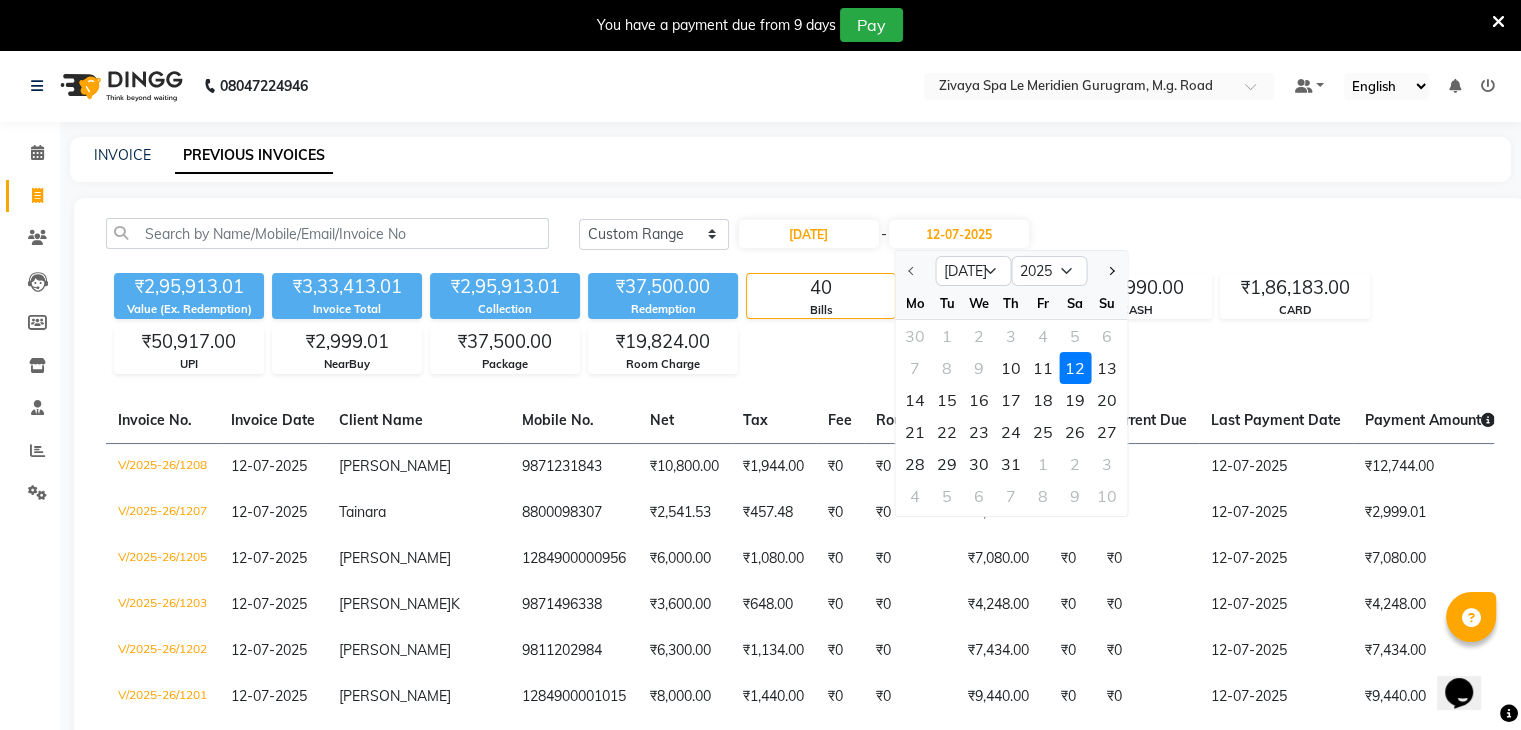 click on "10" 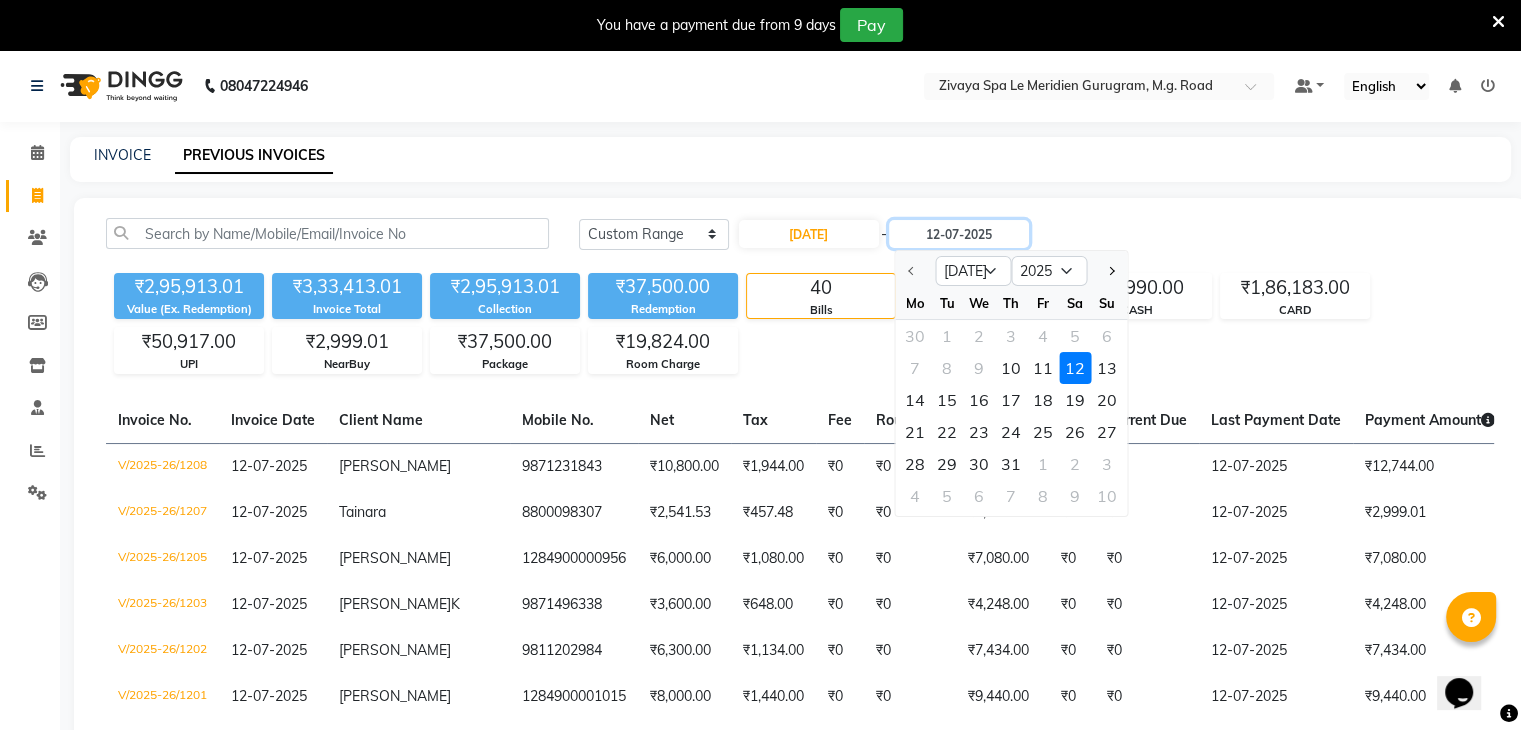 type on "[DATE]" 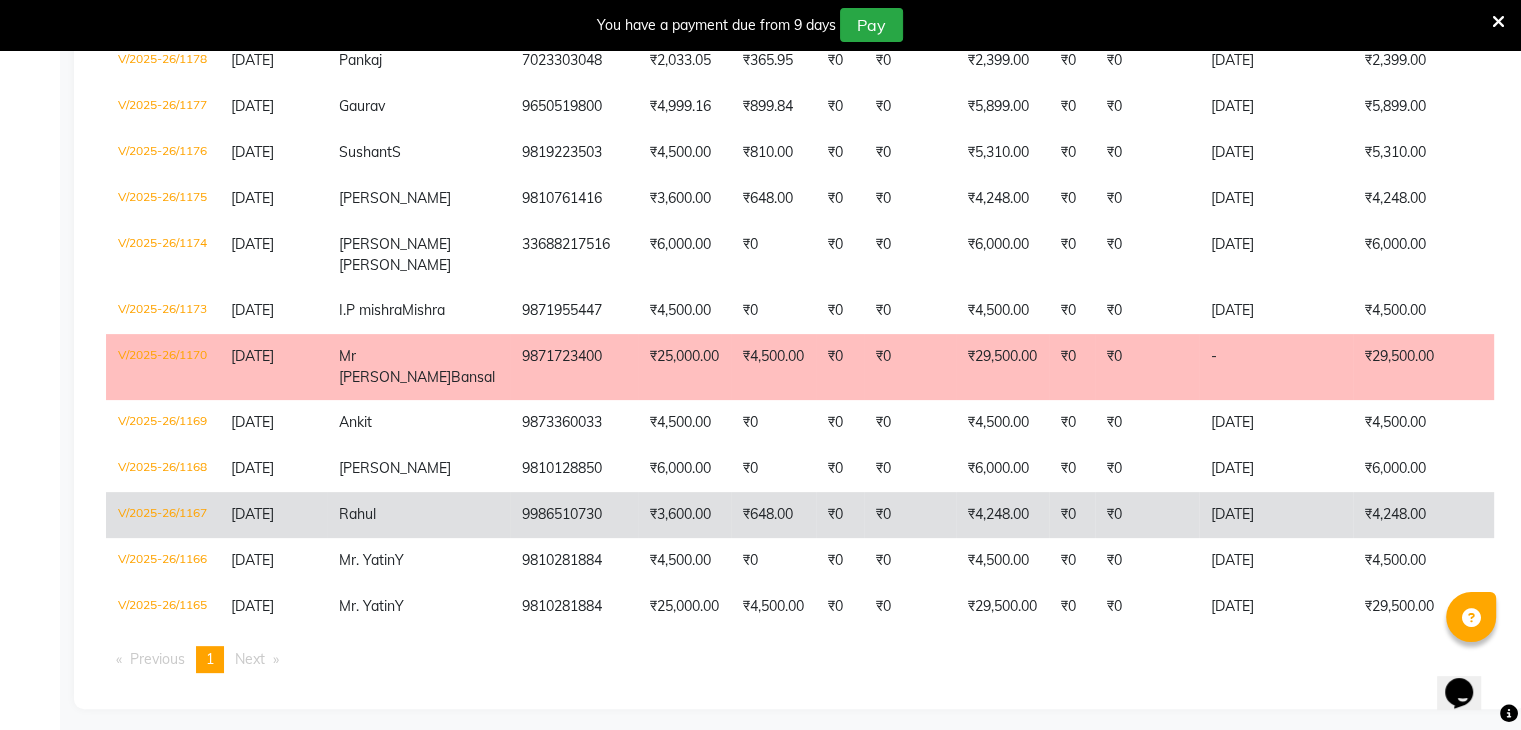 scroll, scrollTop: 563, scrollLeft: 0, axis: vertical 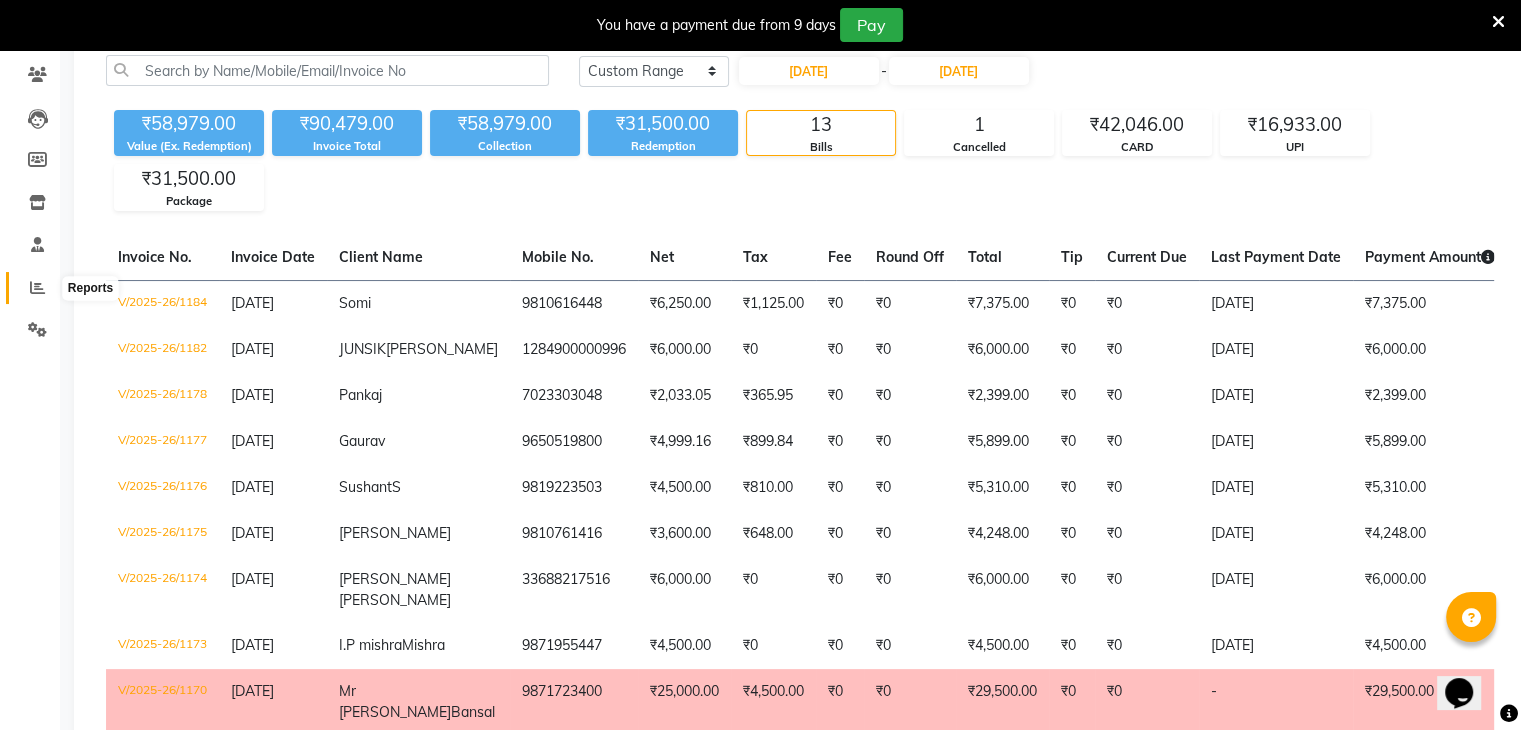 click 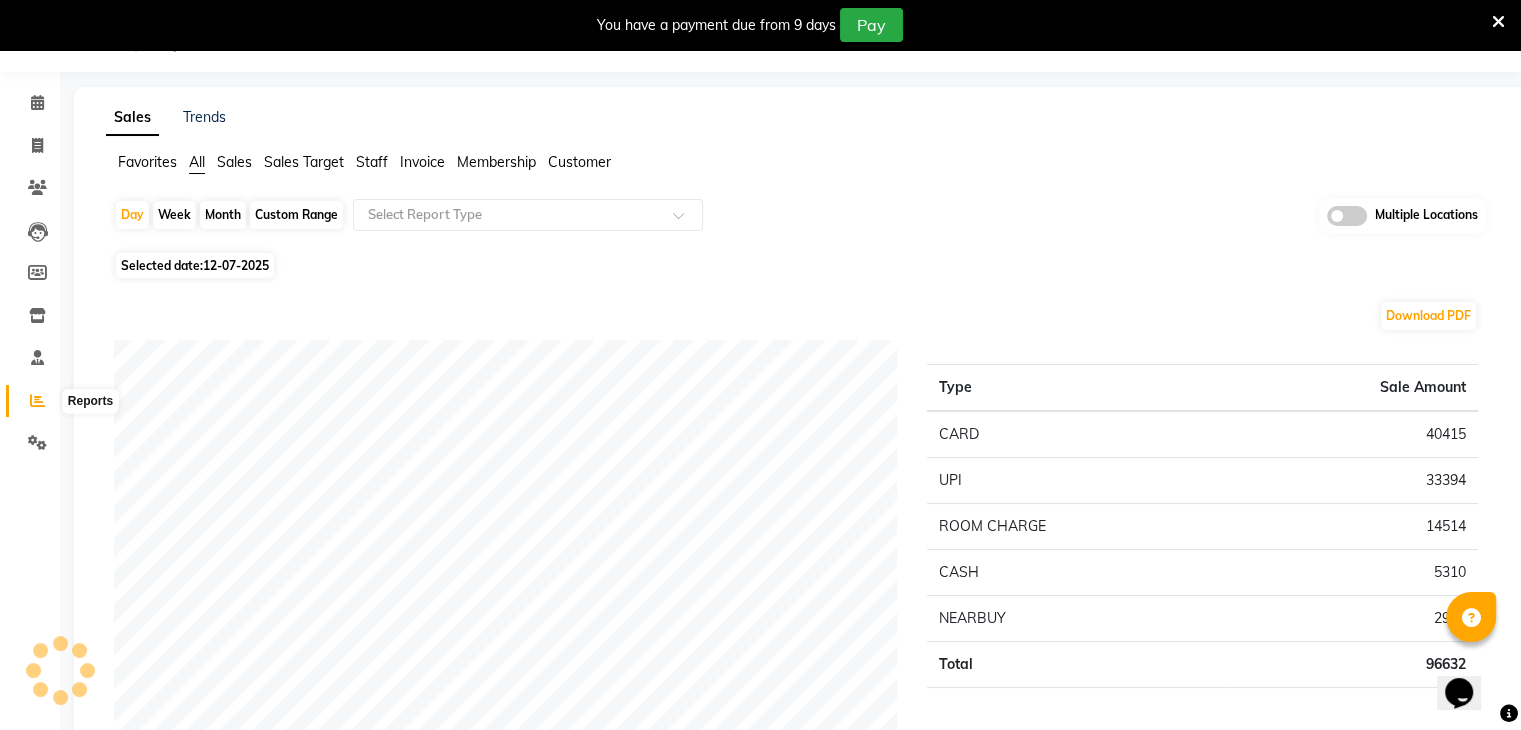 scroll, scrollTop: 163, scrollLeft: 0, axis: vertical 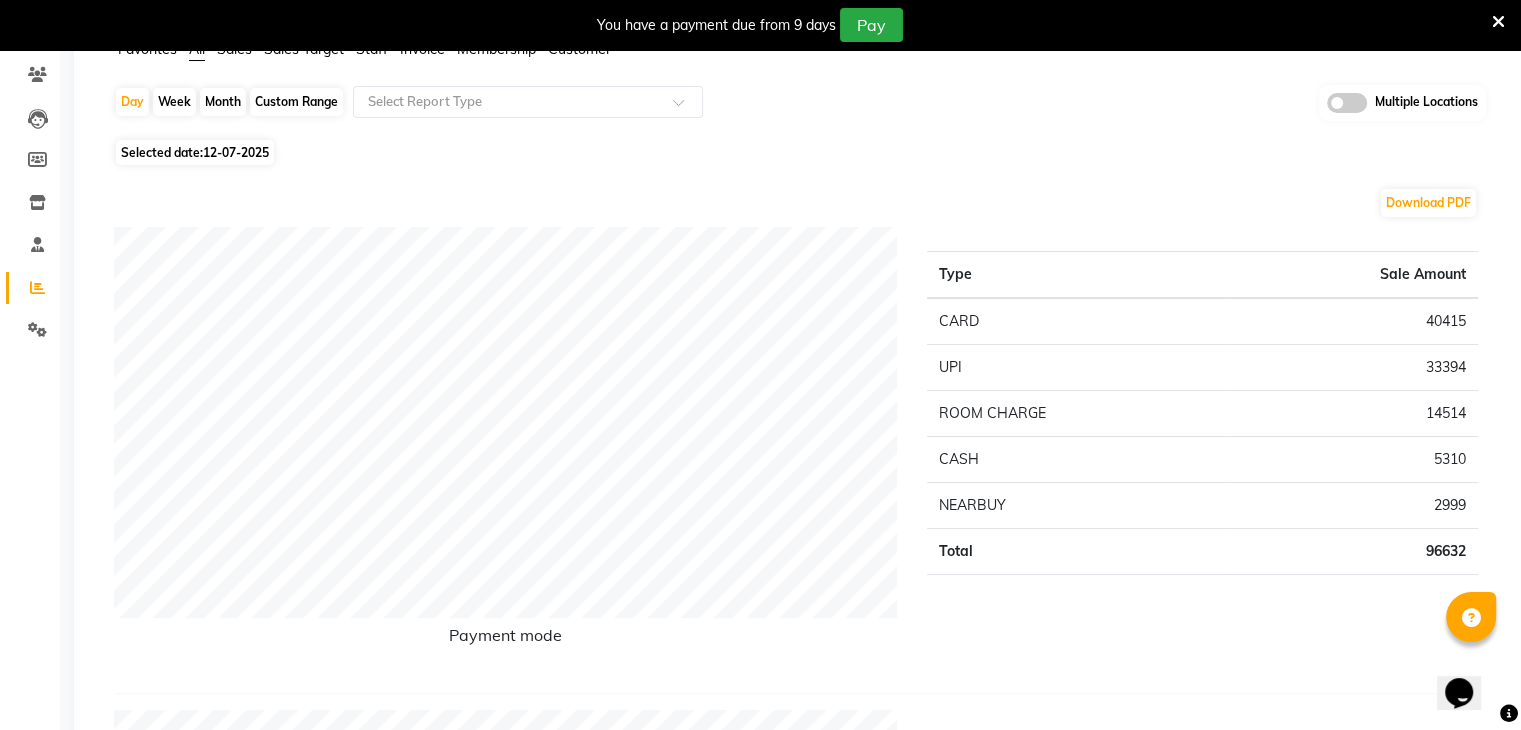 click on "Custom Range" 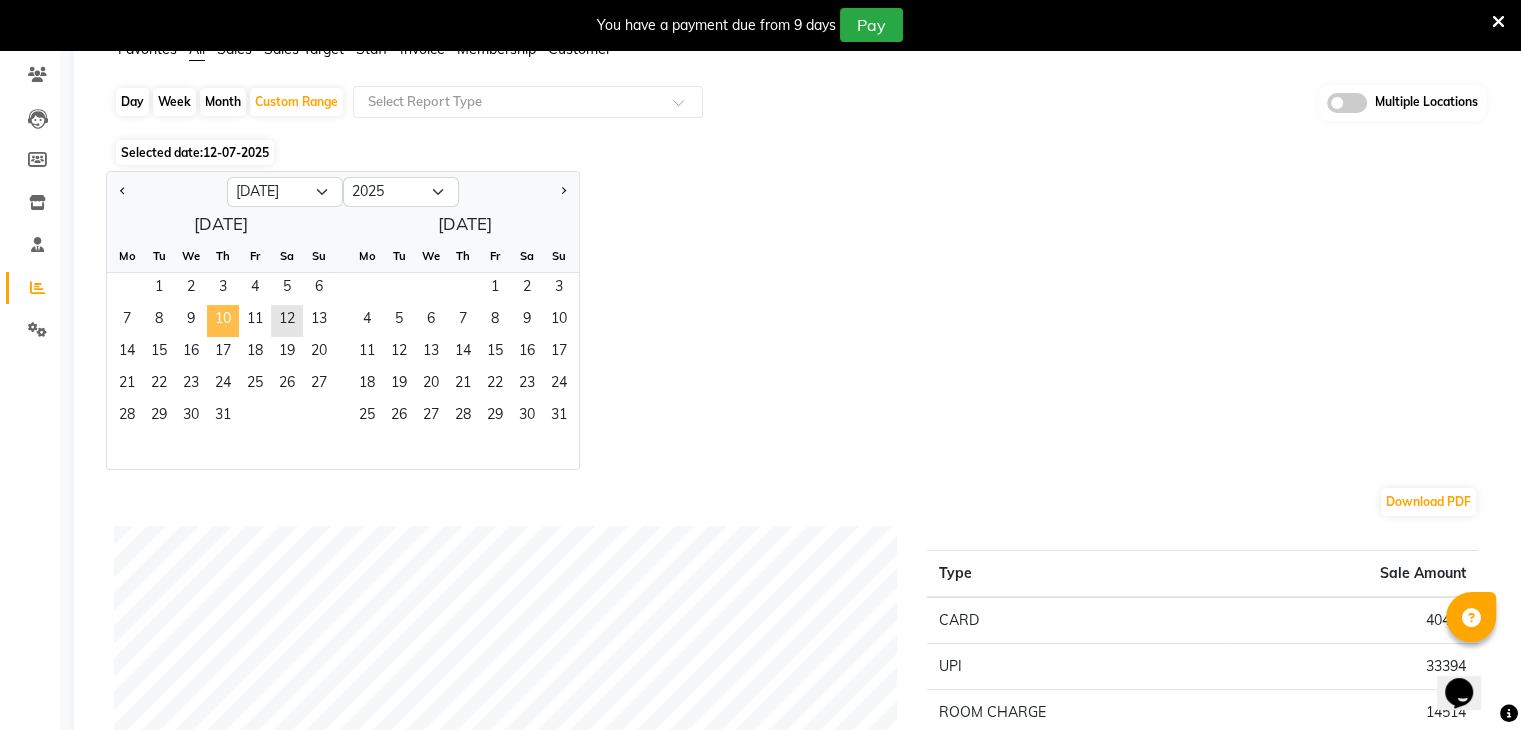 click on "10" 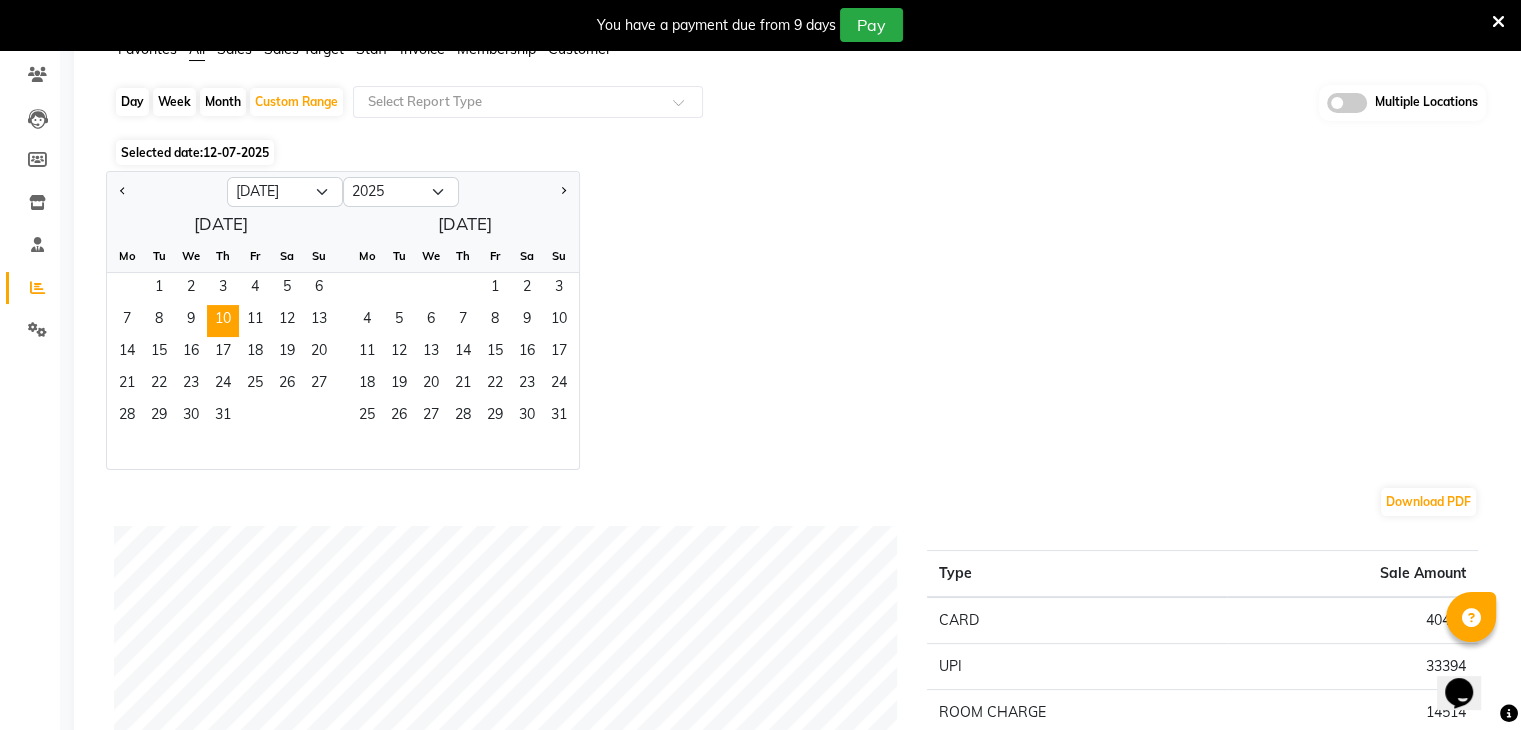 click on "Jan Feb Mar Apr May Jun [DATE] Aug Sep Oct Nov [DATE] 2016 2017 2018 2019 2020 2021 2022 2023 2024 2025 2026 2027 2028 2029 2030 2031 2032 2033 2034 2035  [DATE]  Mo Tu We Th Fr Sa Su  1   2   3   4   5   6   7   8   9   10   11   12   13   14   15   16   17   18   19   20   21   22   23   24   25   26   27   28   29   30   [DATE] Tu We Th Fr Sa Su  1   2   3   4   5   6   7   8   9   10   11   12   13   14   15   16   17   18   19   20   21   22   23   24   25   26   27   28   29   30   31" 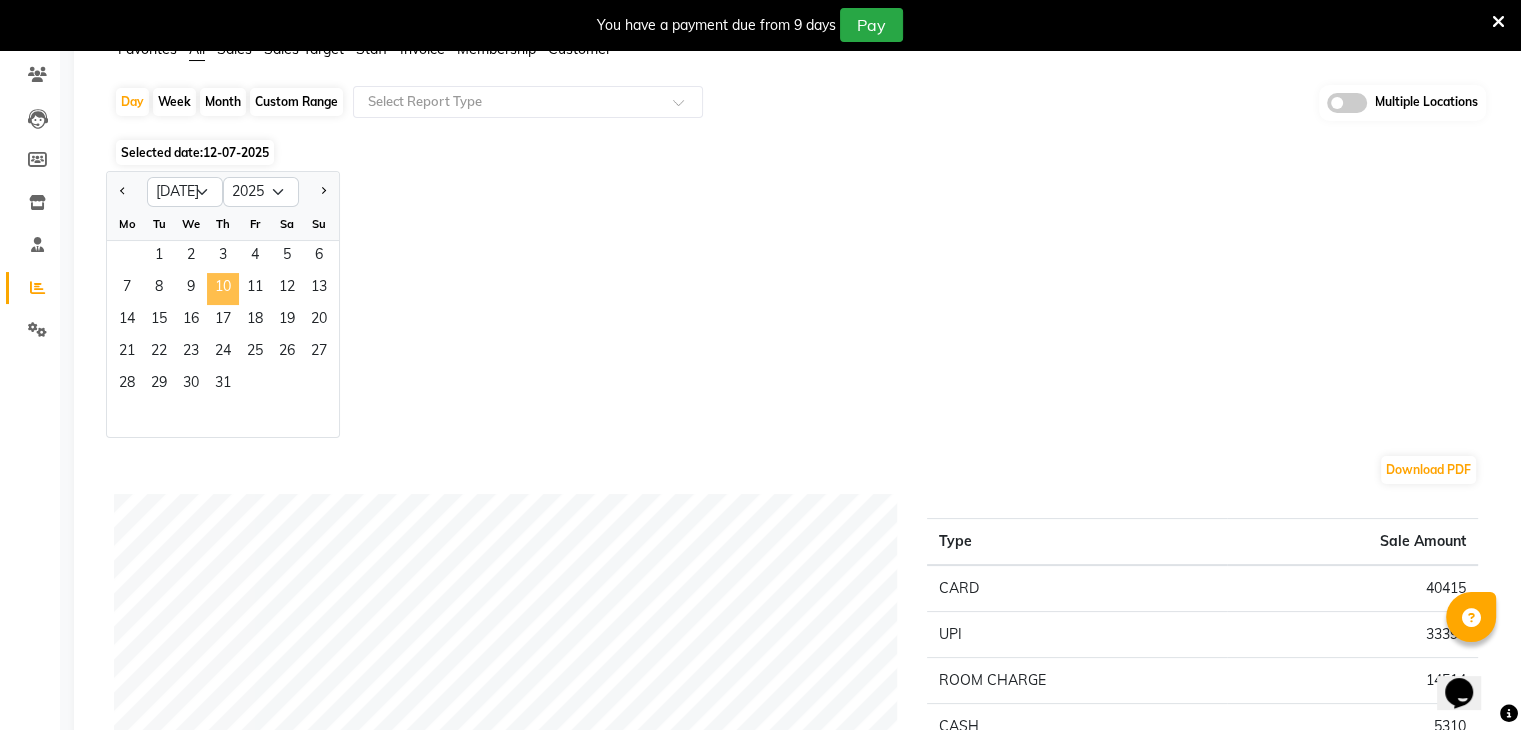 click on "10" 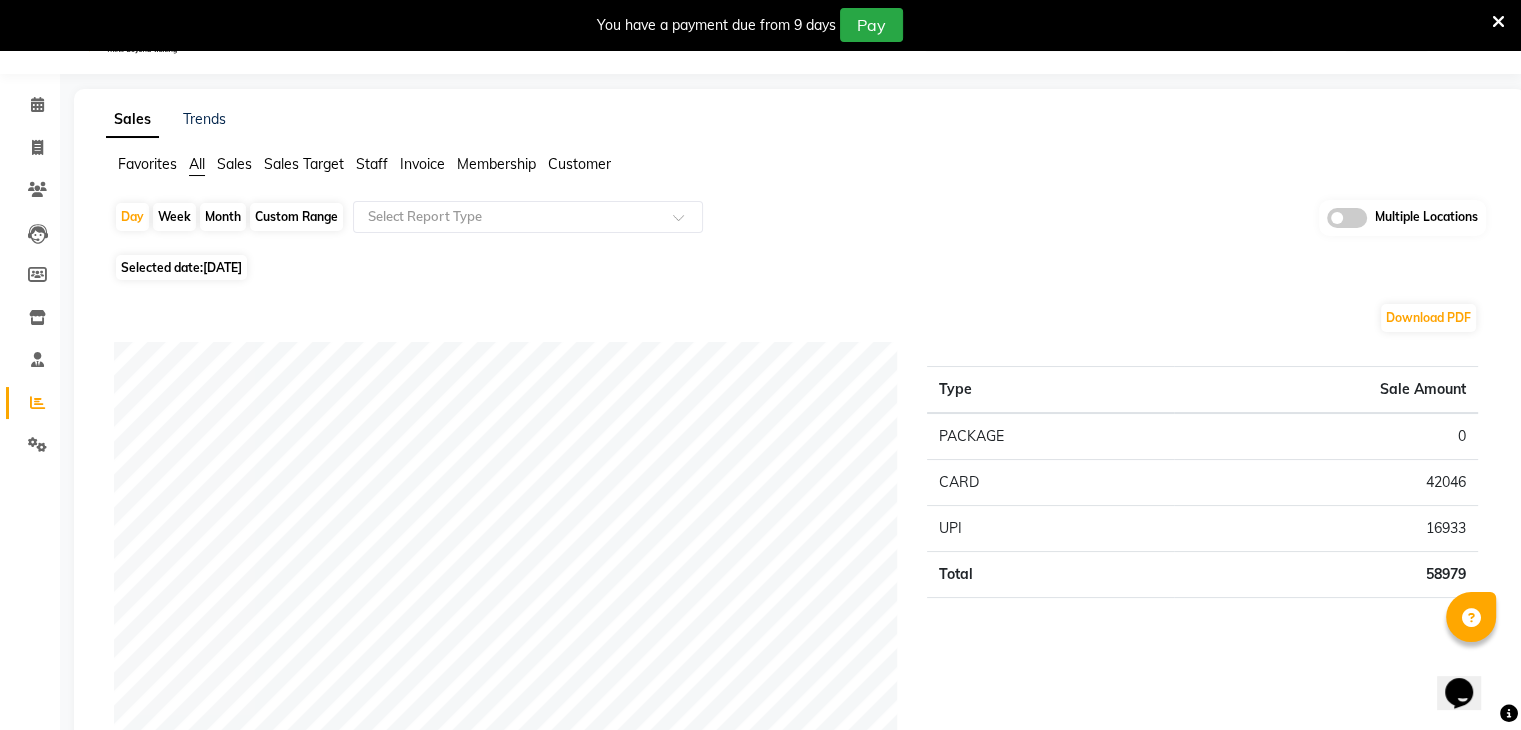 scroll, scrollTop: 0, scrollLeft: 0, axis: both 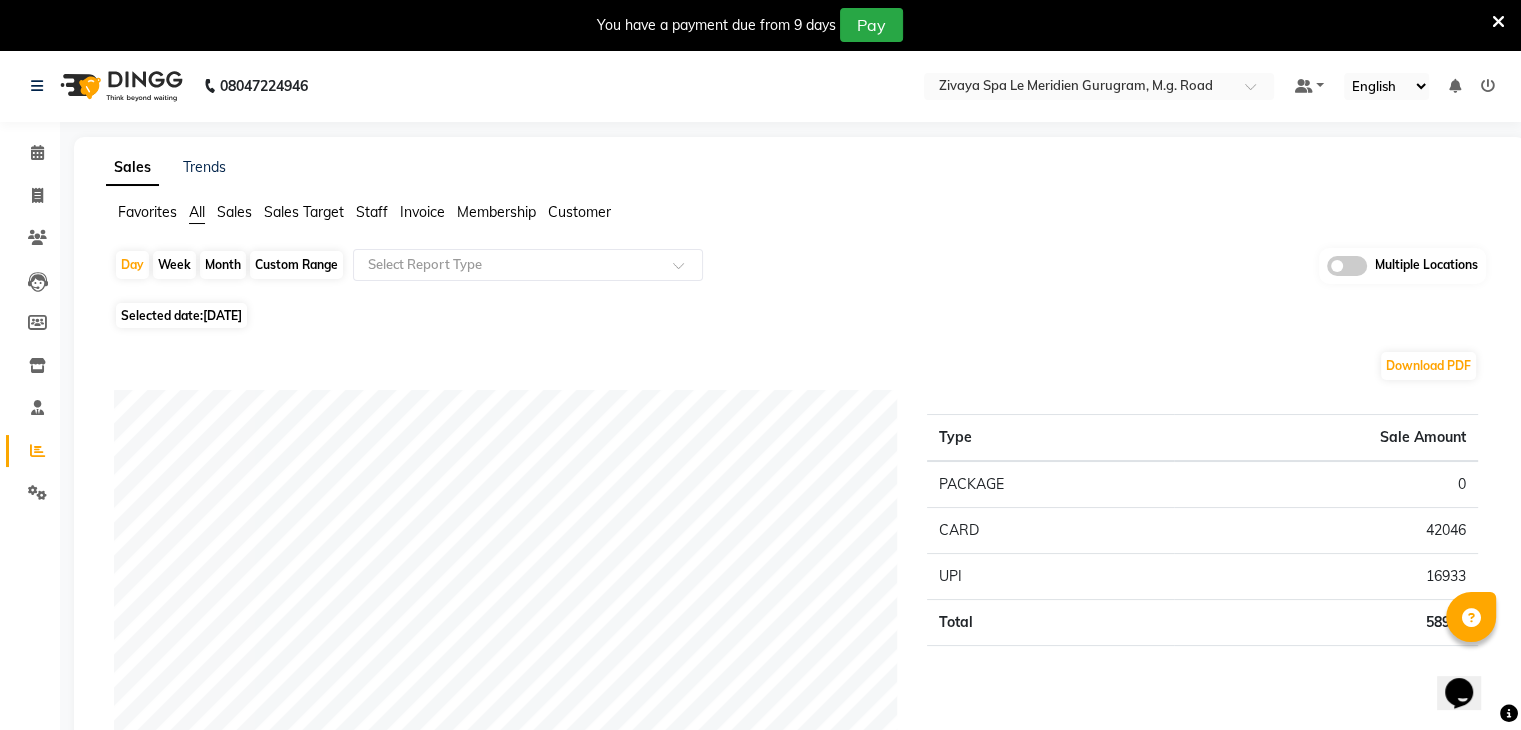 click on "Selected date:  [DATE]" 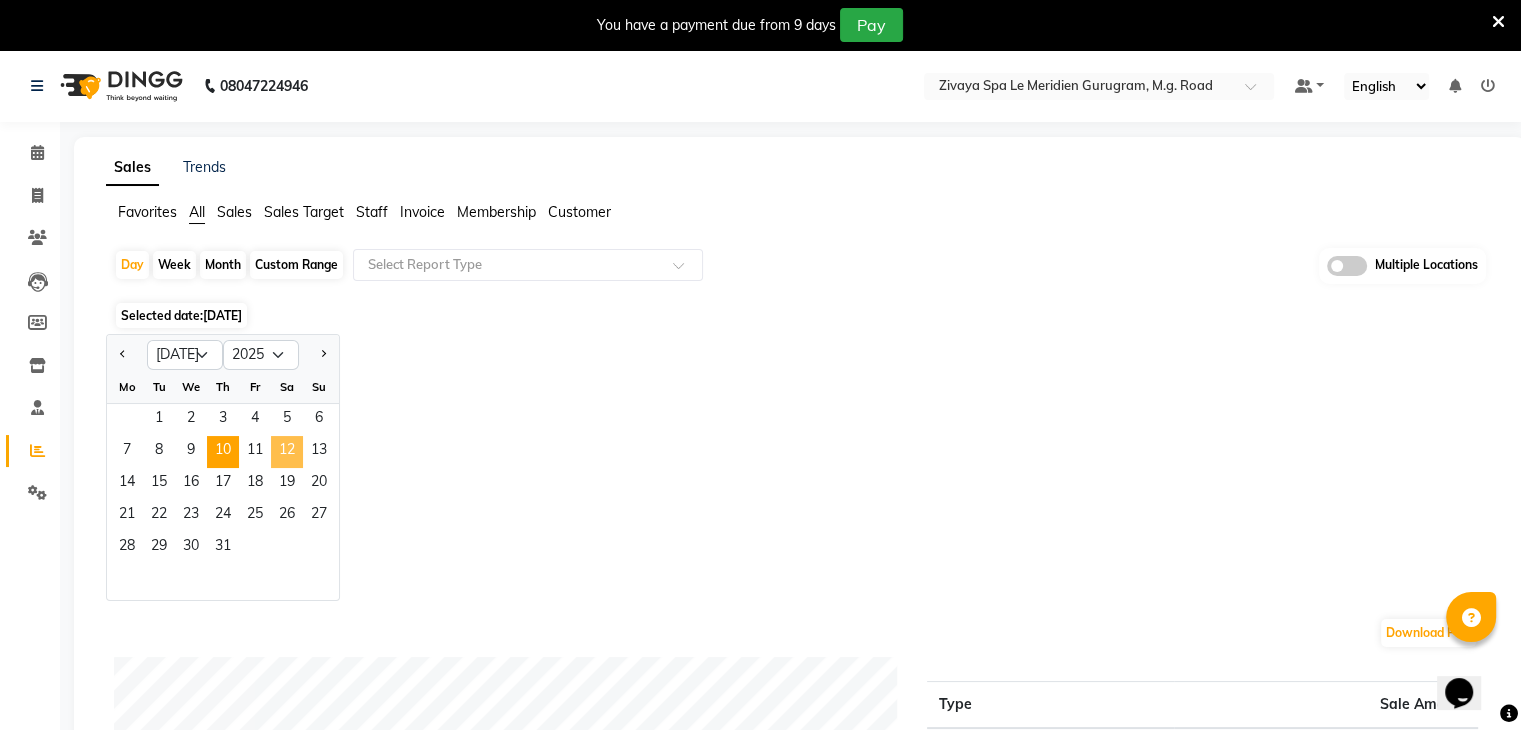 click on "12" 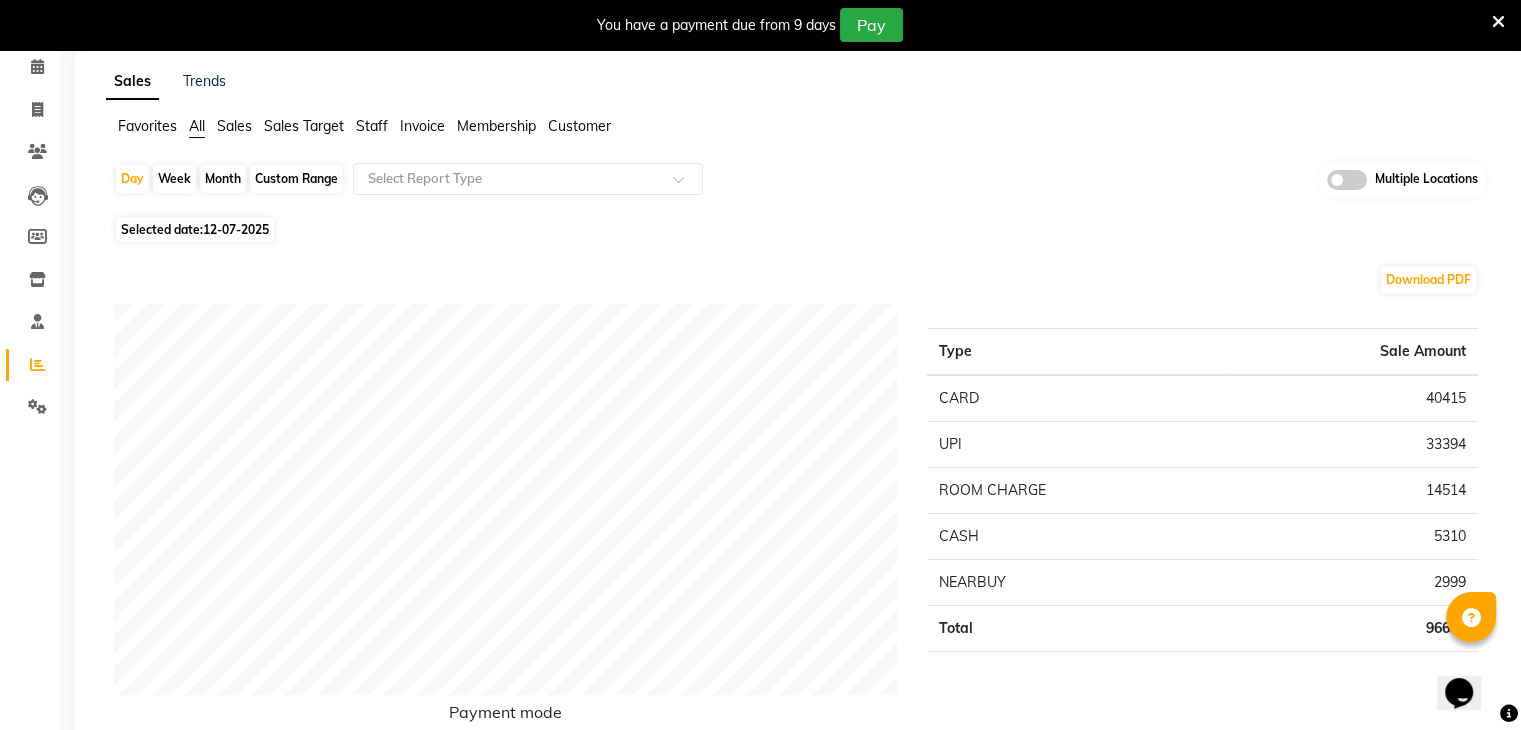 scroll, scrollTop: 200, scrollLeft: 0, axis: vertical 